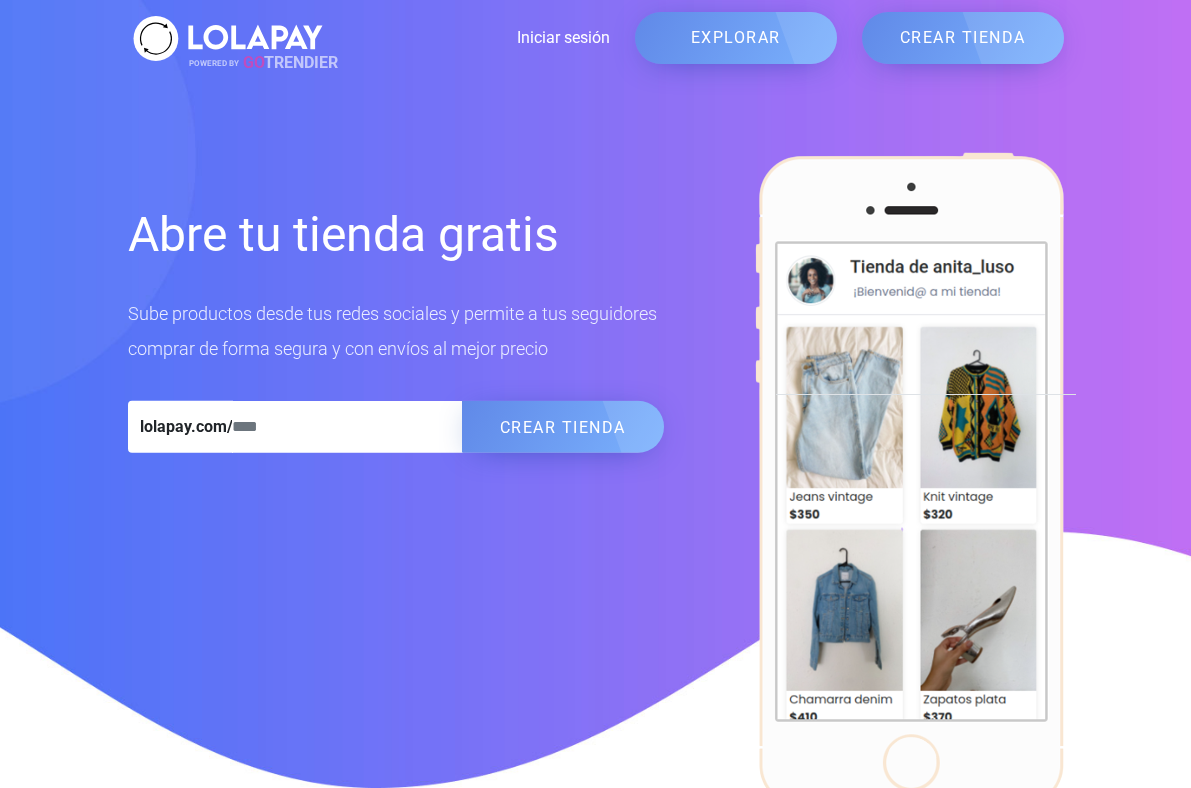 scroll, scrollTop: 0, scrollLeft: 0, axis: both 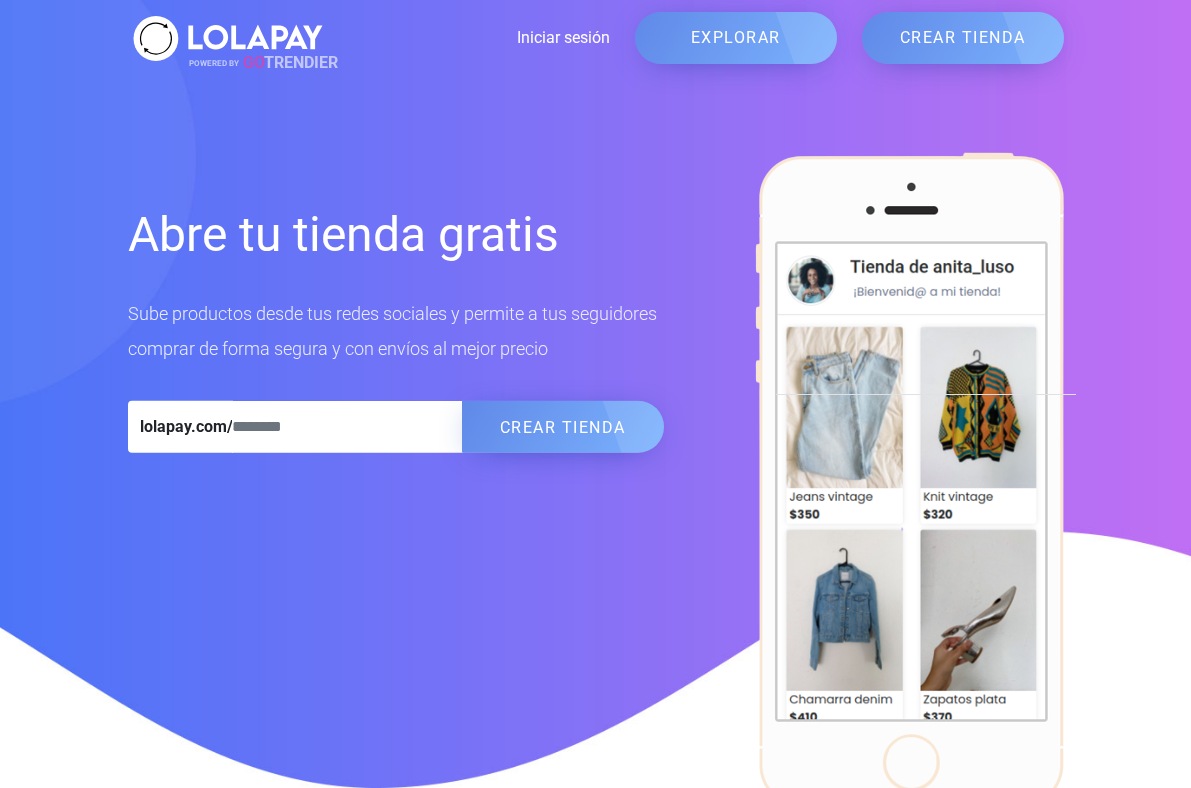 click on "Iniciar sesión" at bounding box center [469, 38] 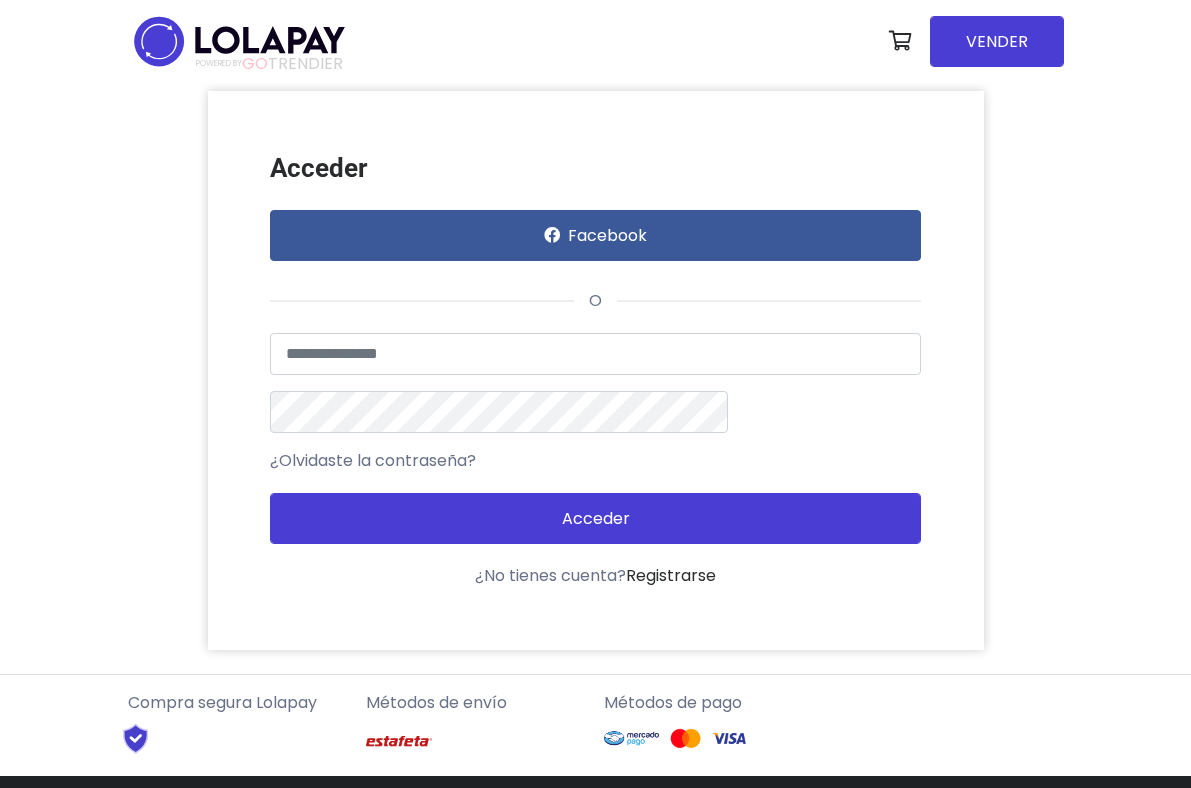scroll, scrollTop: 0, scrollLeft: 0, axis: both 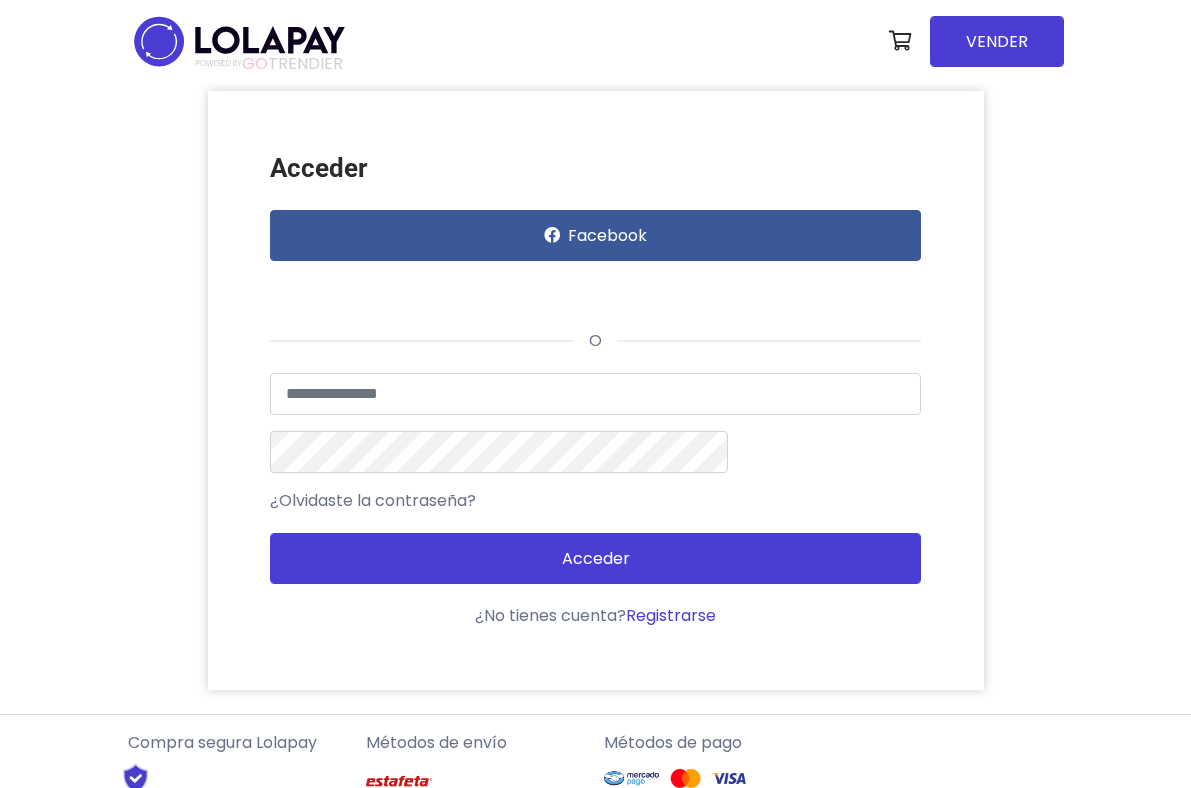 click on "Registrarse" at bounding box center [671, 615] 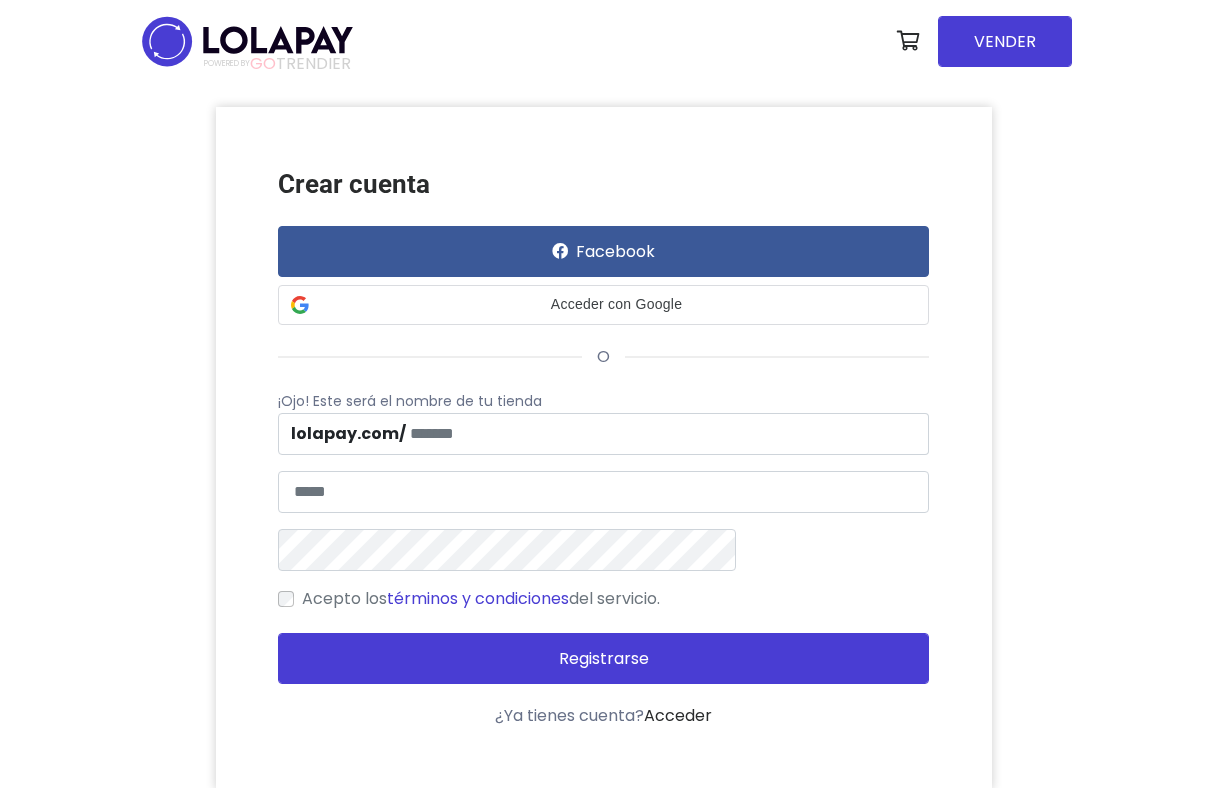scroll, scrollTop: 0, scrollLeft: 0, axis: both 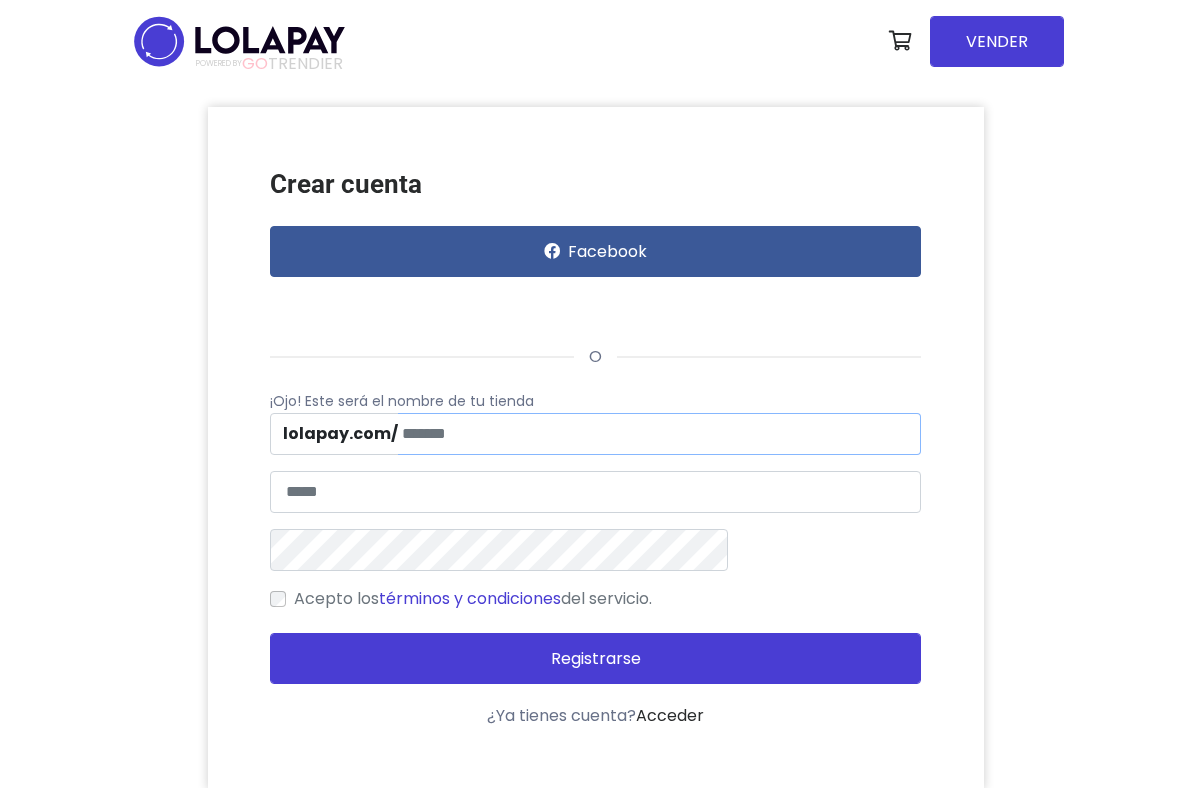 click at bounding box center [660, 434] 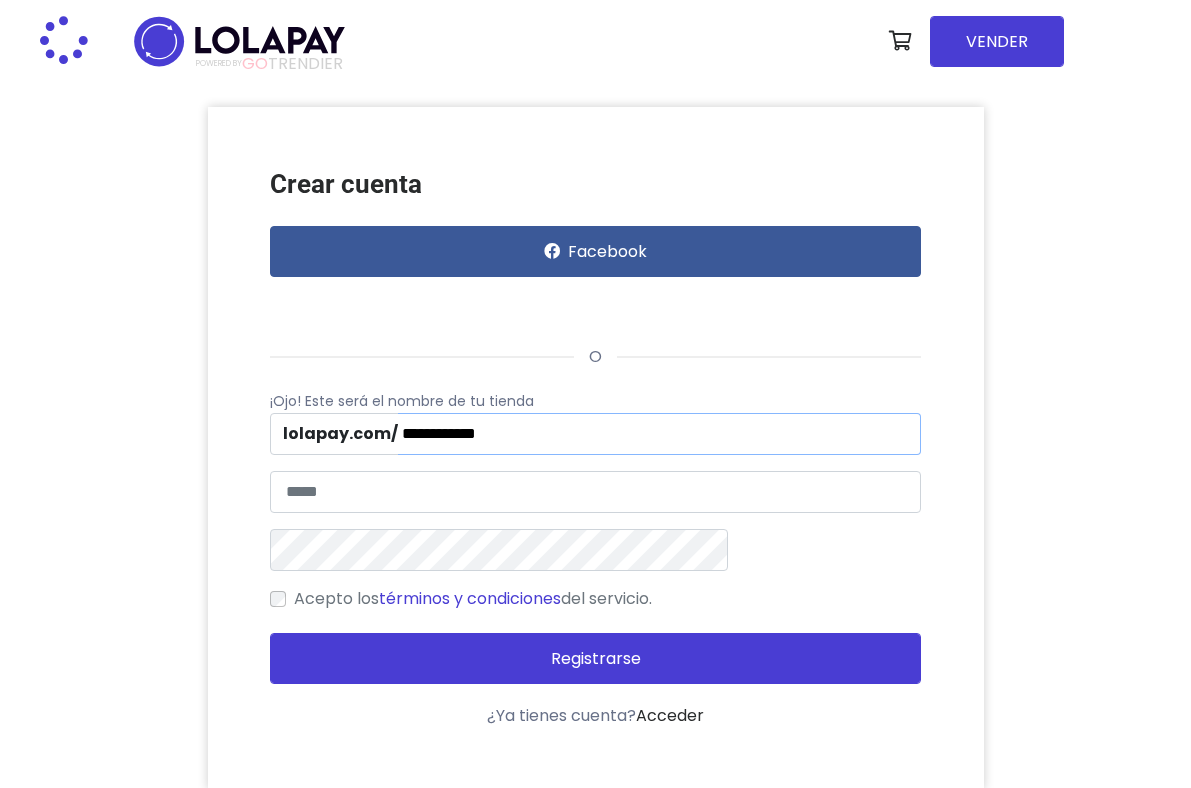 type on "**********" 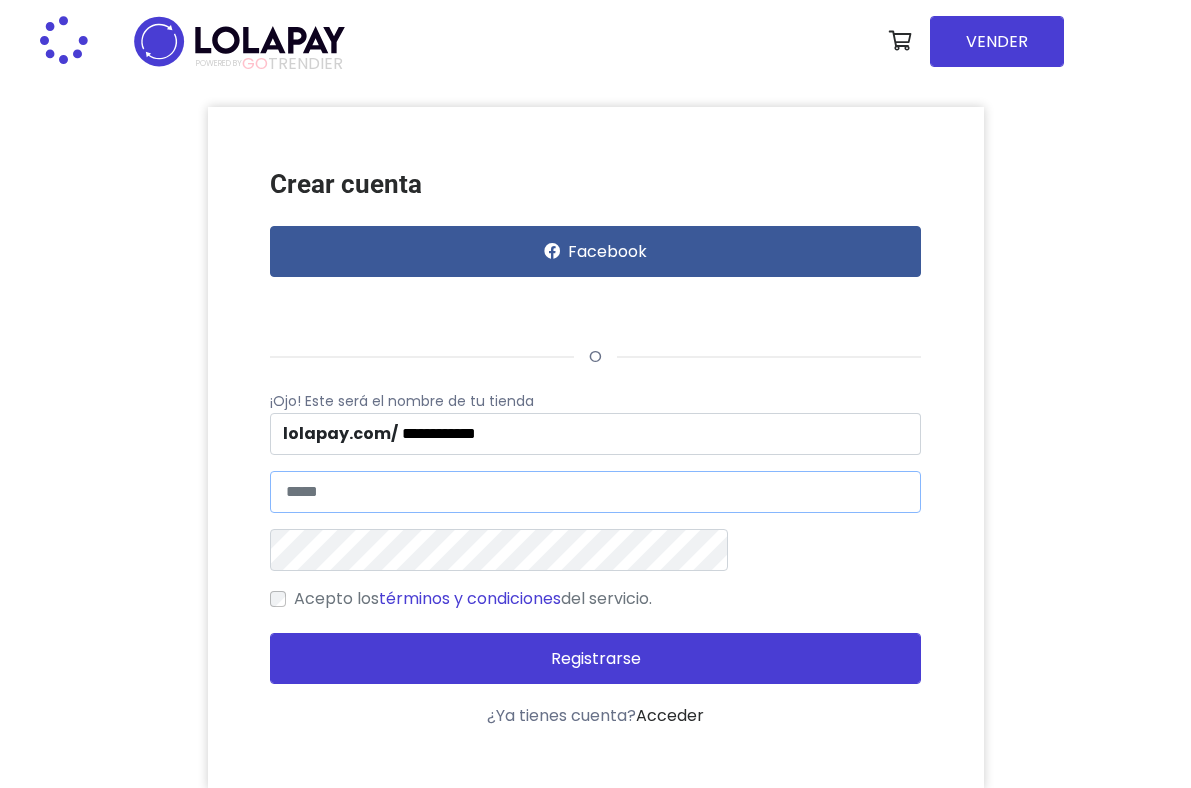 click at bounding box center (596, 492) 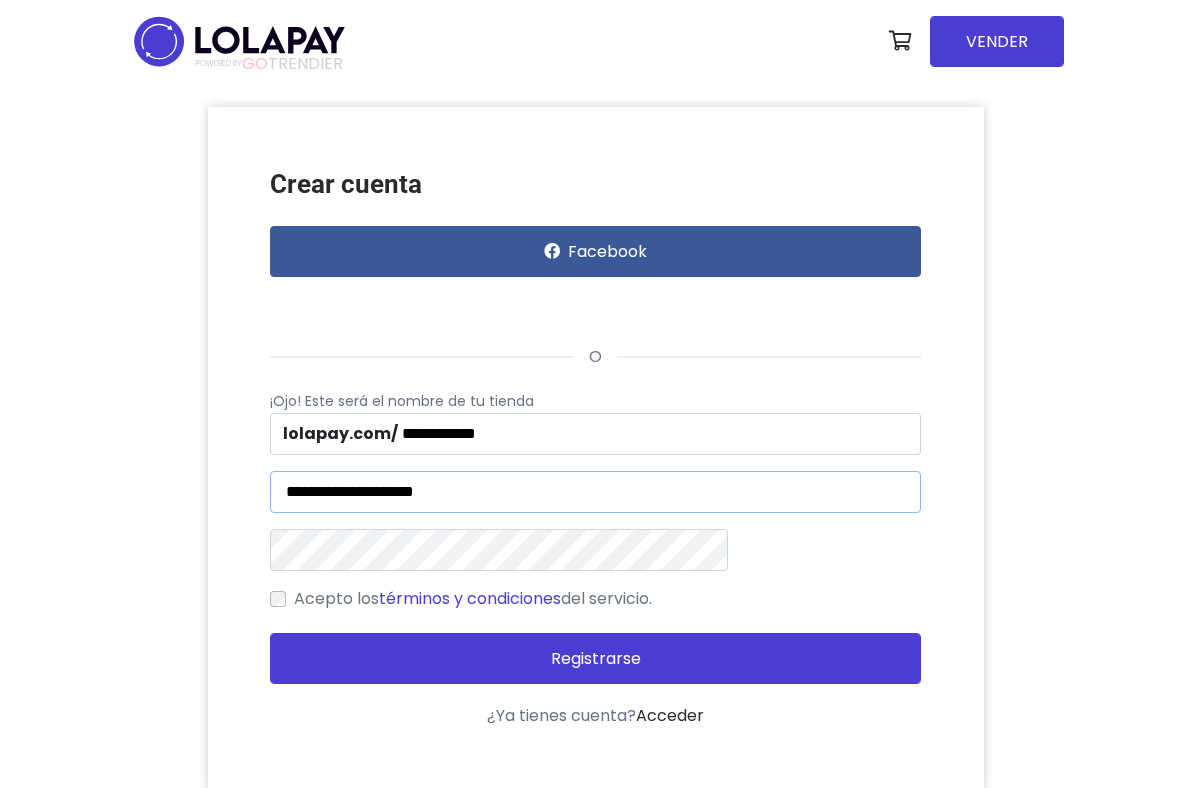 type on "**********" 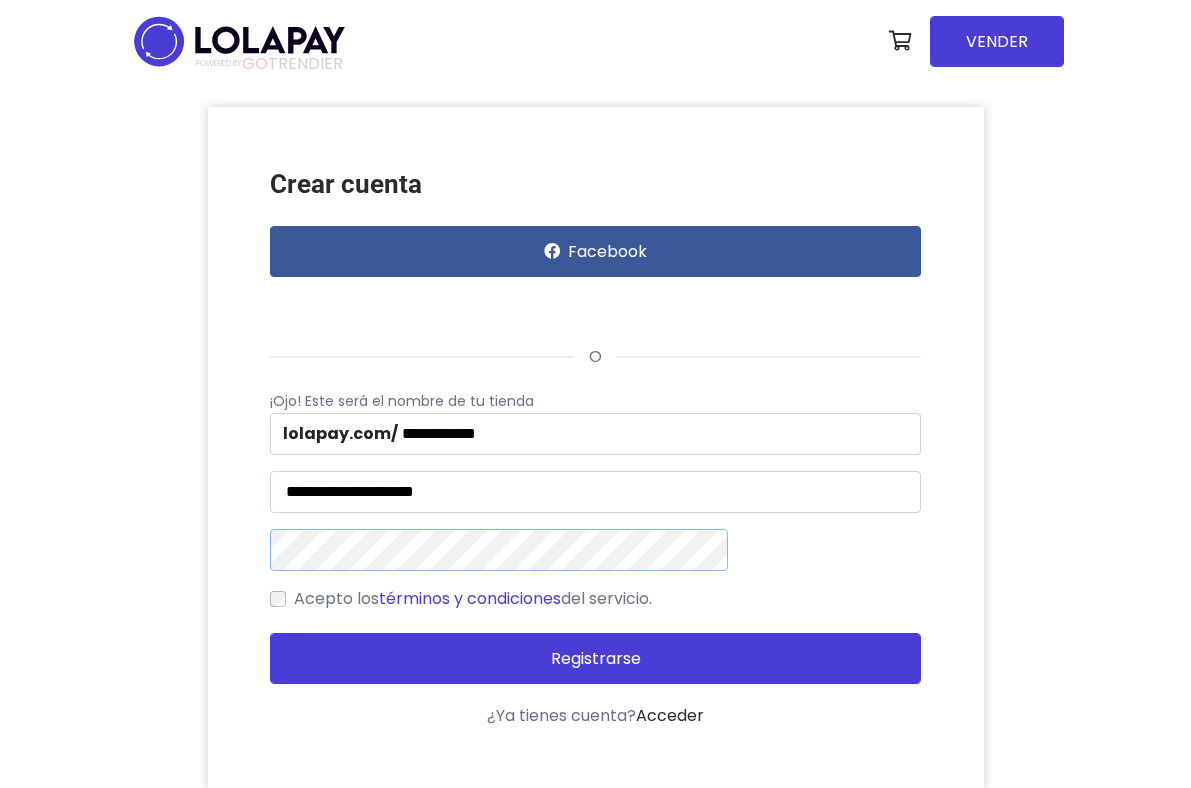 click on "Registrarse" at bounding box center [596, 658] 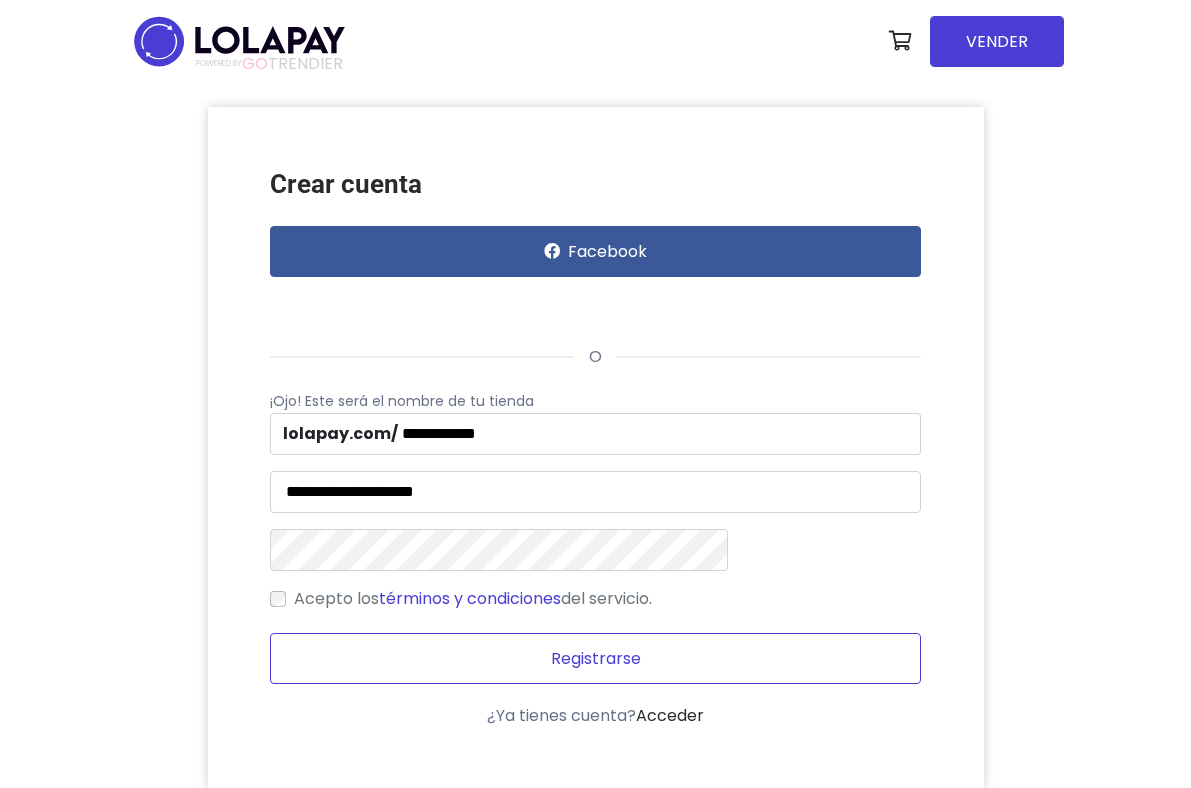 click on "Registrarse" at bounding box center (596, 658) 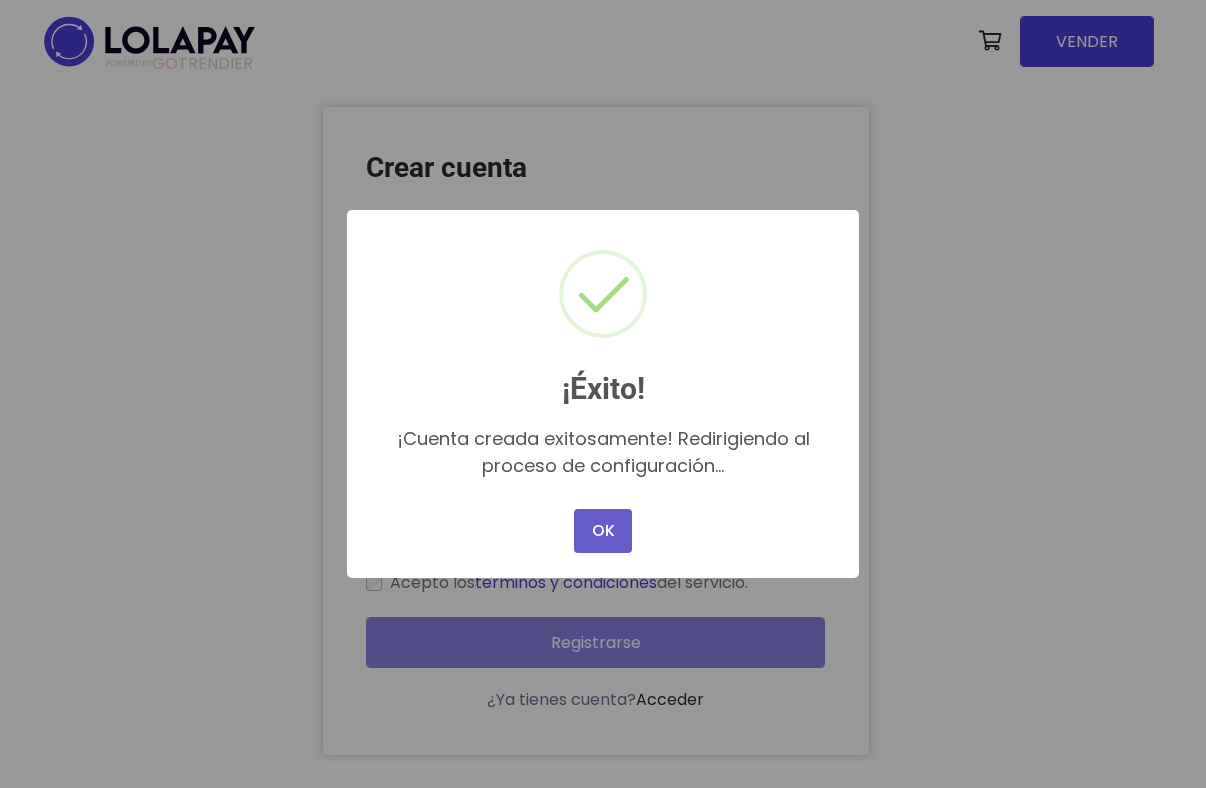 click on "OK" at bounding box center [603, 531] 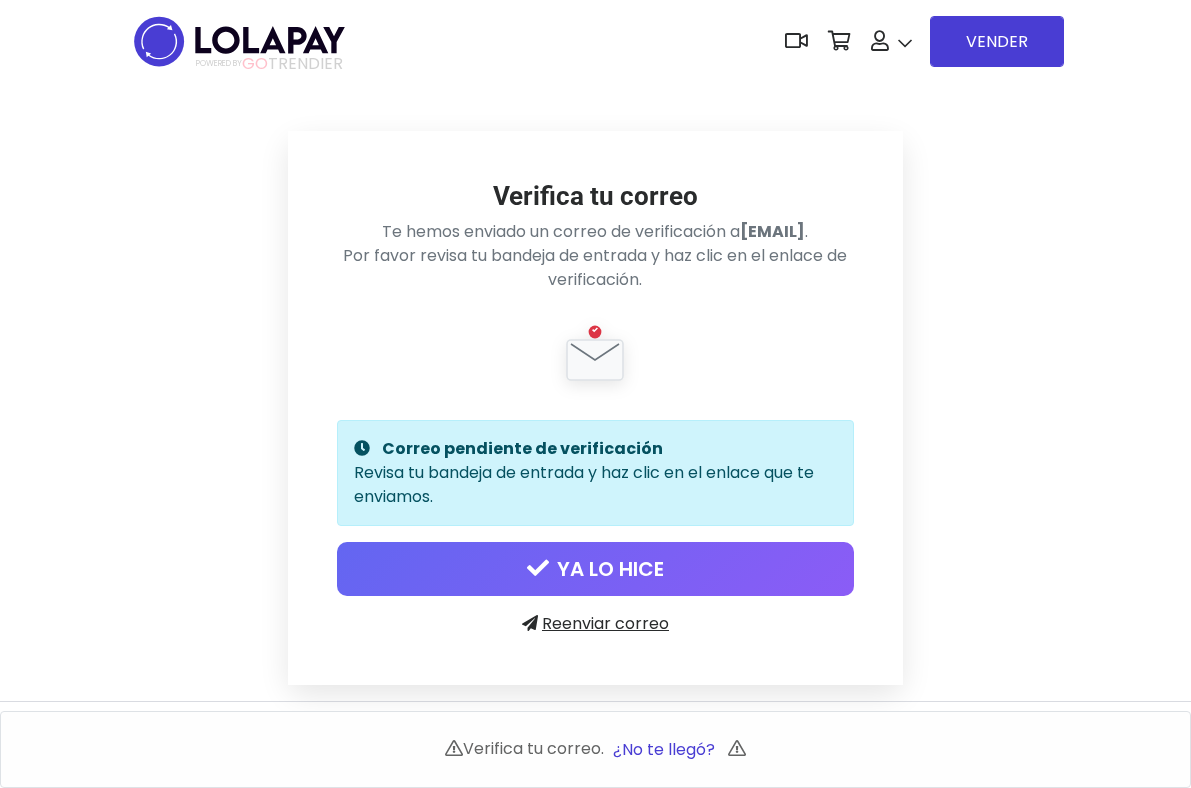 scroll, scrollTop: 0, scrollLeft: 0, axis: both 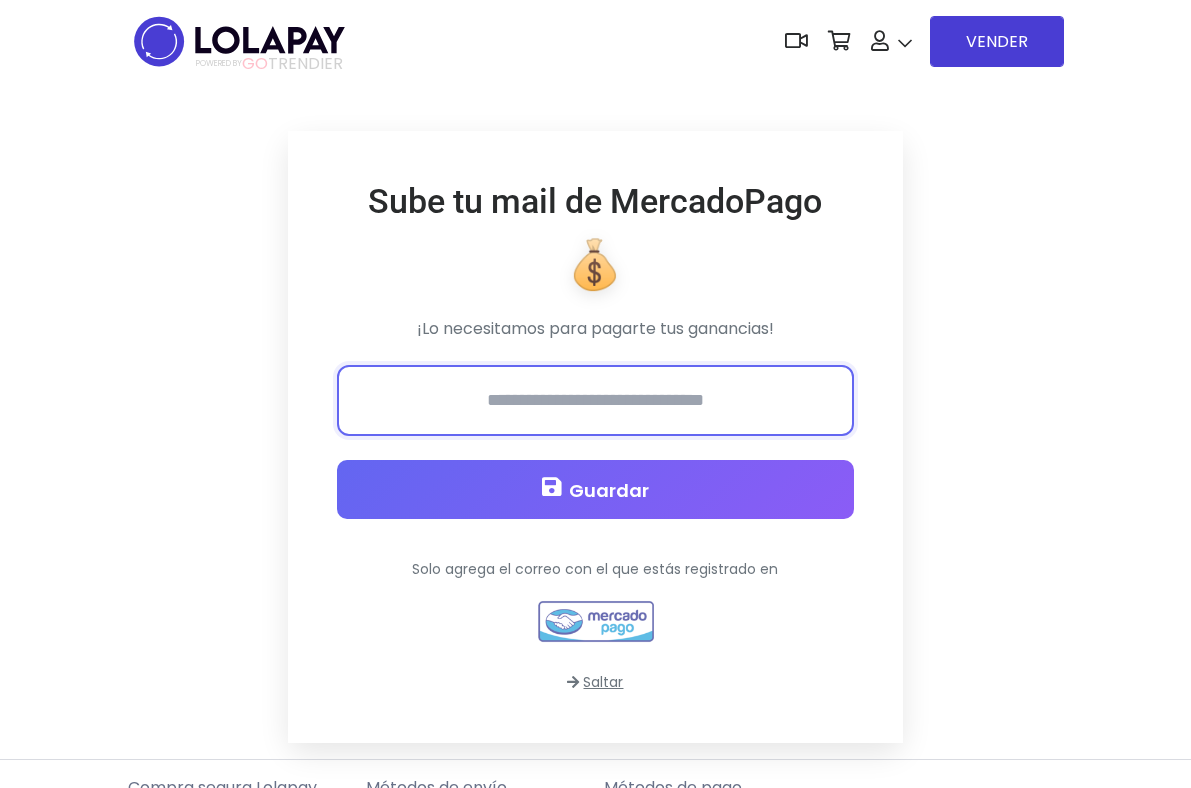click at bounding box center (595, 400) 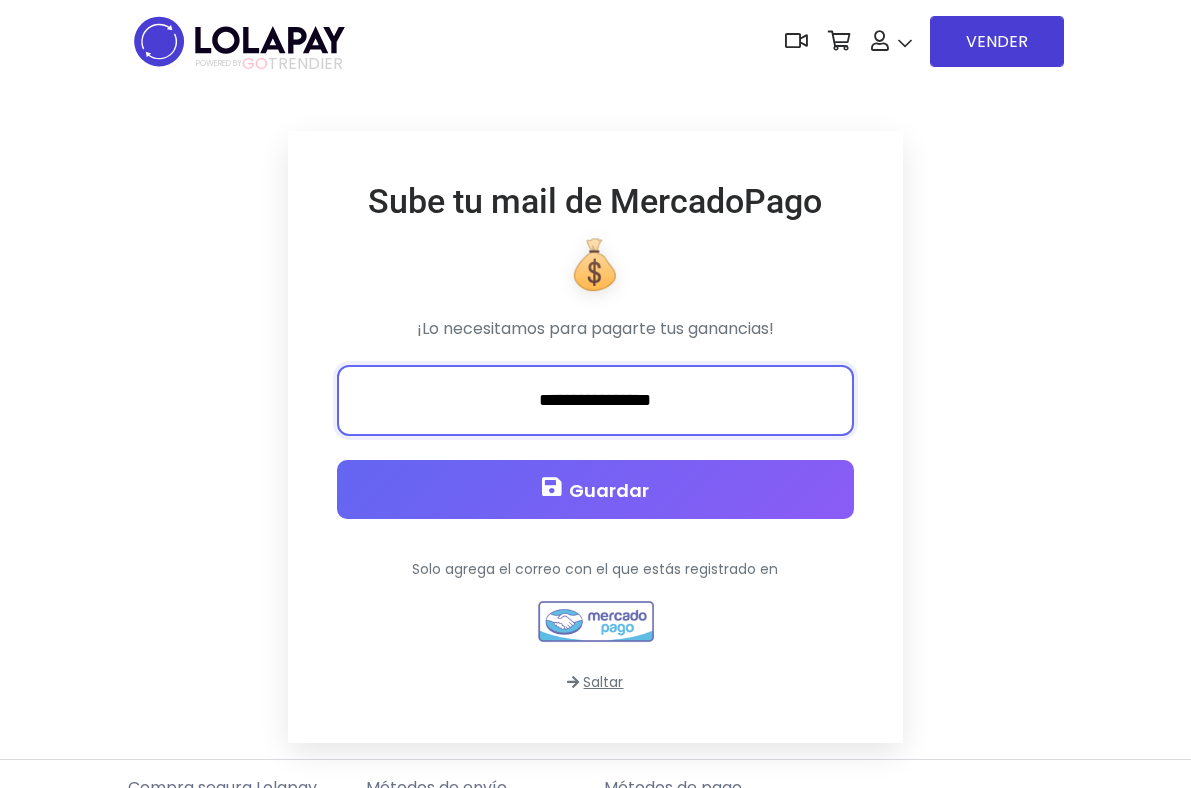 click on "Guardar" at bounding box center [595, 489] 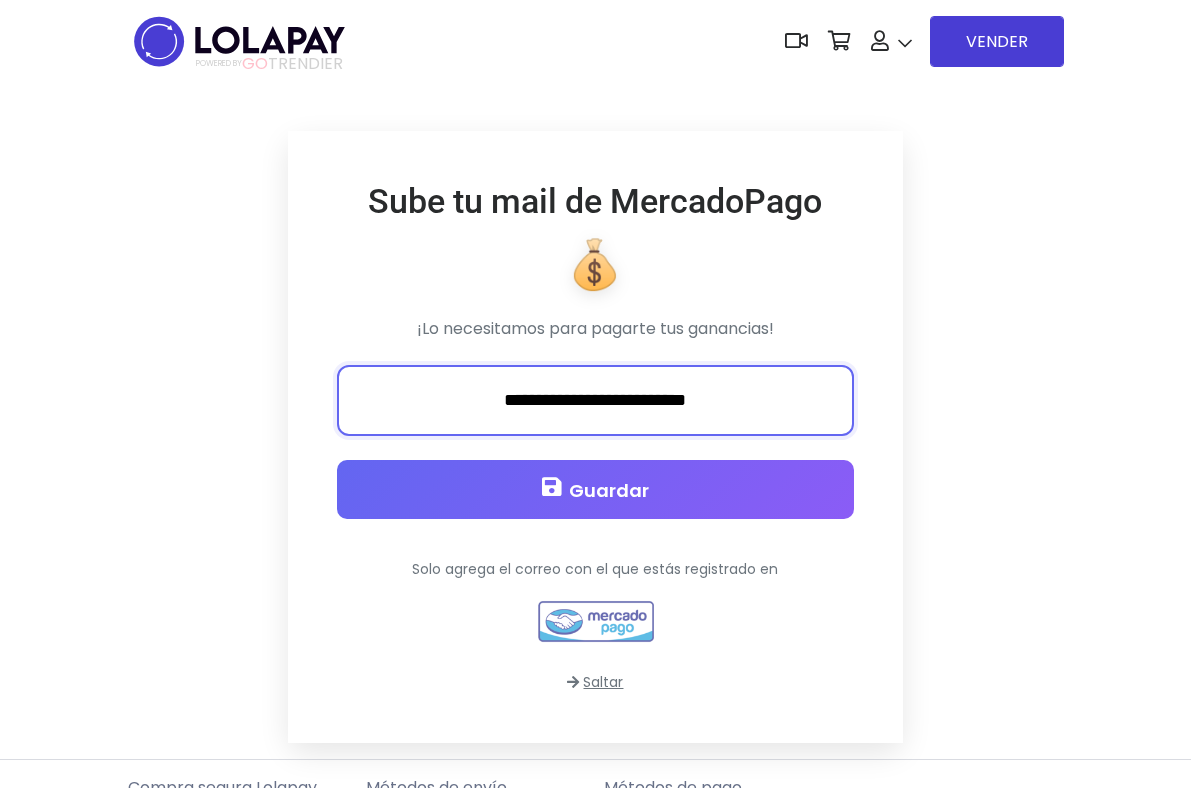 type on "**********" 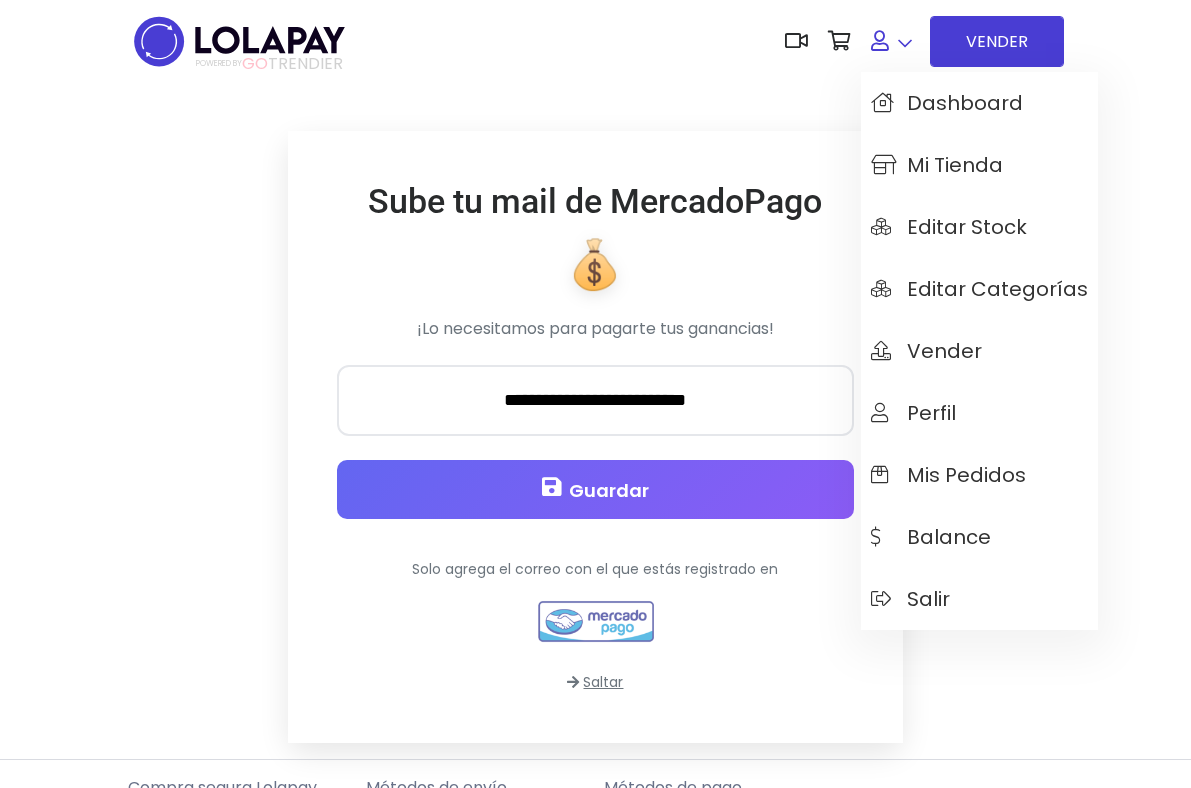 click at bounding box center [880, 41] 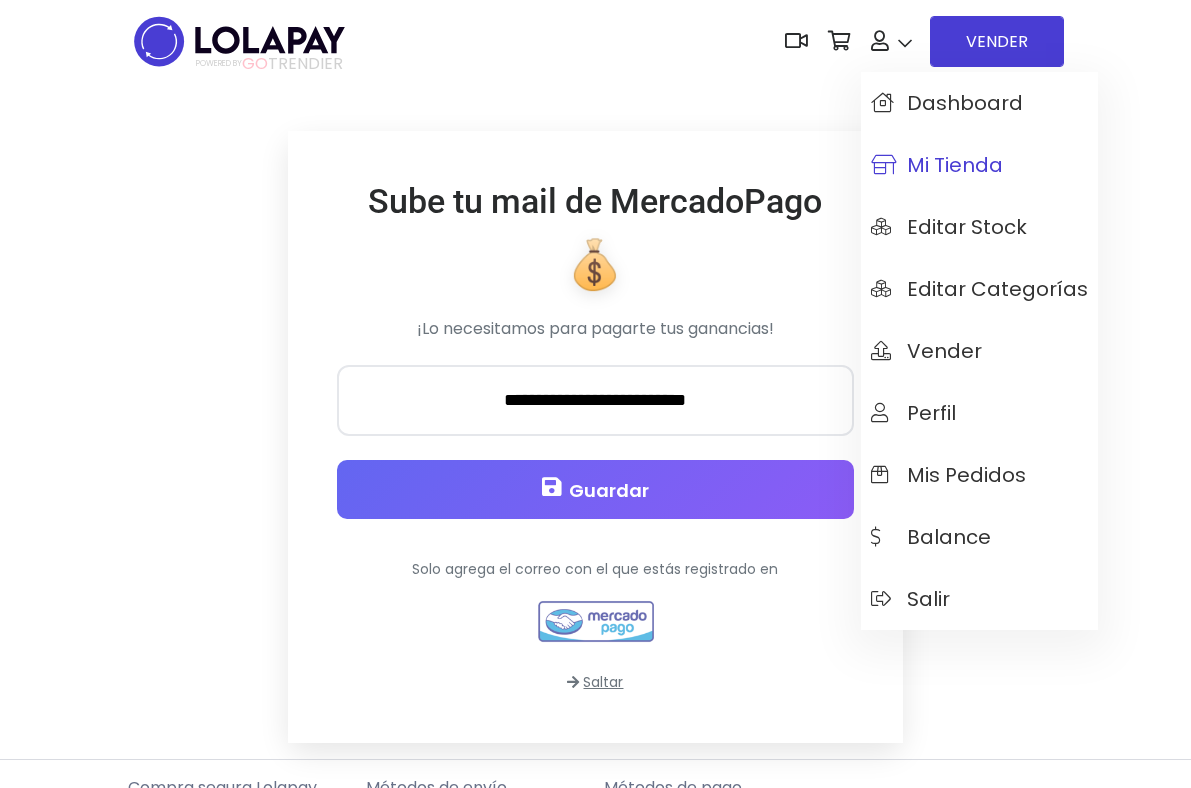 click on "Mi tienda" at bounding box center (937, 165) 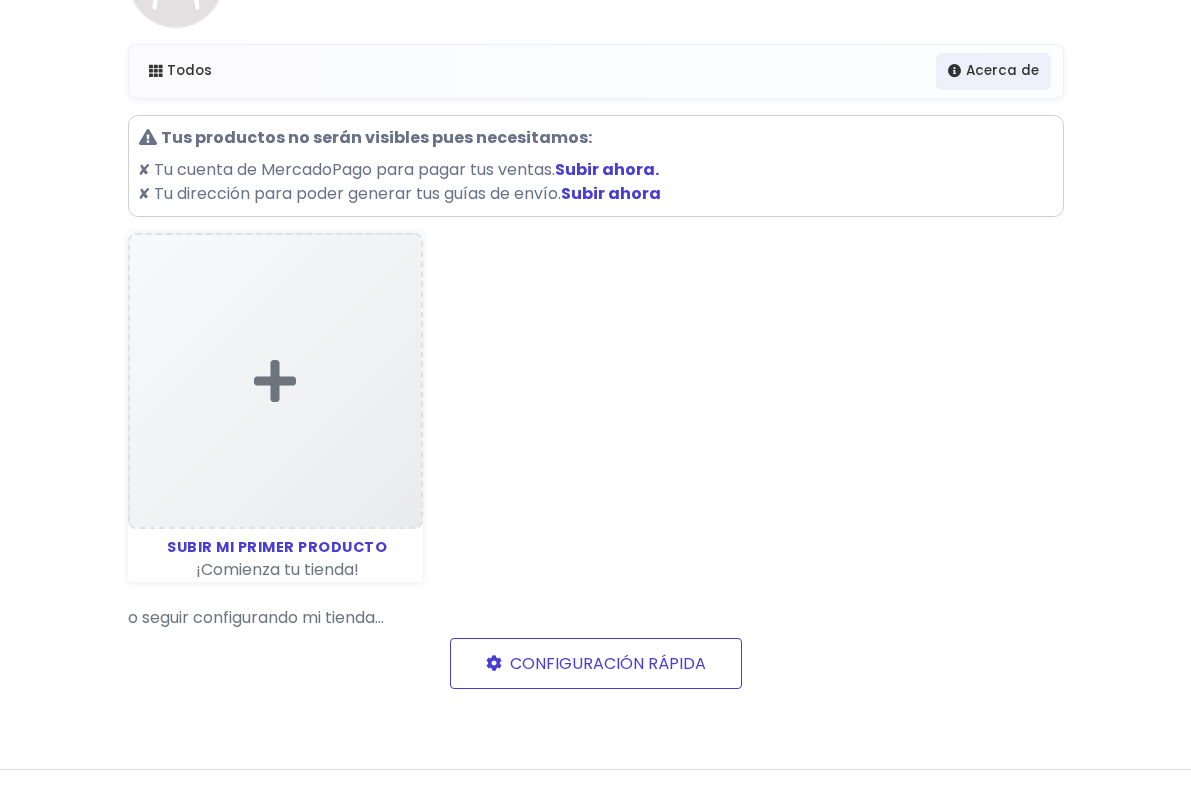 scroll, scrollTop: 0, scrollLeft: 0, axis: both 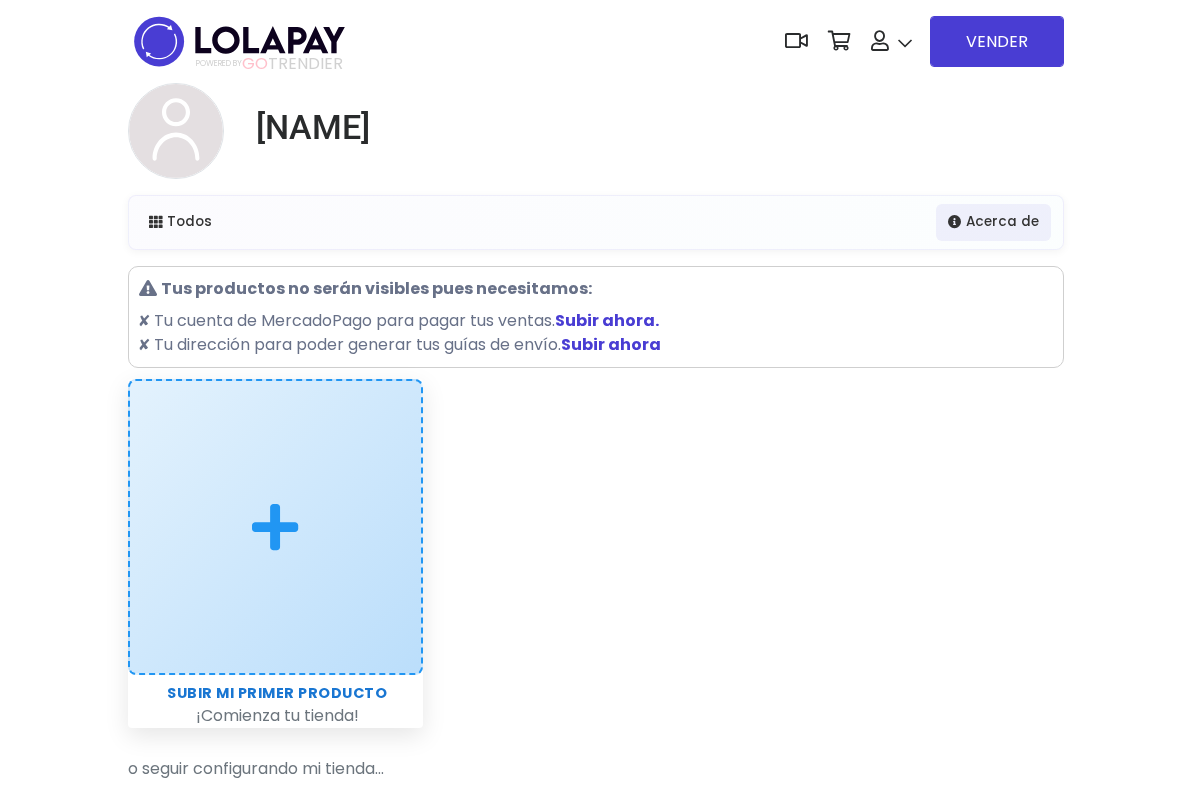 click at bounding box center (276, 527) 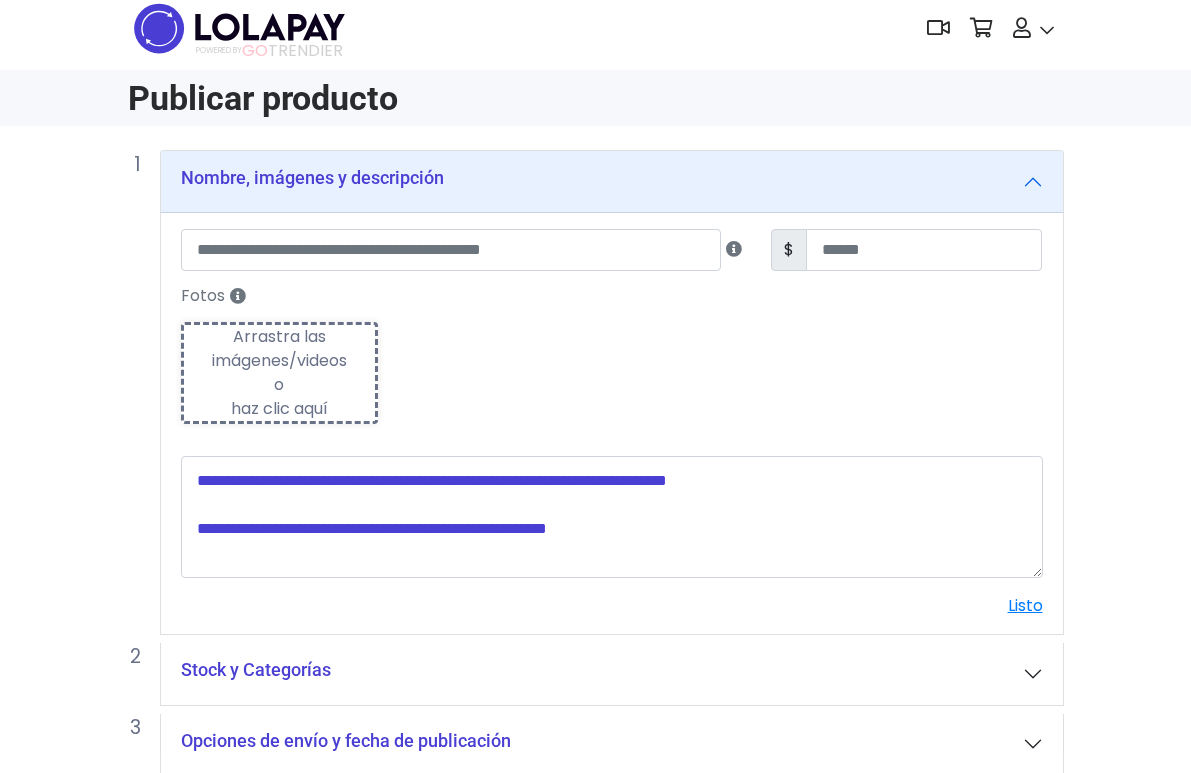 scroll, scrollTop: 0, scrollLeft: 0, axis: both 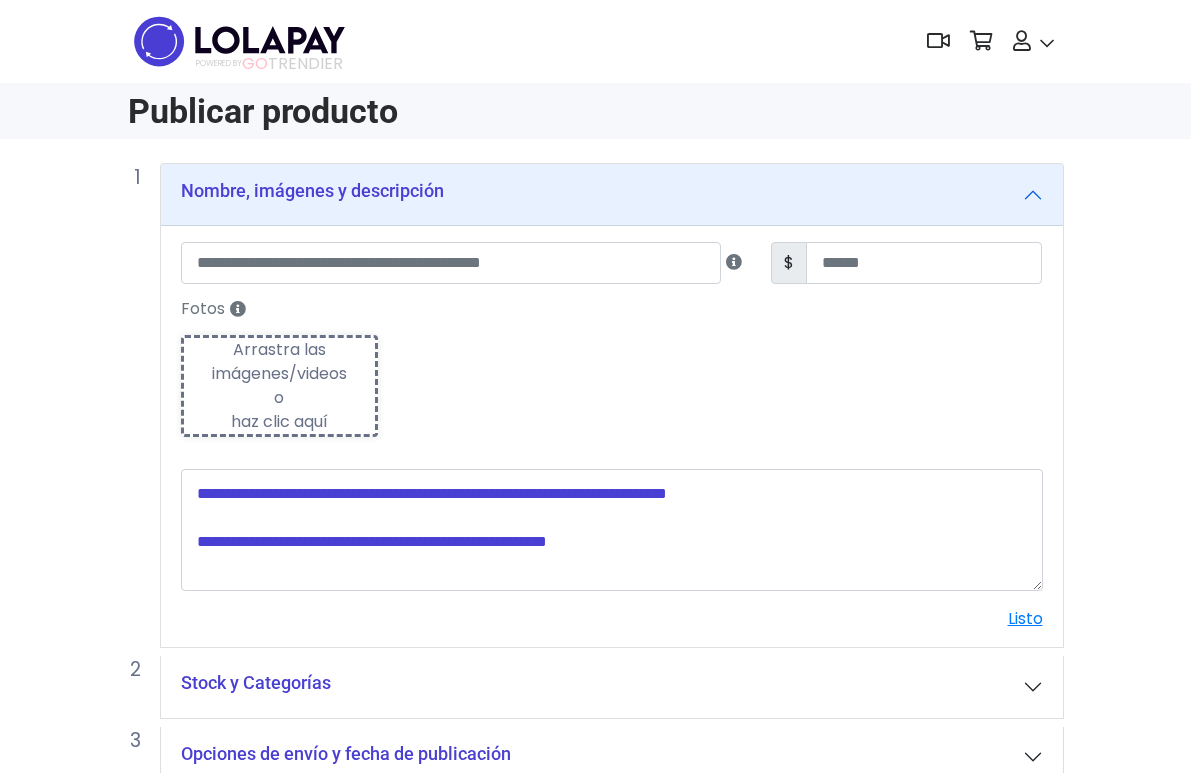 click on "Arrastra las
imágenes/videos
o
haz clic aquí" at bounding box center (280, 386) 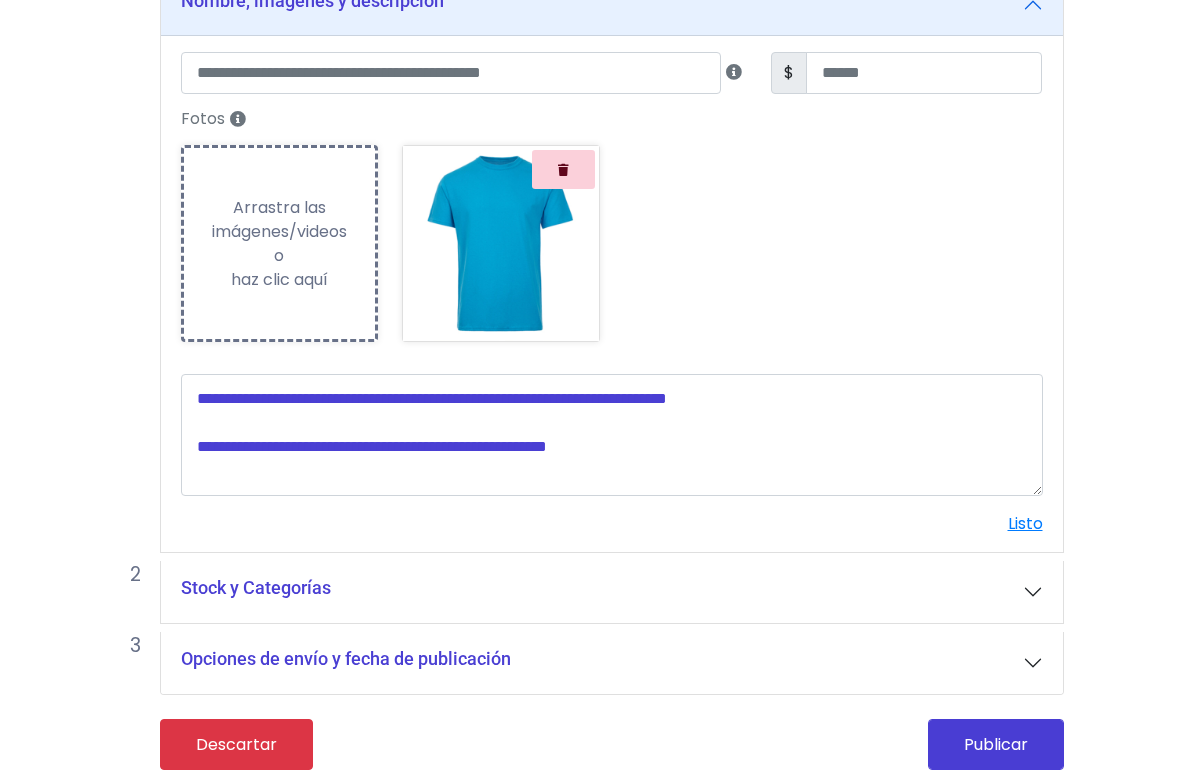 scroll, scrollTop: 260, scrollLeft: 0, axis: vertical 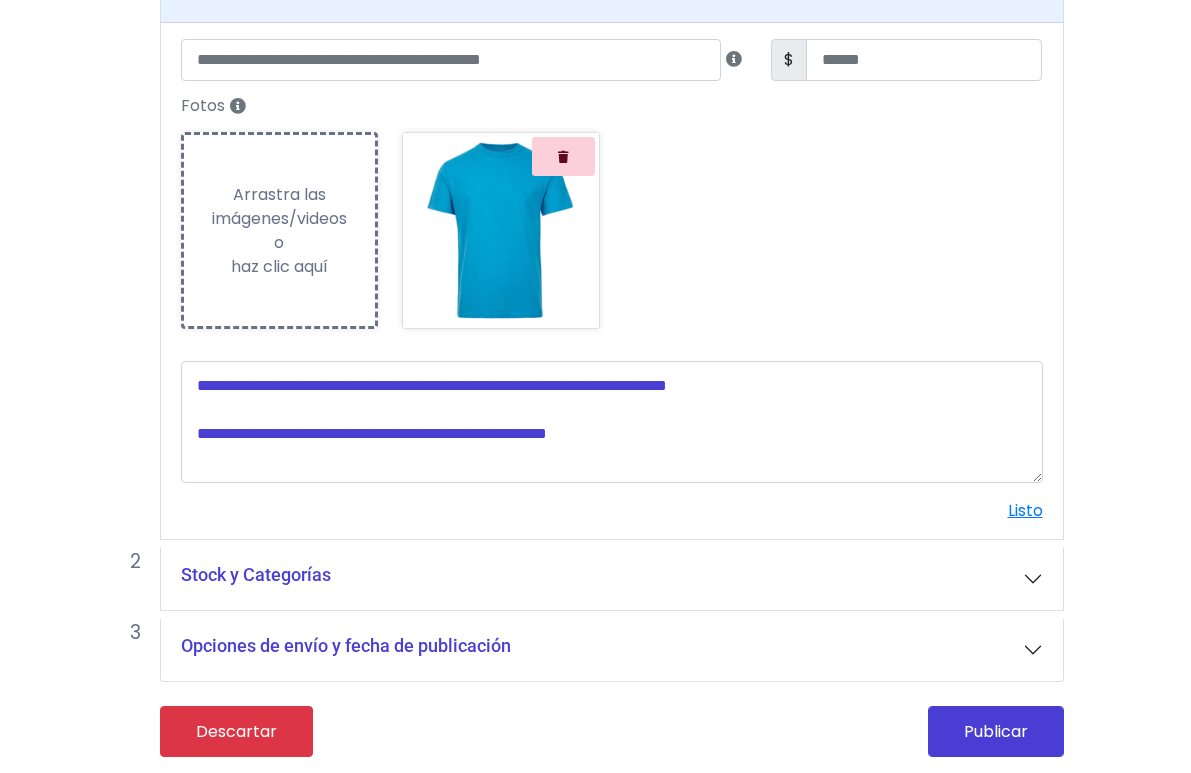 click on "Stock y Categorías" at bounding box center [612, 579] 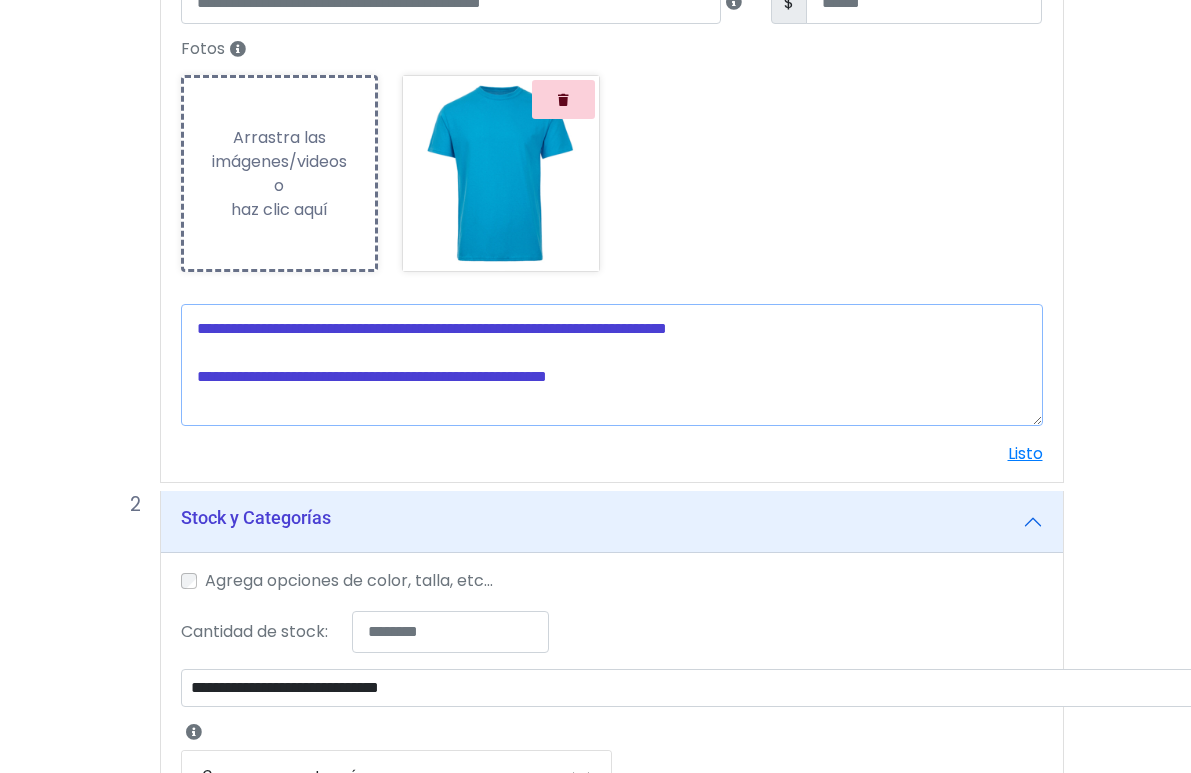 click at bounding box center (612, 365) 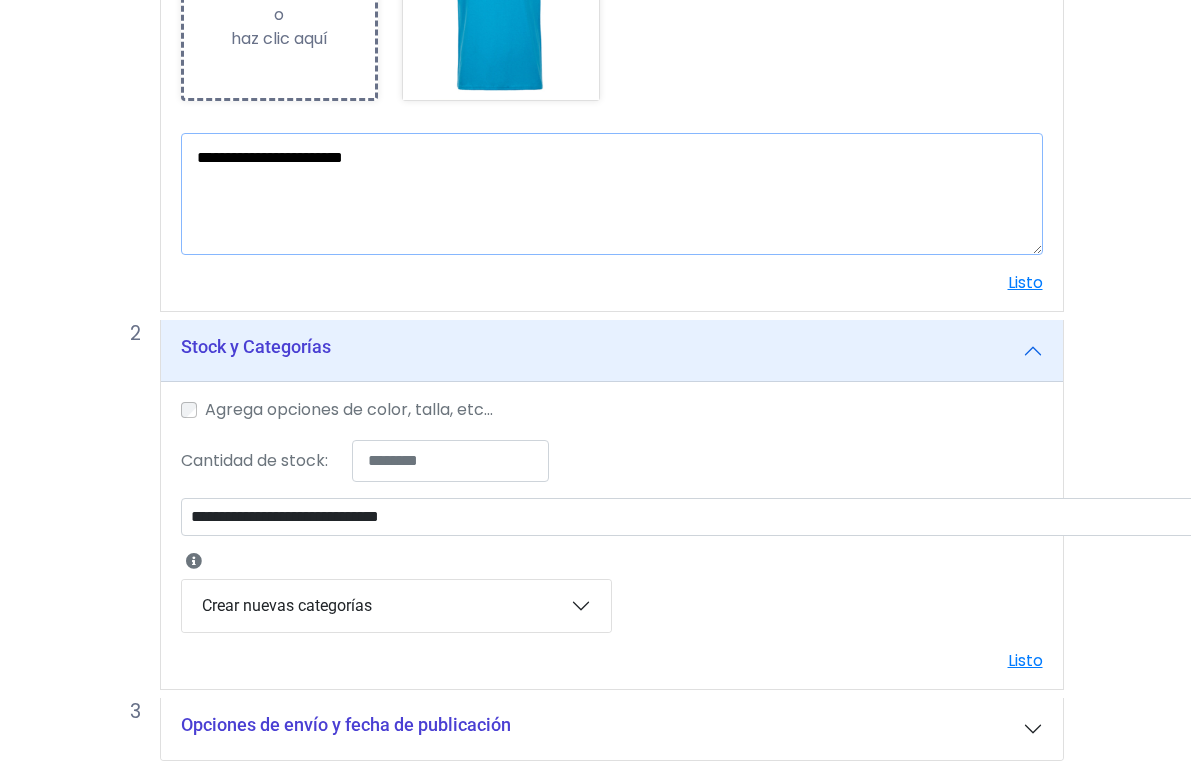 scroll, scrollTop: 441, scrollLeft: 0, axis: vertical 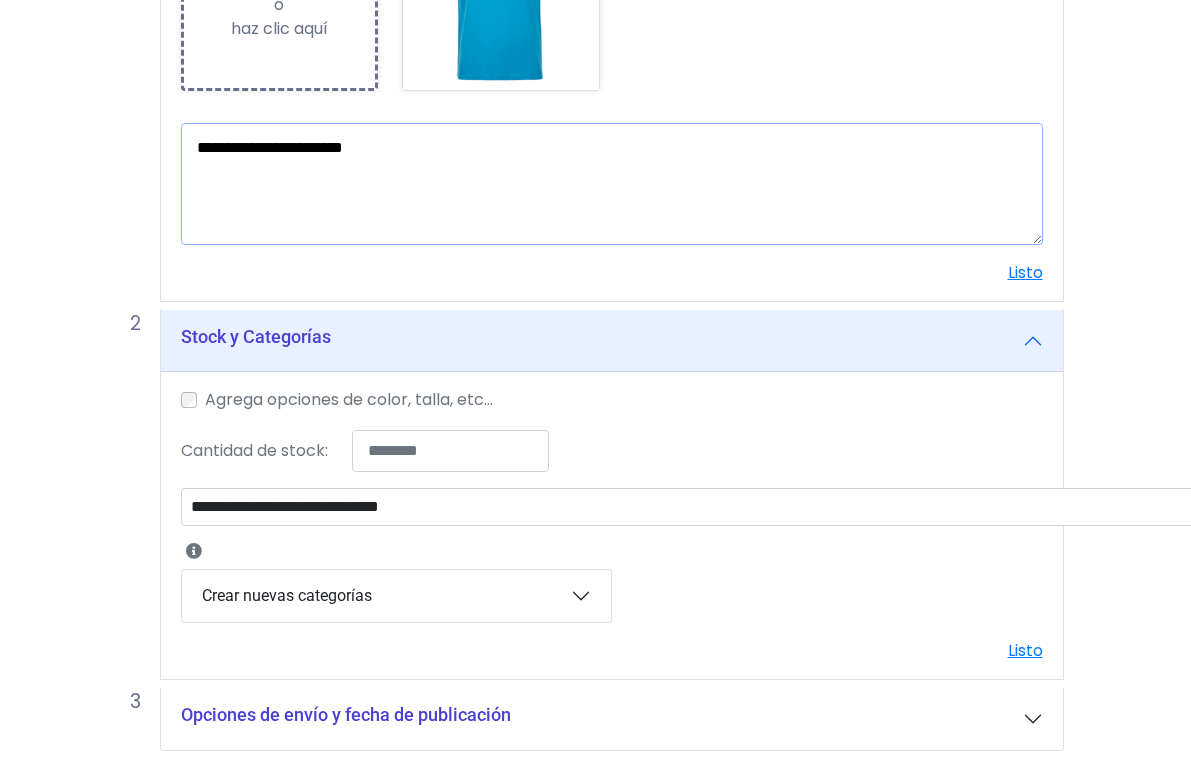 type on "**********" 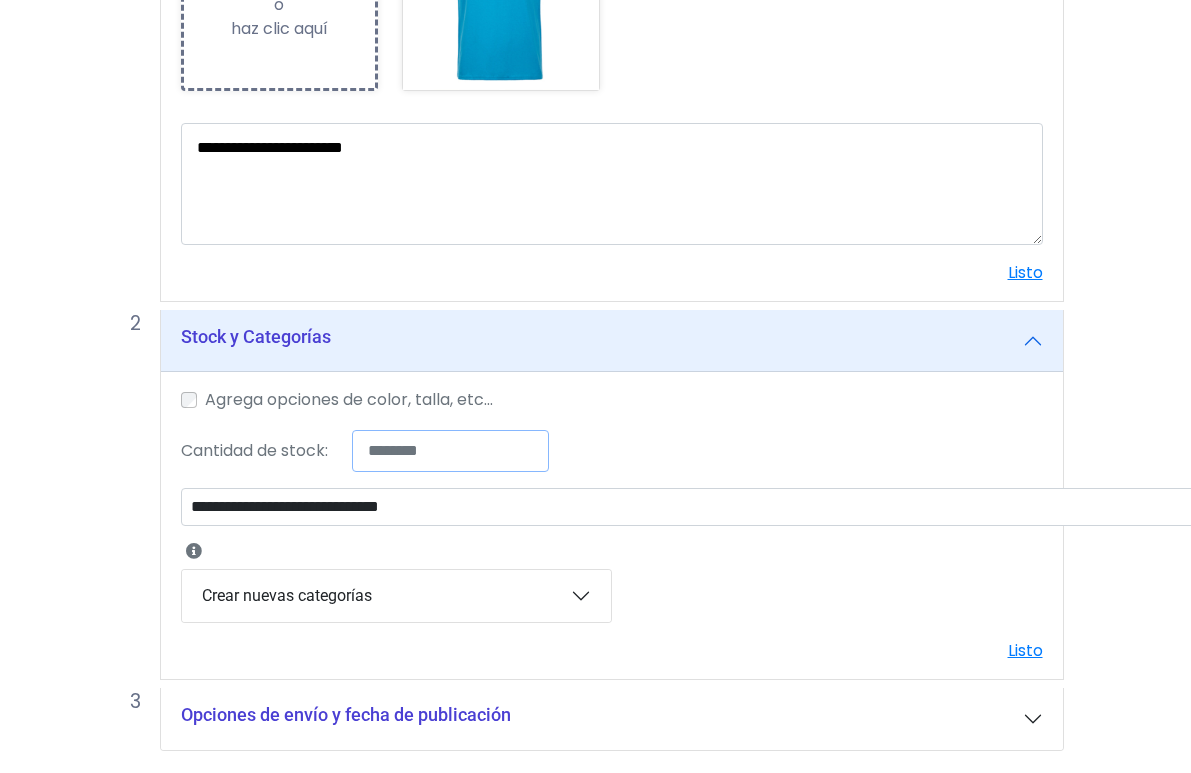 drag, startPoint x: 359, startPoint y: 503, endPoint x: 141, endPoint y: 503, distance: 218 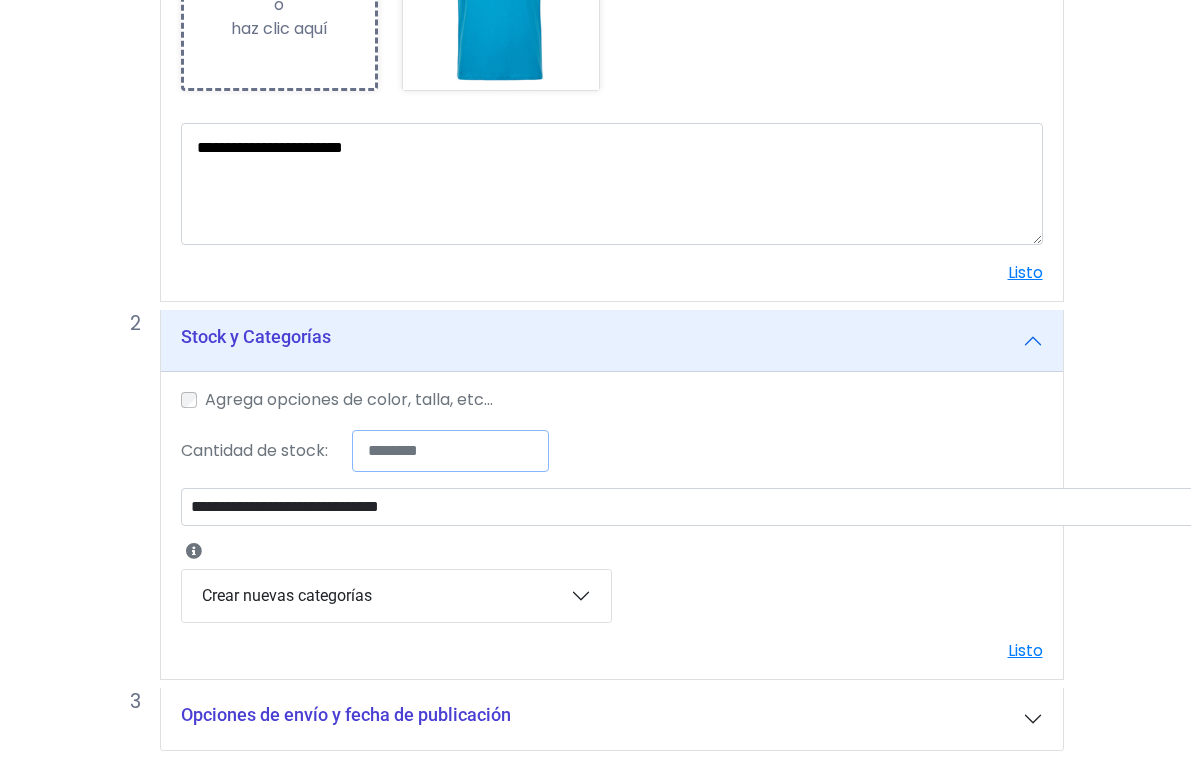 type on "*" 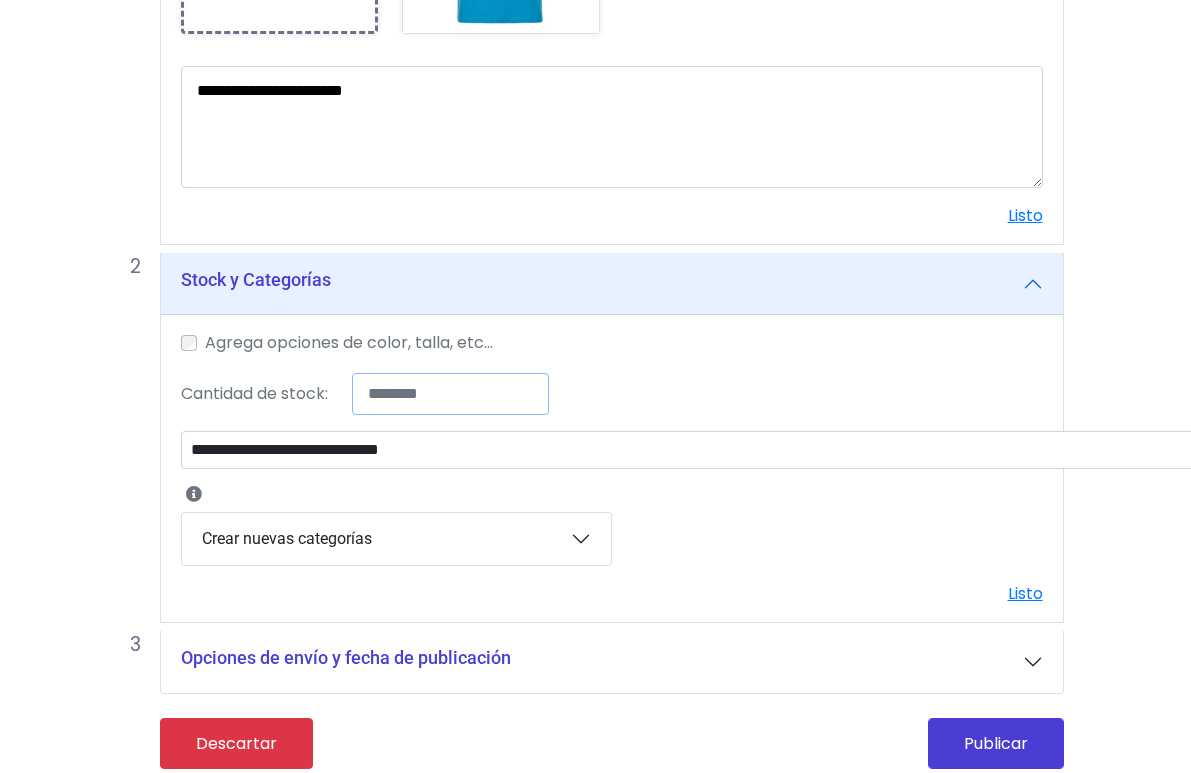 scroll, scrollTop: 566, scrollLeft: 0, axis: vertical 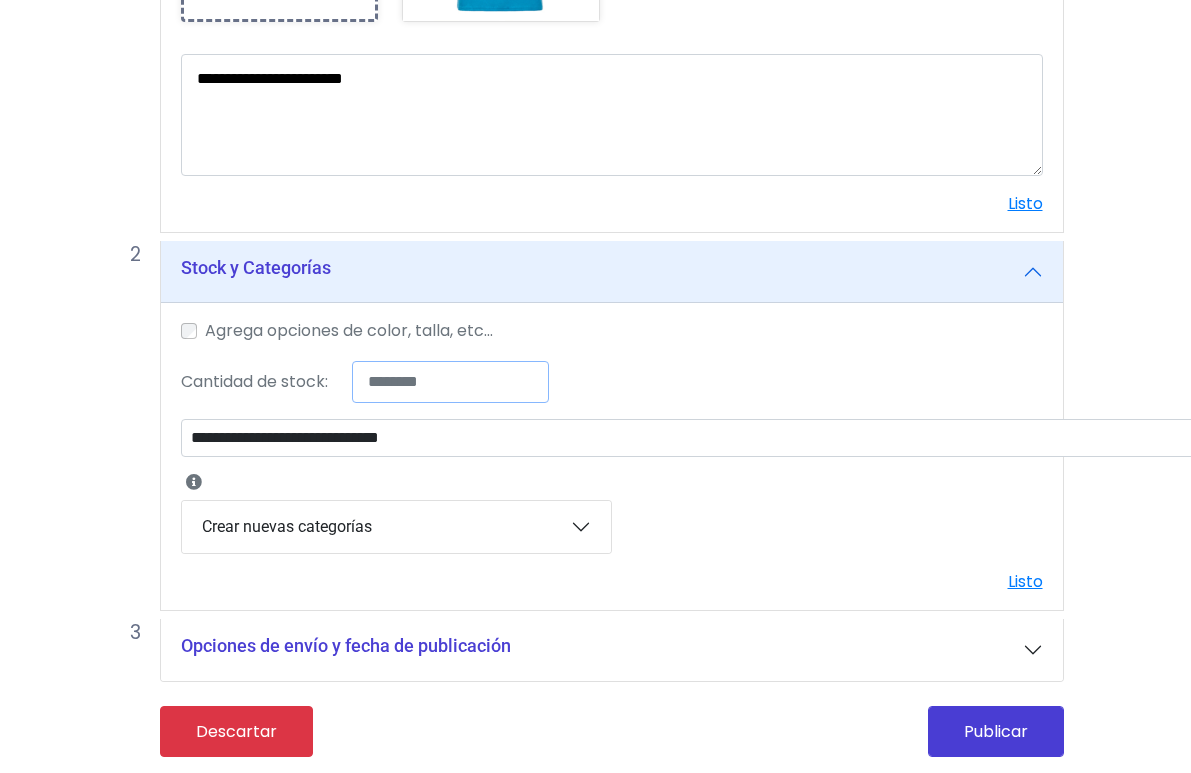 type on "*" 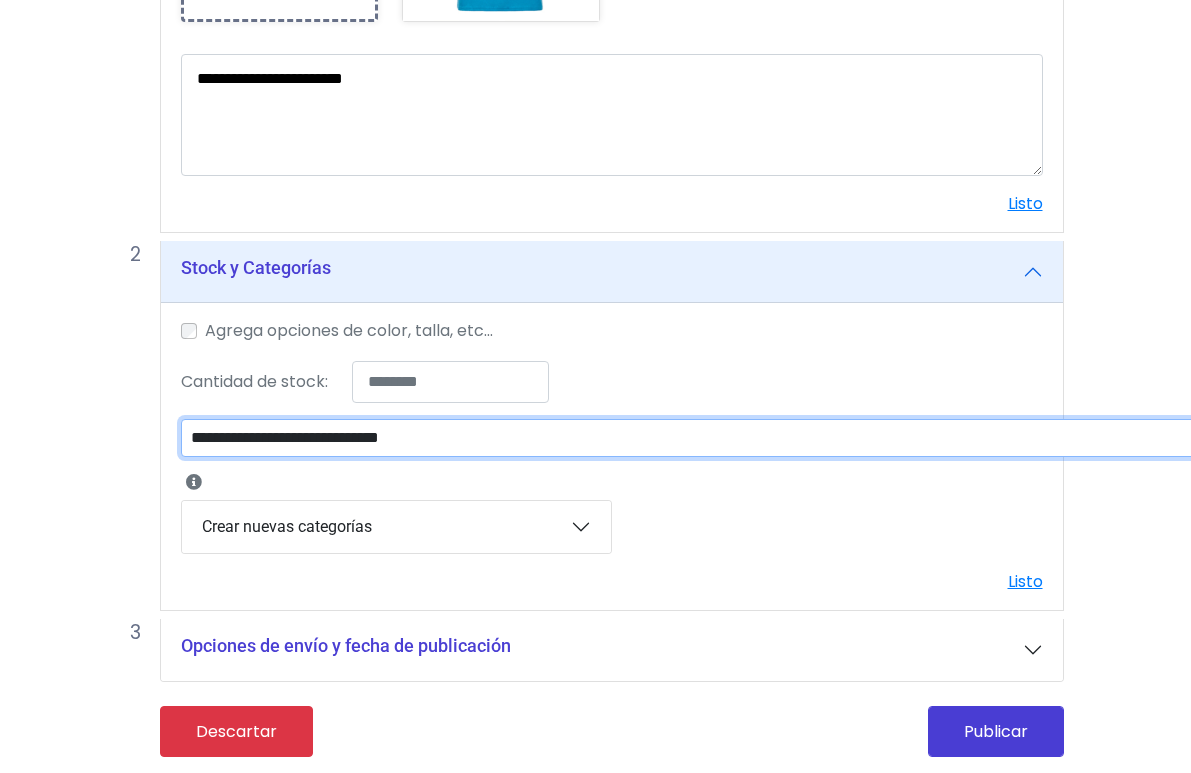 click on "**********" at bounding box center (702, 438) 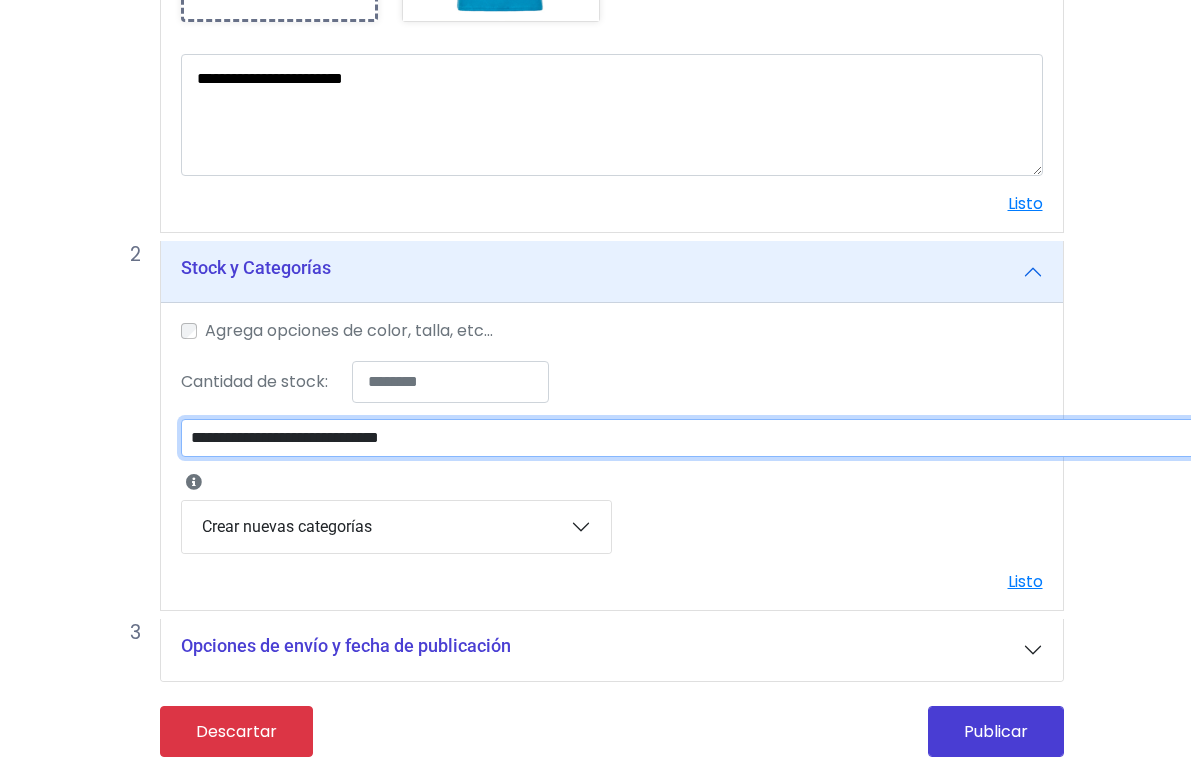 select on "**" 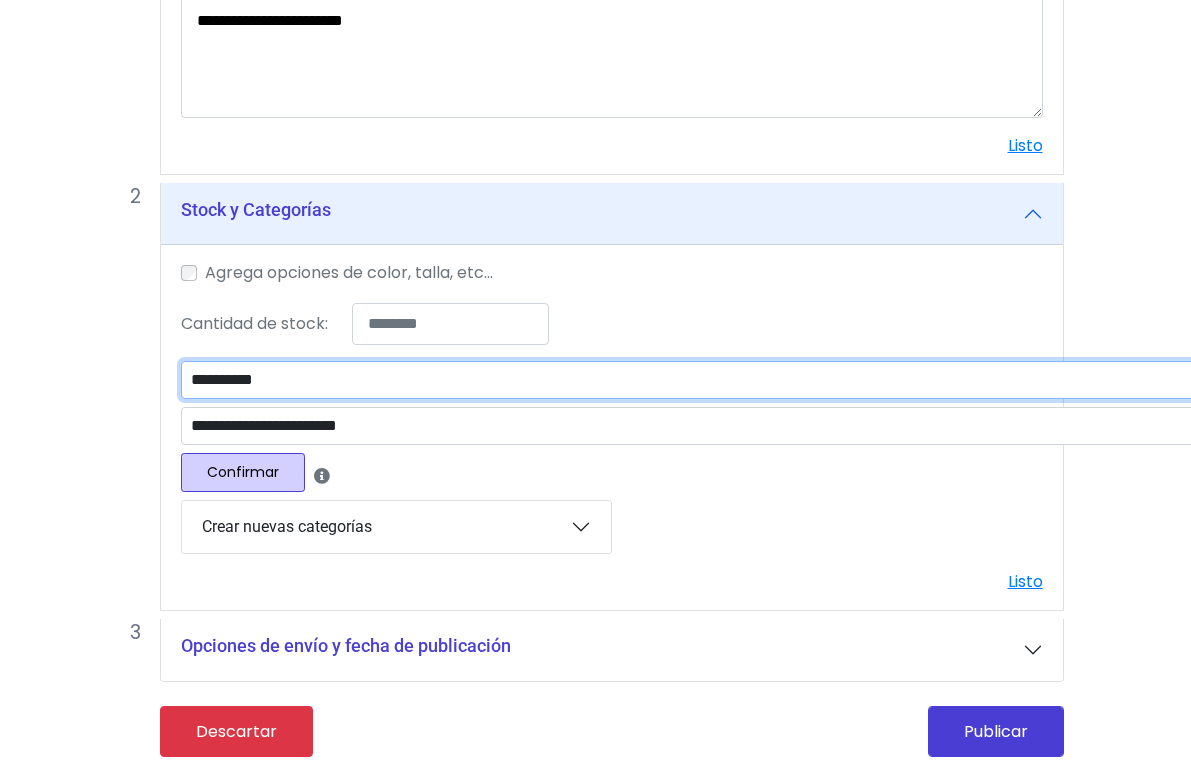 scroll, scrollTop: 625, scrollLeft: 0, axis: vertical 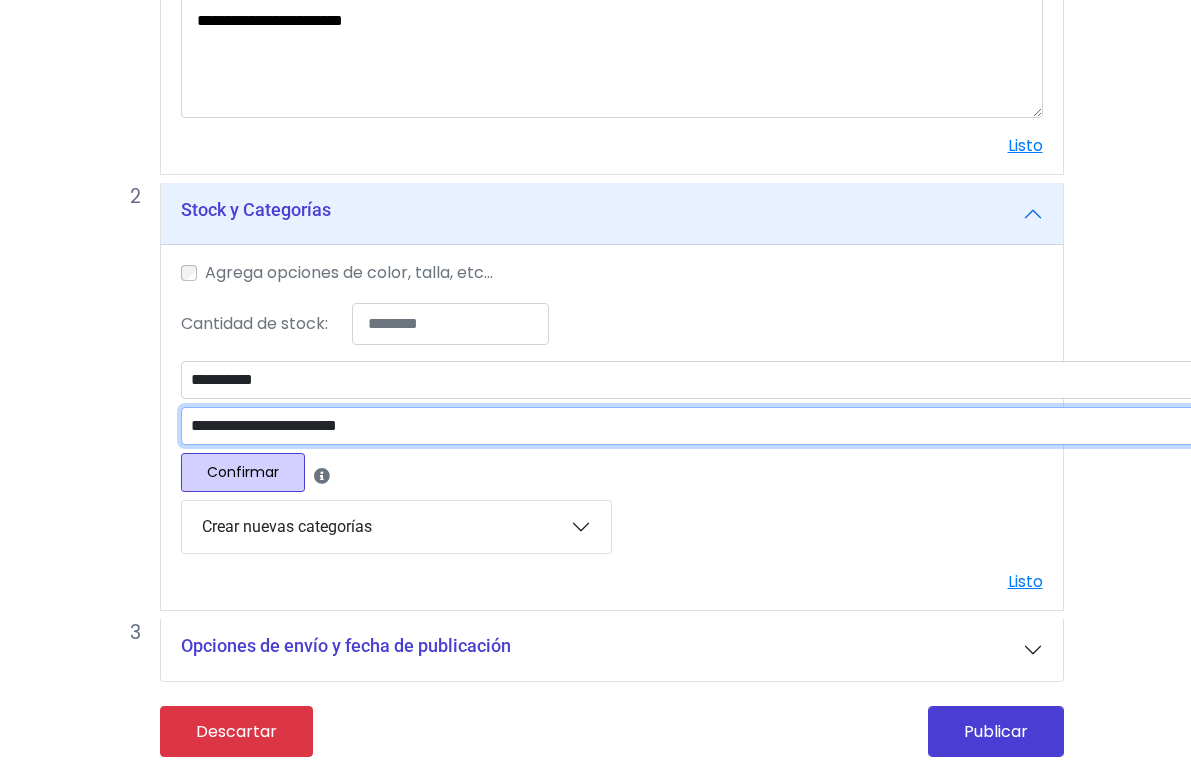 click on "**********" at bounding box center [702, 426] 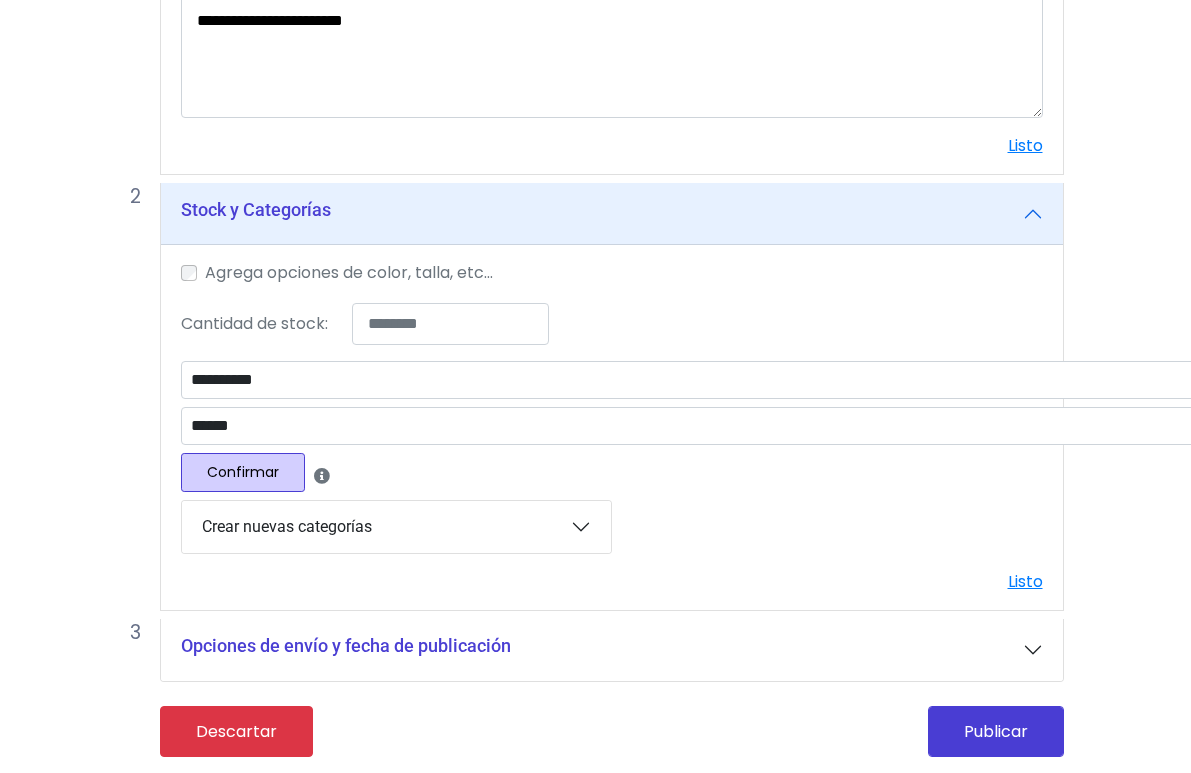 click on "**********" at bounding box center [612, 430] 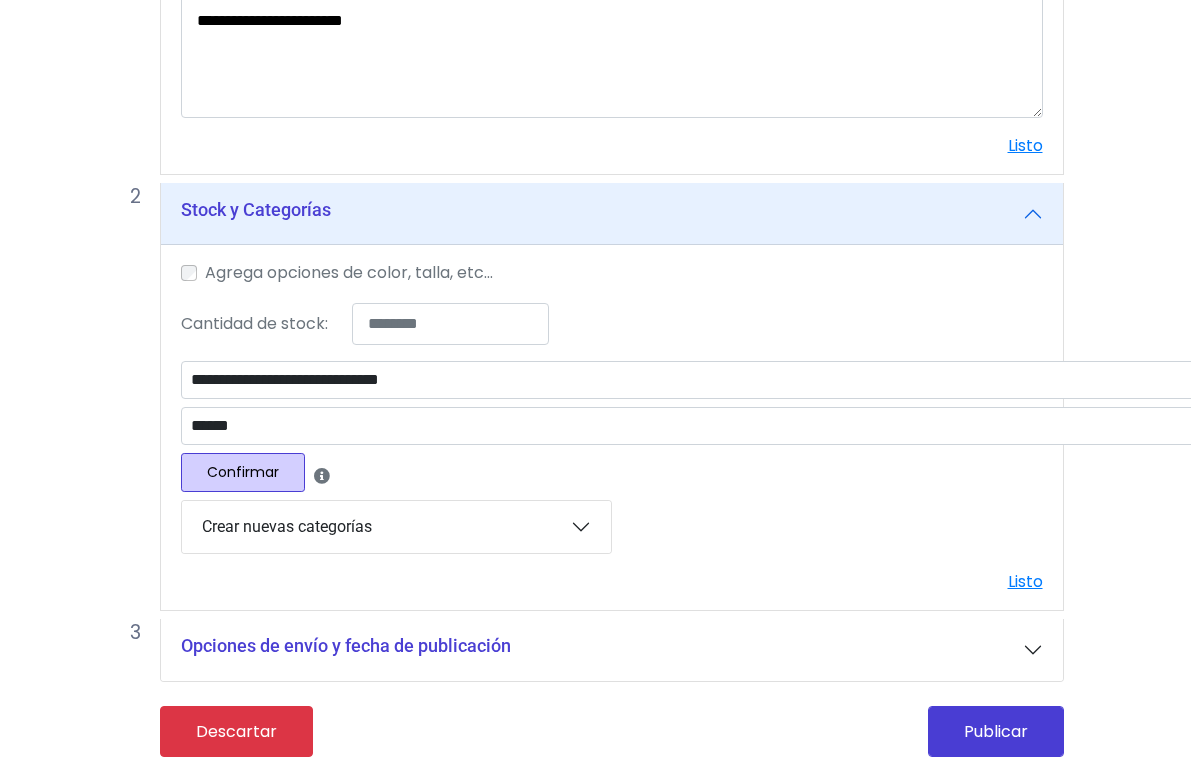 scroll, scrollTop: 597, scrollLeft: 0, axis: vertical 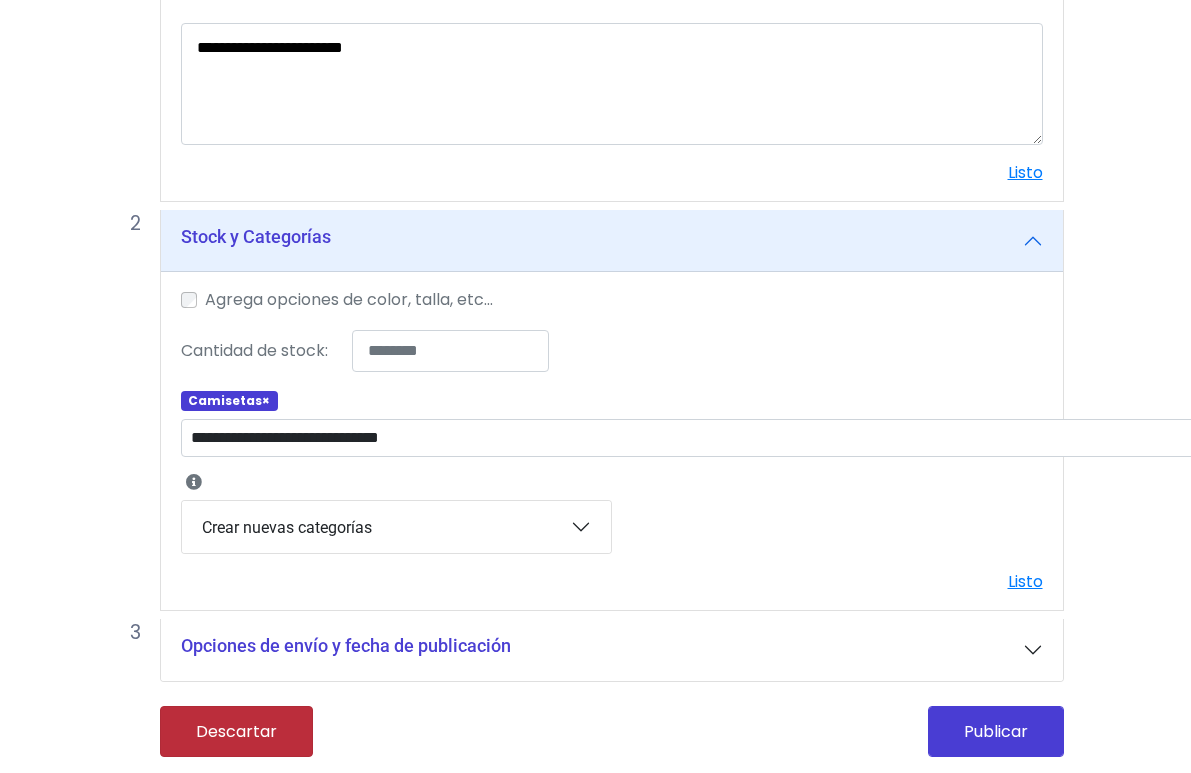 click on "Descartar" at bounding box center (236, 731) 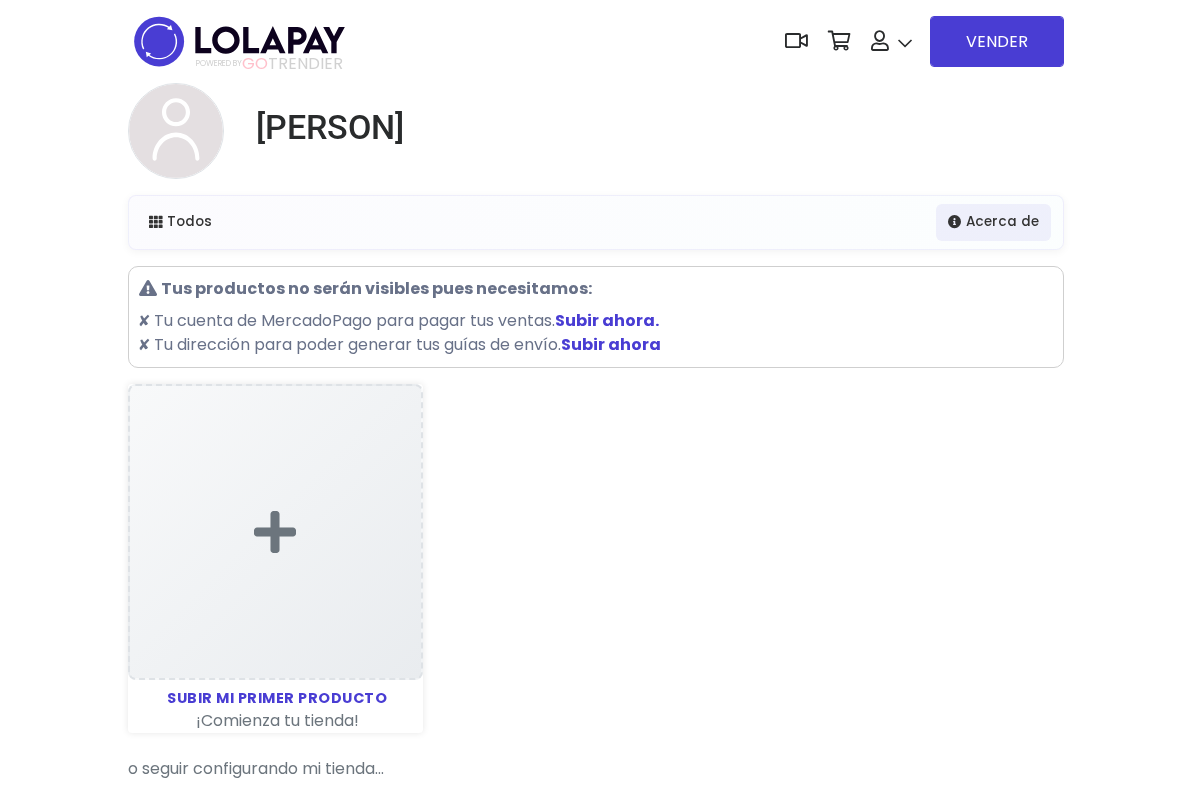 scroll, scrollTop: 0, scrollLeft: 0, axis: both 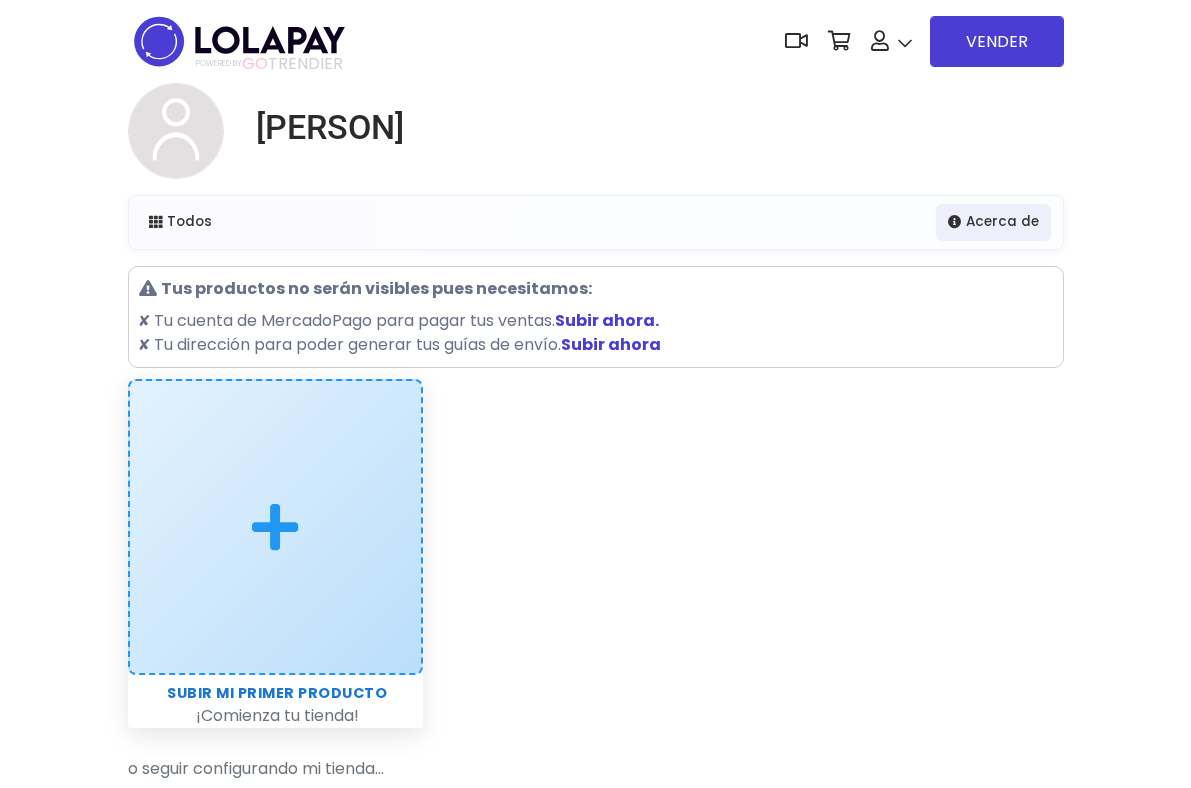 click at bounding box center (276, 527) 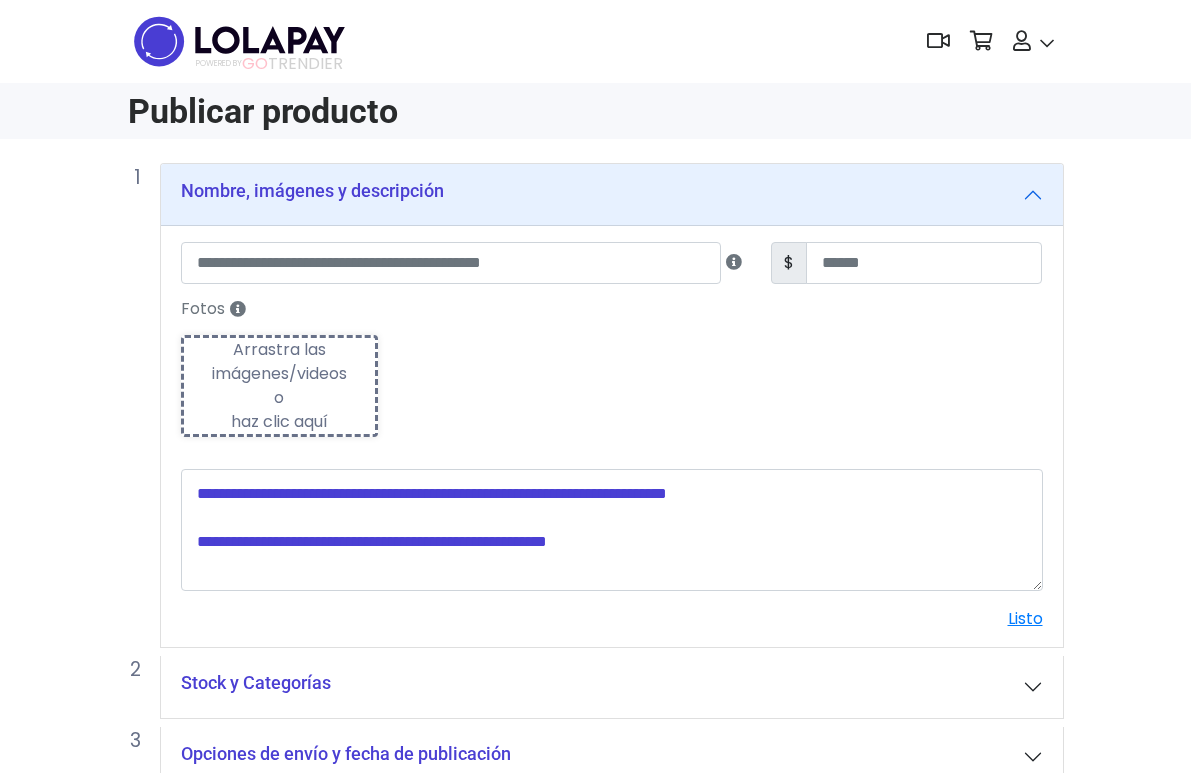 scroll, scrollTop: 0, scrollLeft: 0, axis: both 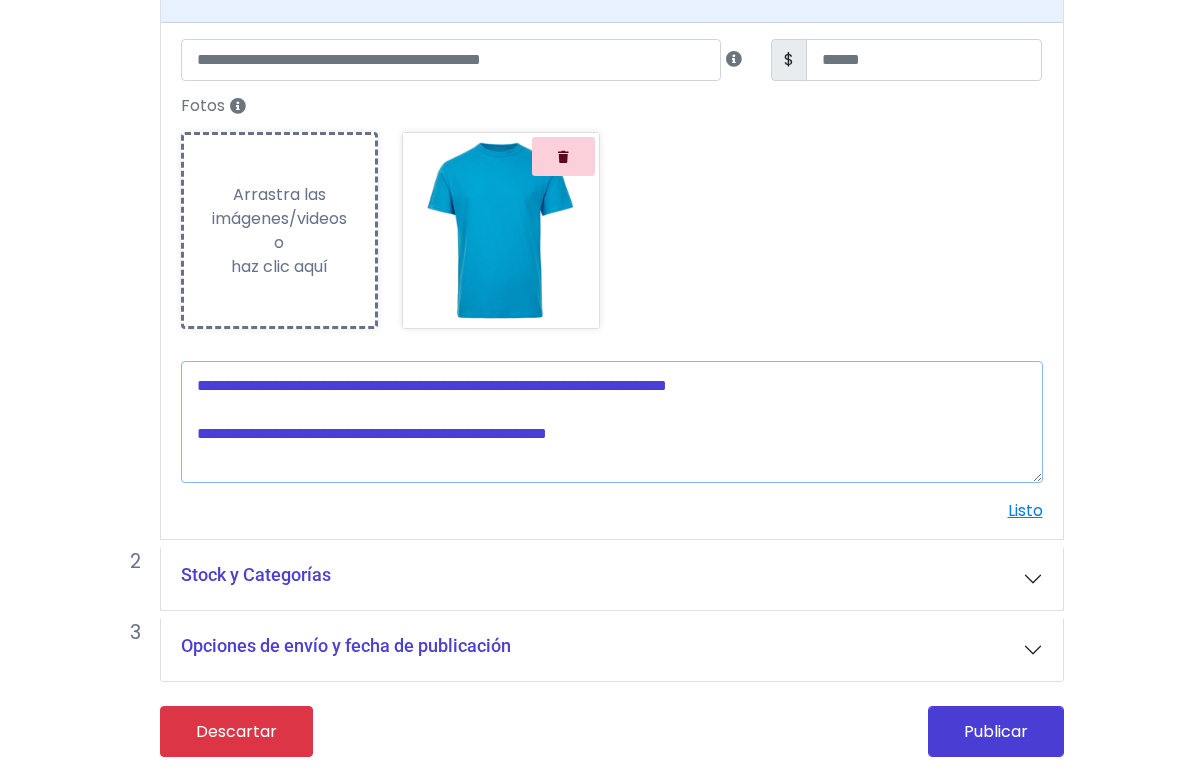 click at bounding box center [612, 422] 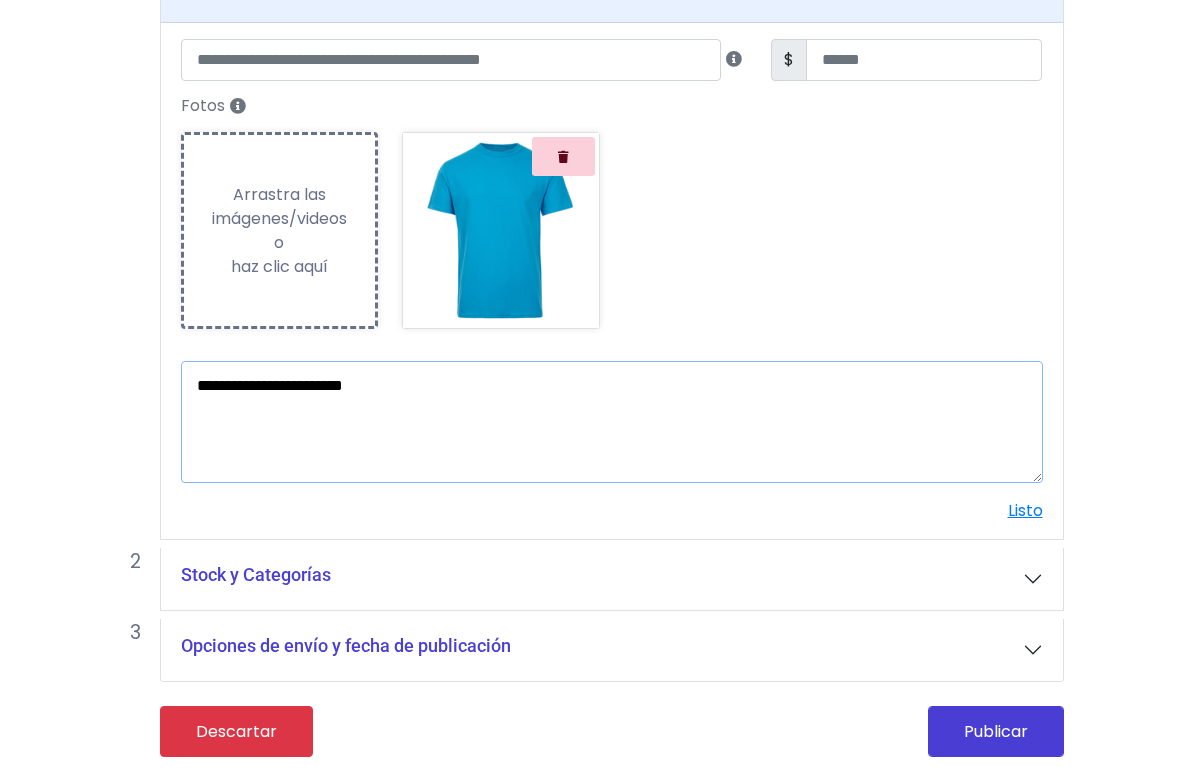 type on "**********" 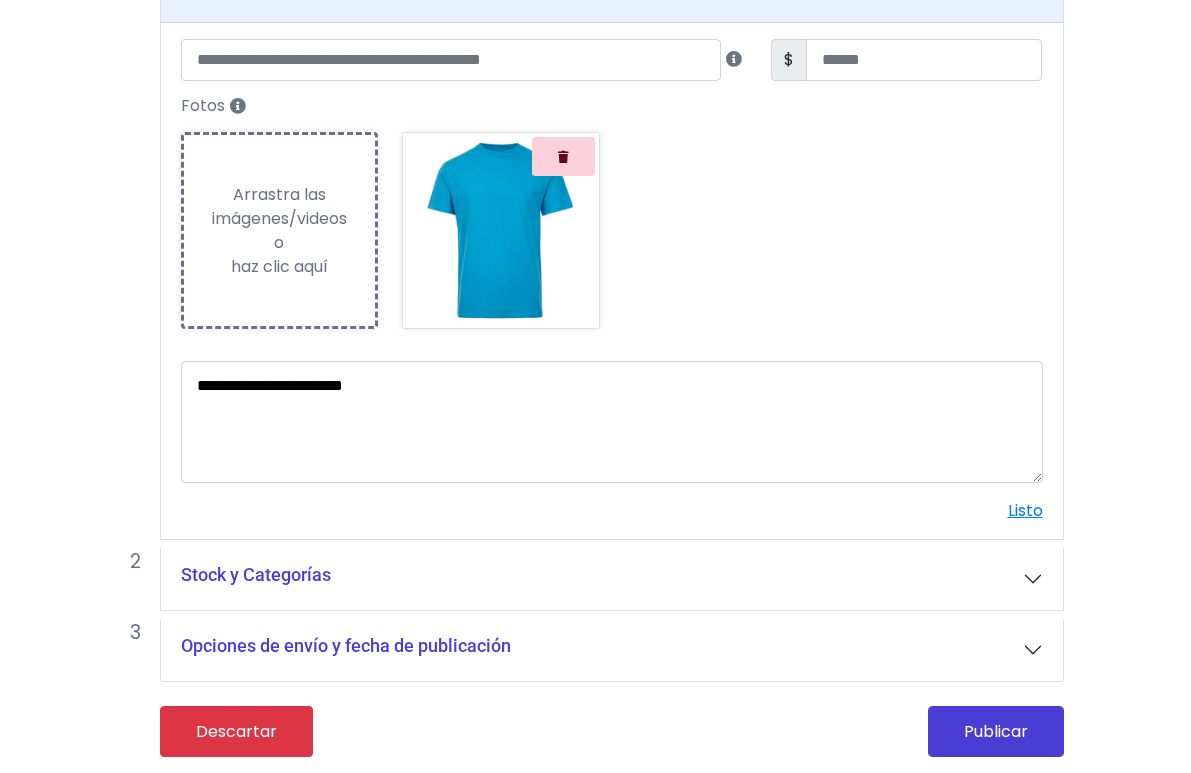 click on "Stock y Categorías" at bounding box center [612, 579] 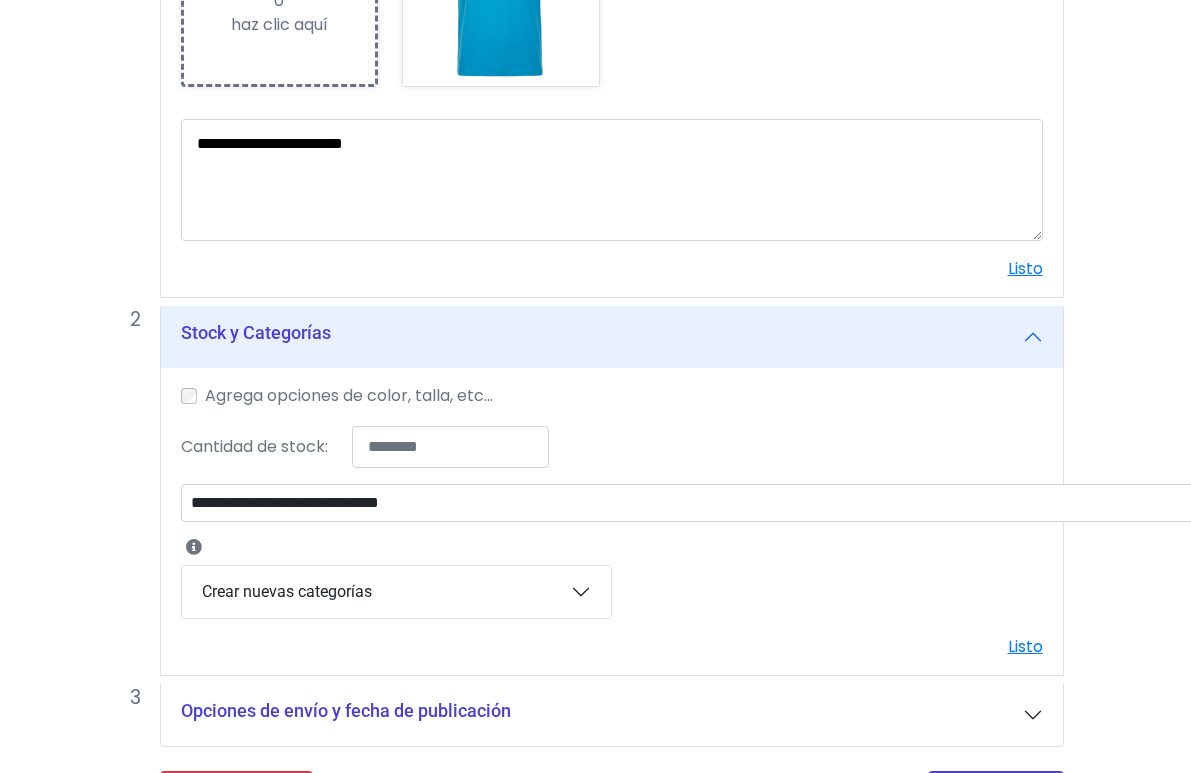 scroll, scrollTop: 466, scrollLeft: 0, axis: vertical 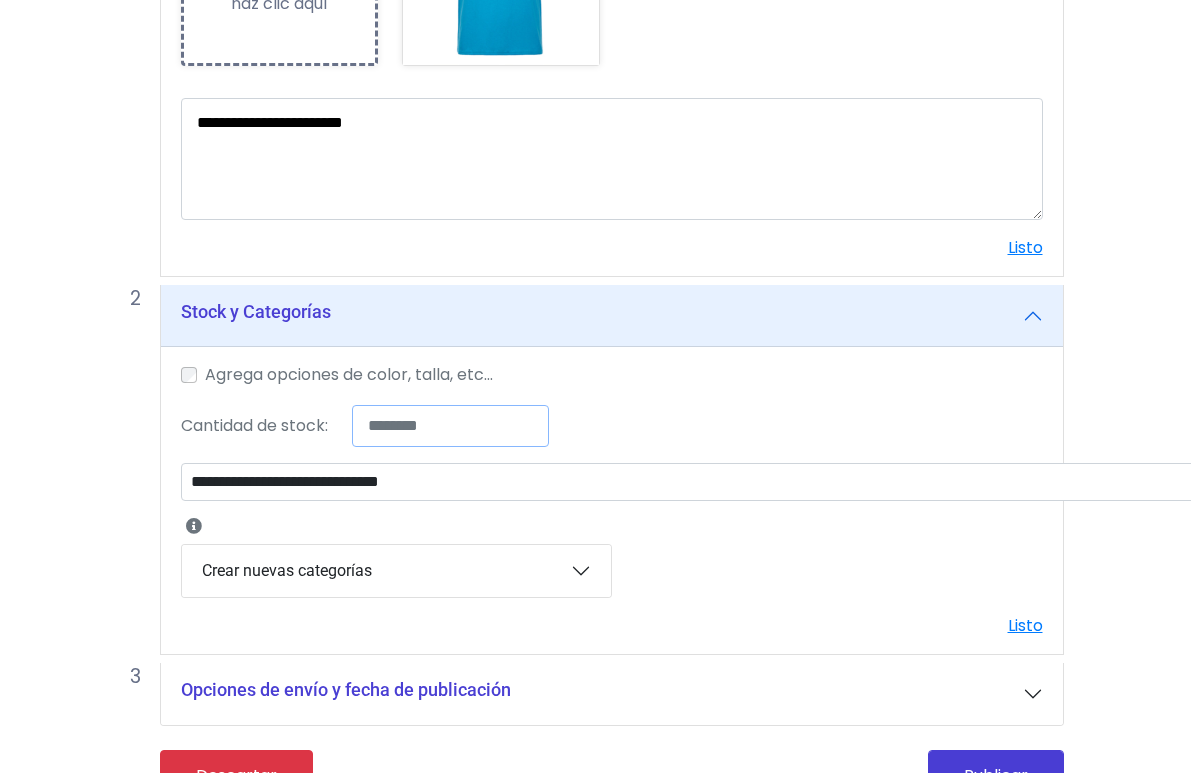 drag, startPoint x: 304, startPoint y: 490, endPoint x: 221, endPoint y: 490, distance: 83 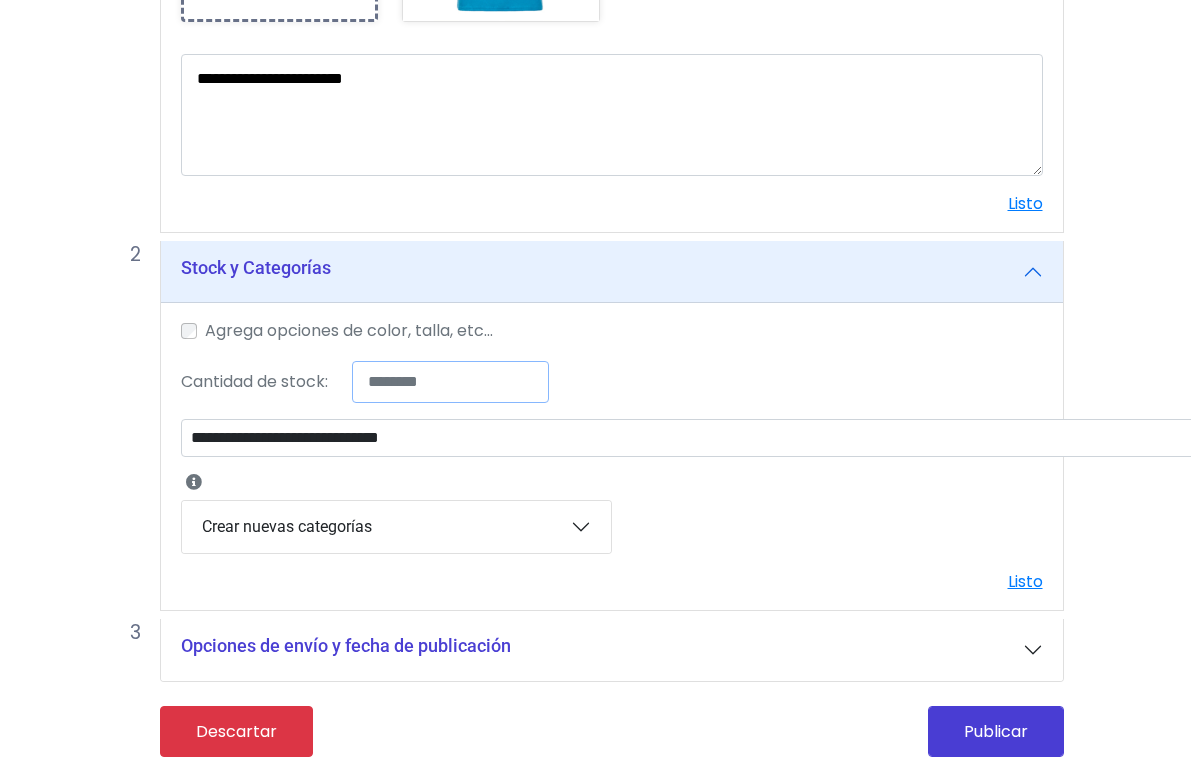 scroll, scrollTop: 563, scrollLeft: 0, axis: vertical 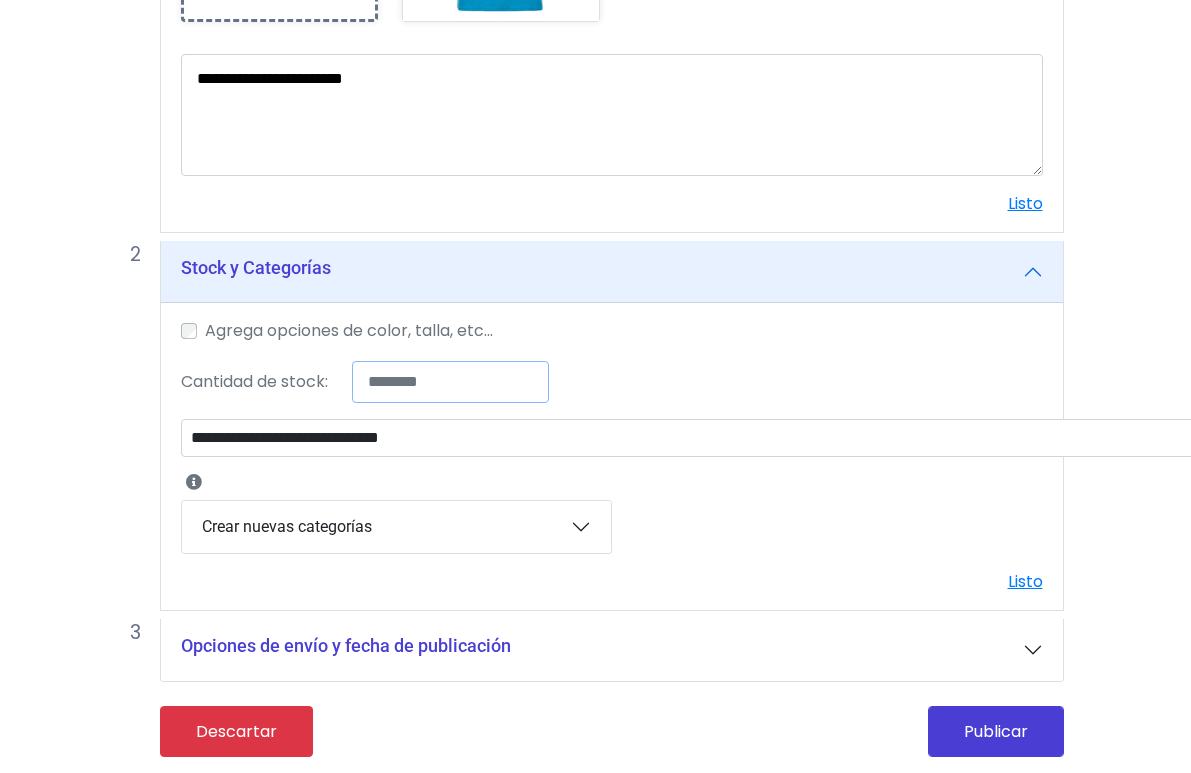 type on "*" 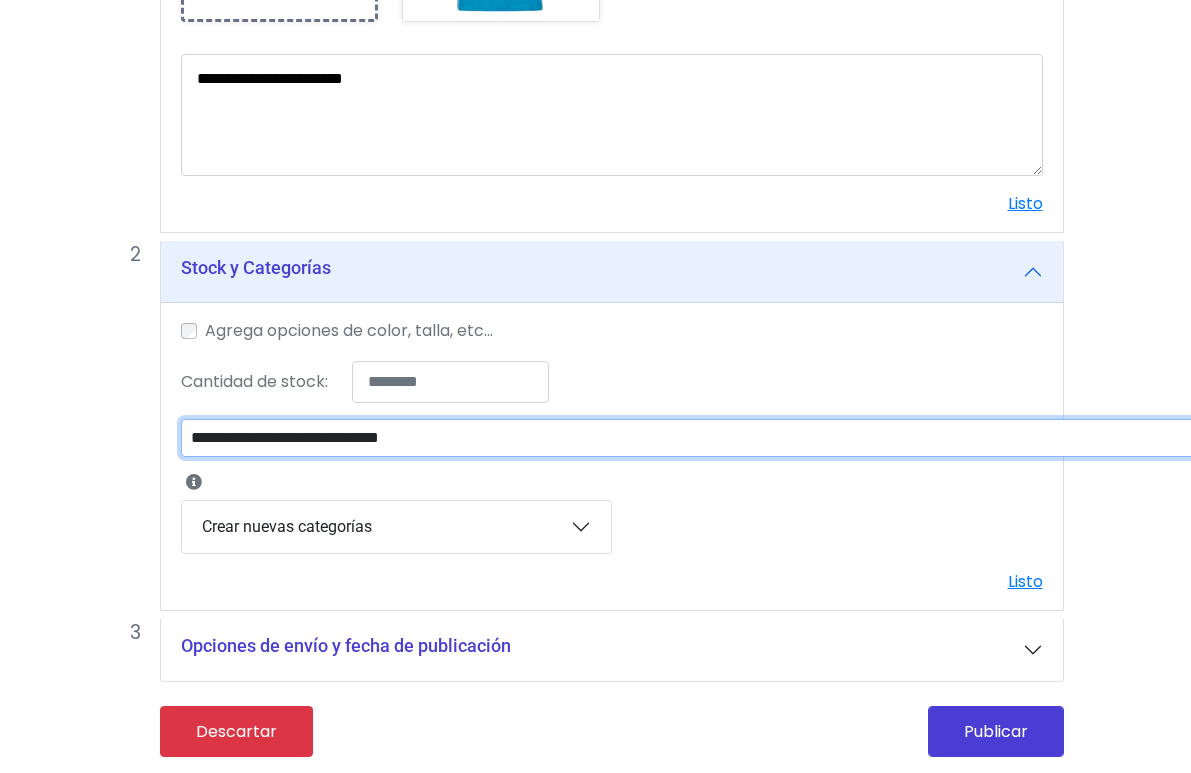 click on "**********" at bounding box center (702, 438) 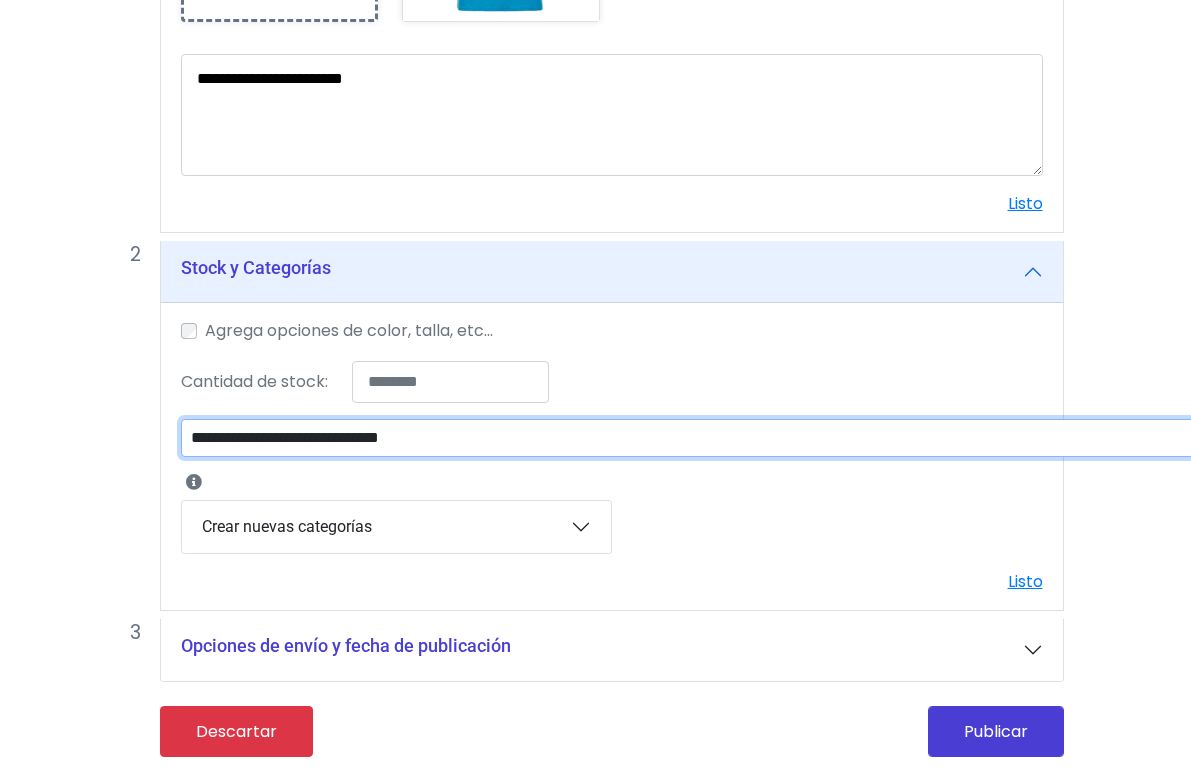 select on "**" 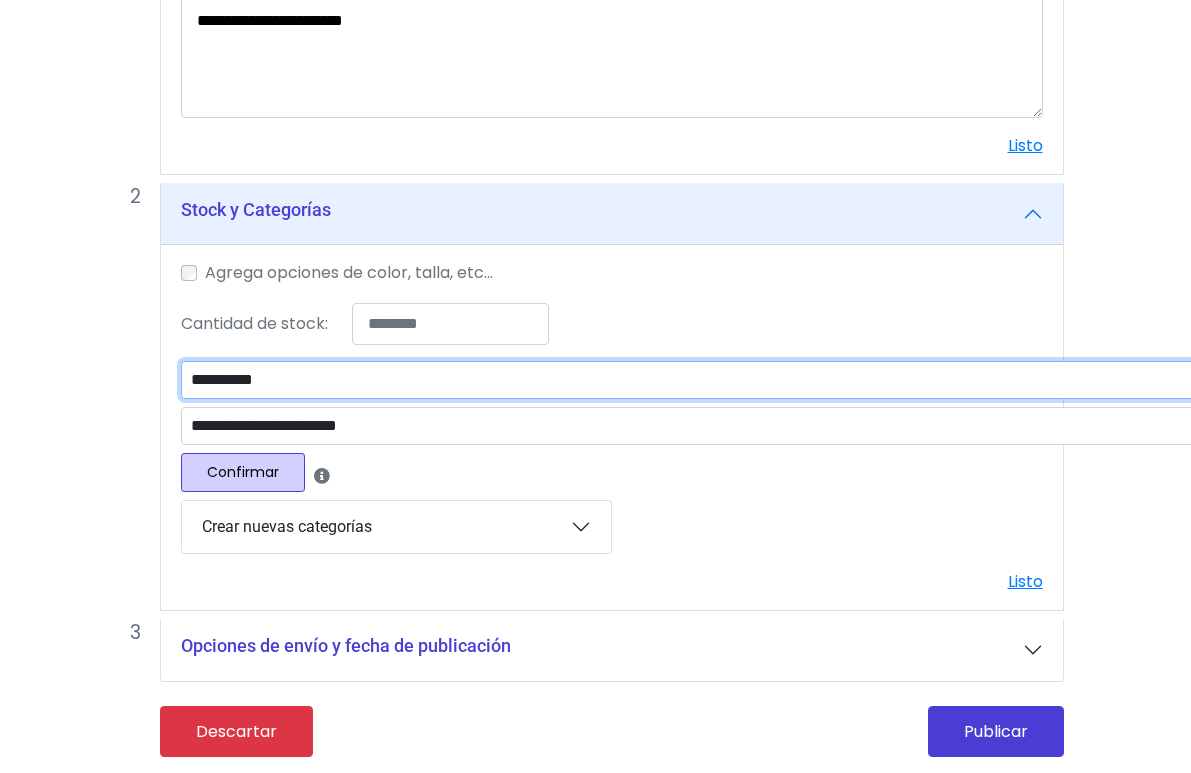 scroll, scrollTop: 625, scrollLeft: 0, axis: vertical 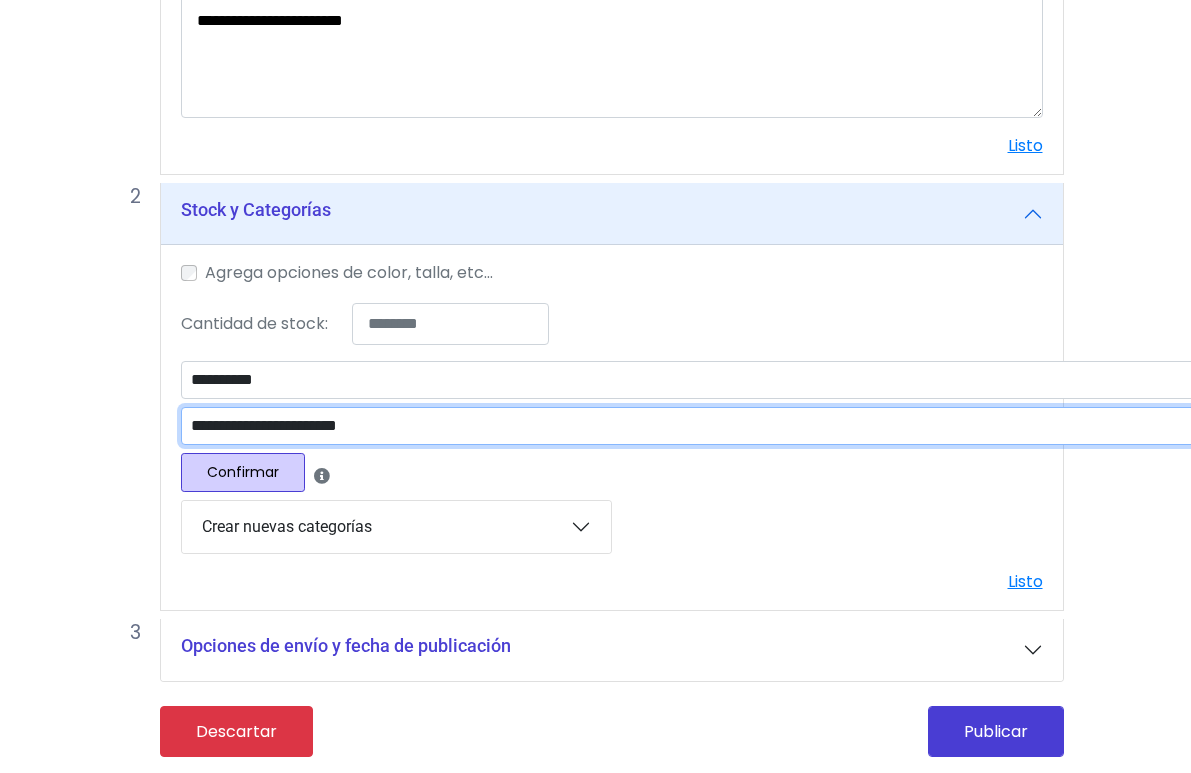 click on "**********" at bounding box center [702, 426] 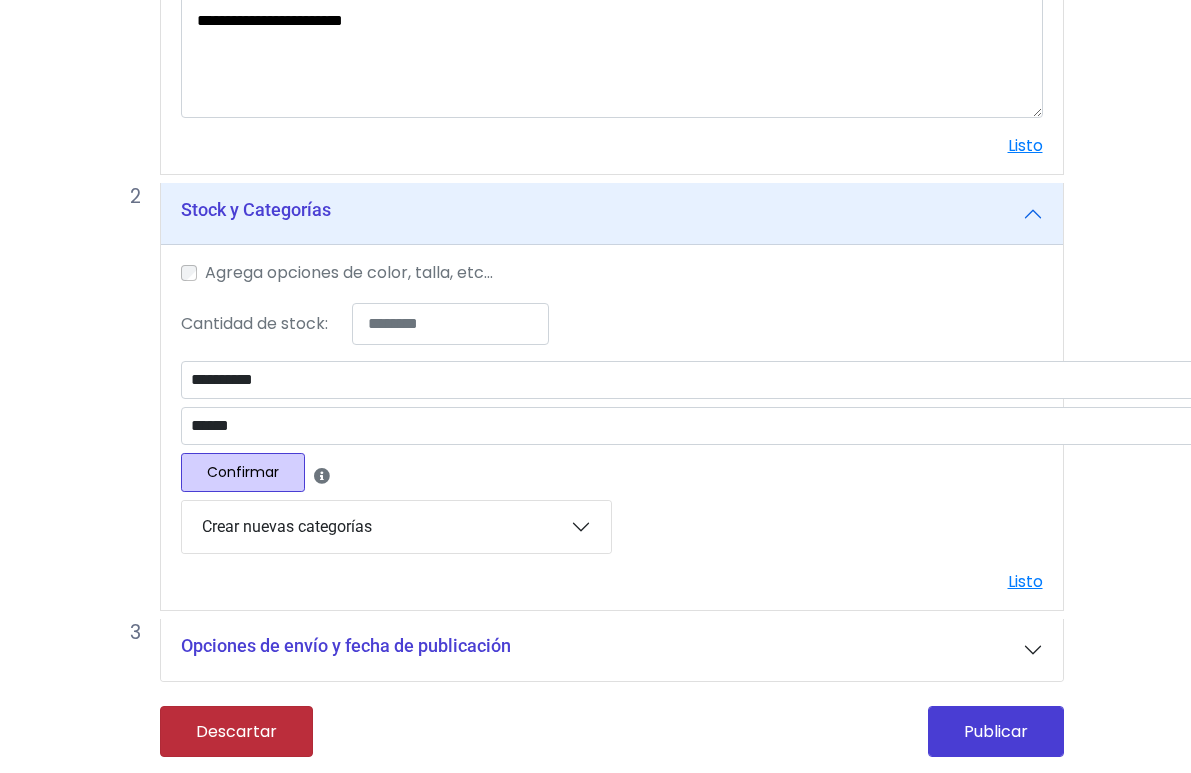 click on "Descartar" at bounding box center [236, 731] 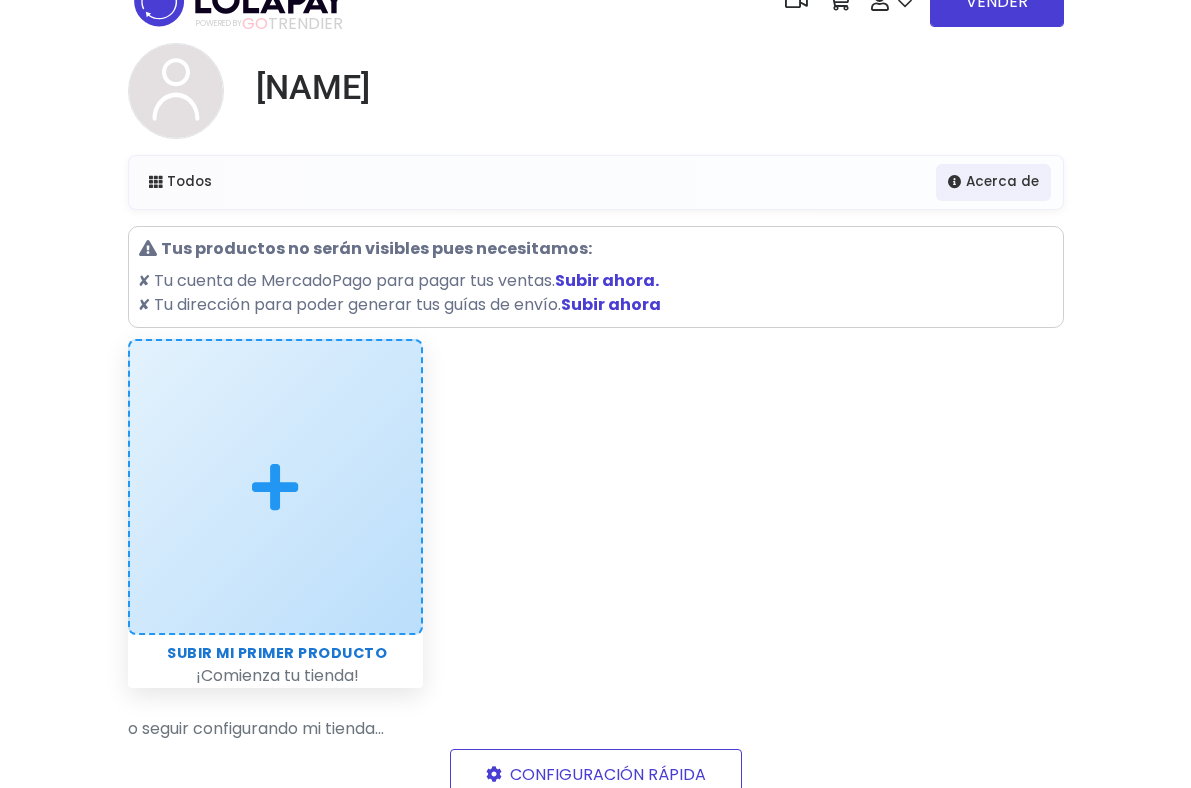 scroll, scrollTop: 46, scrollLeft: 0, axis: vertical 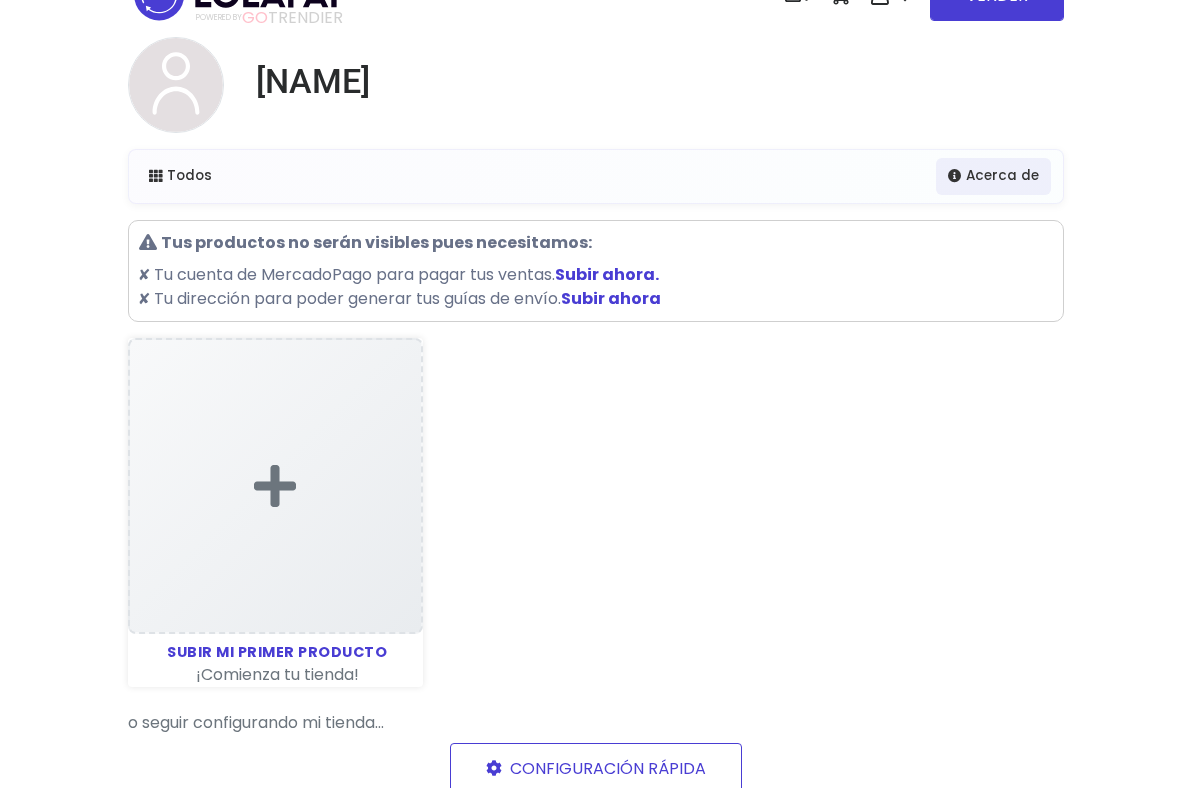 click on "Subir ahora." at bounding box center (607, 274) 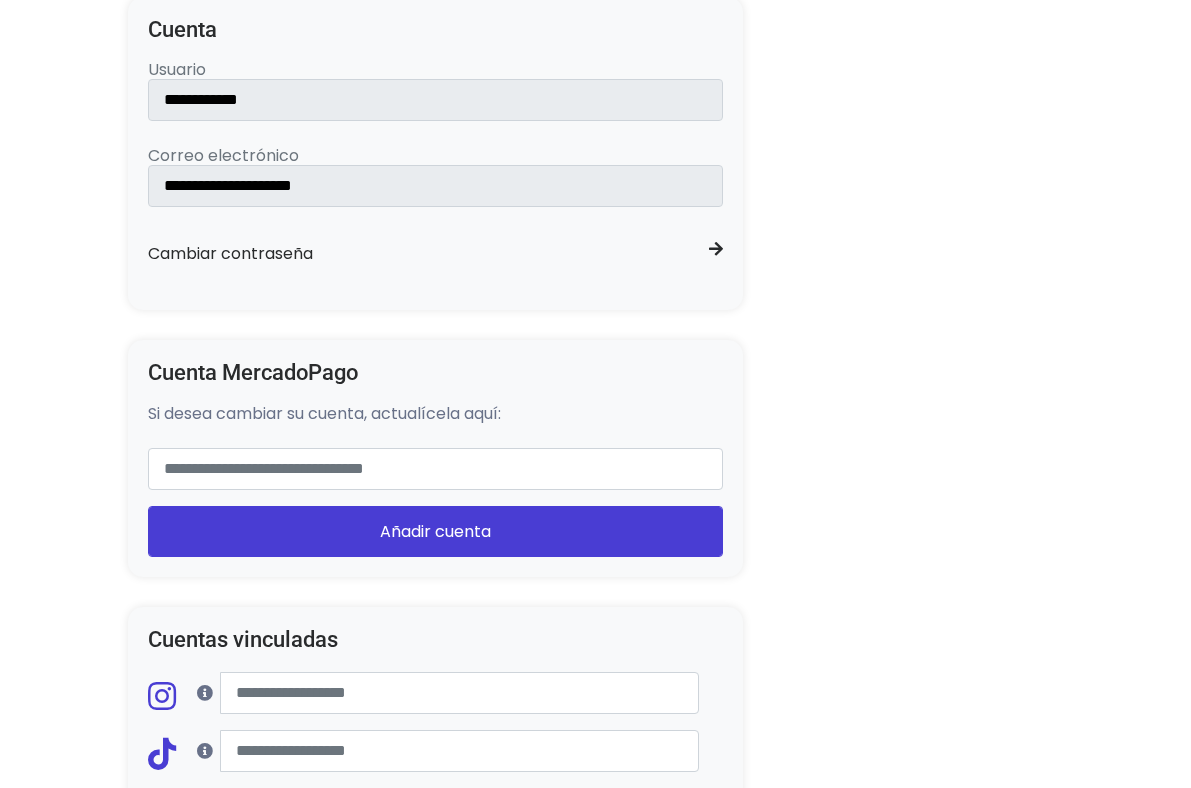 scroll, scrollTop: 1319, scrollLeft: 0, axis: vertical 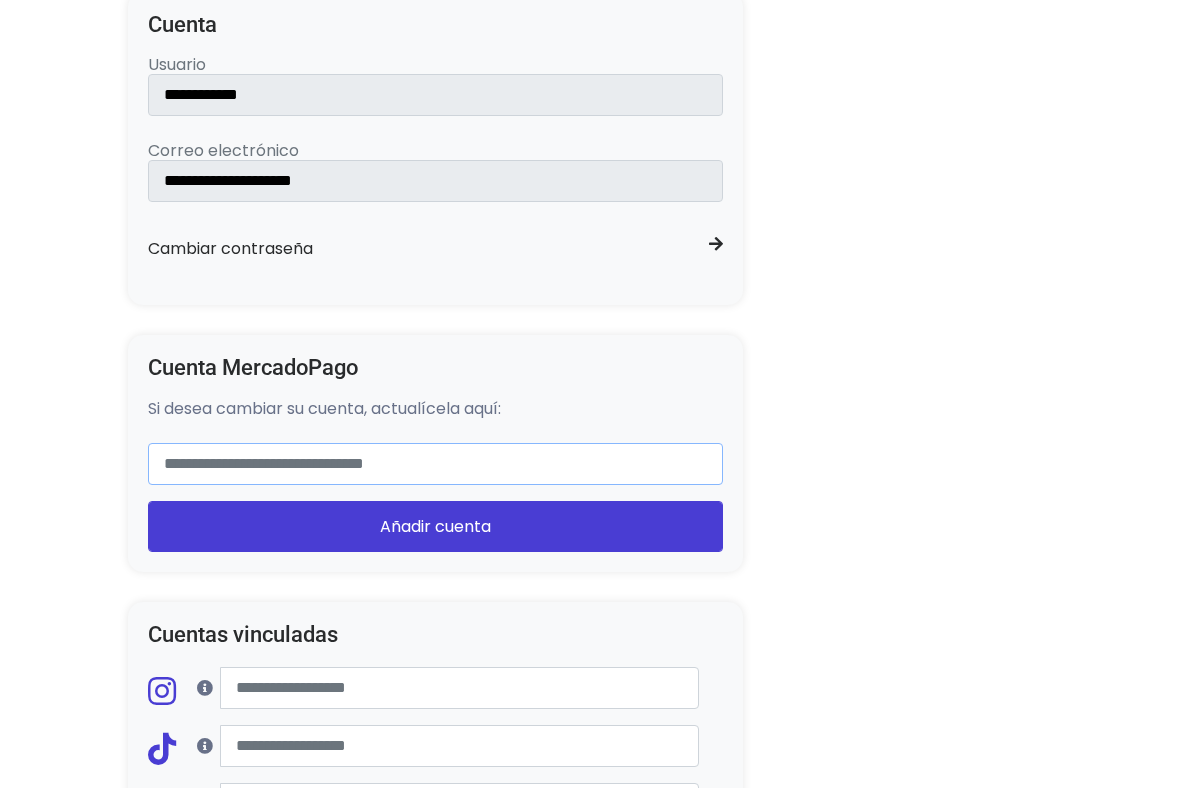 click at bounding box center (436, 464) 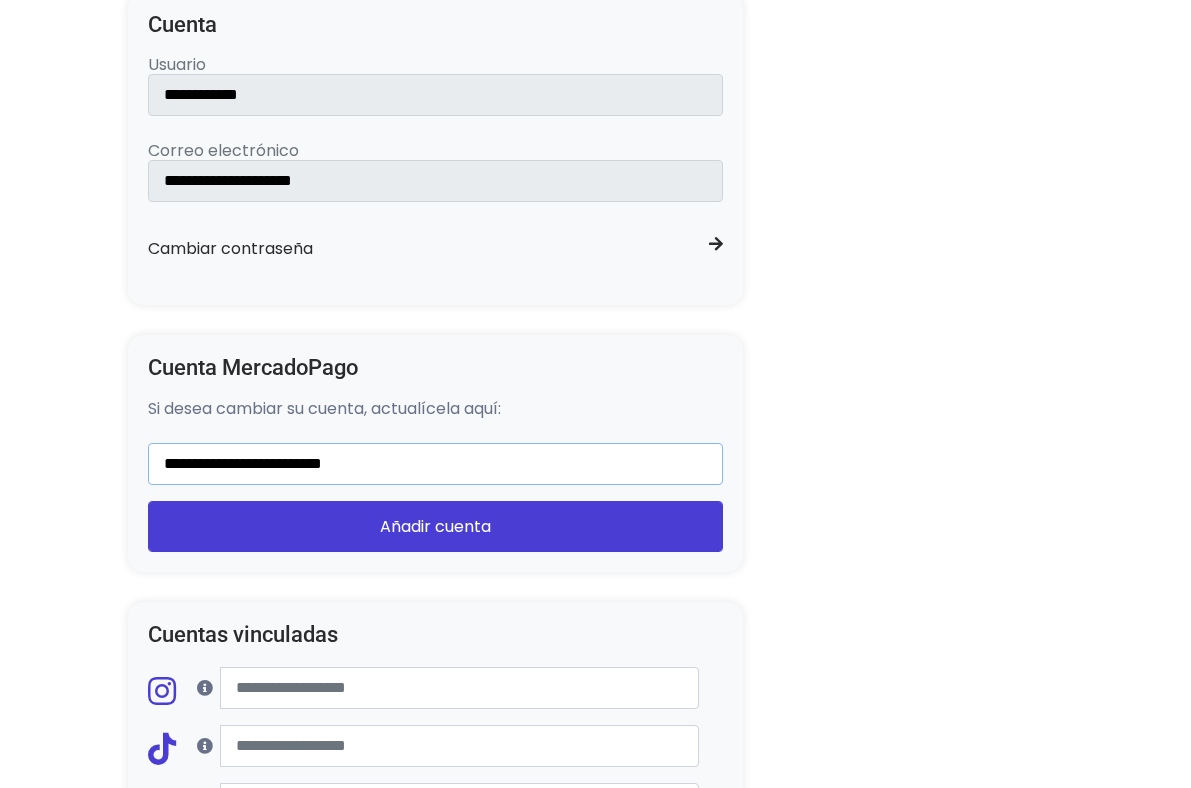 type on "**********" 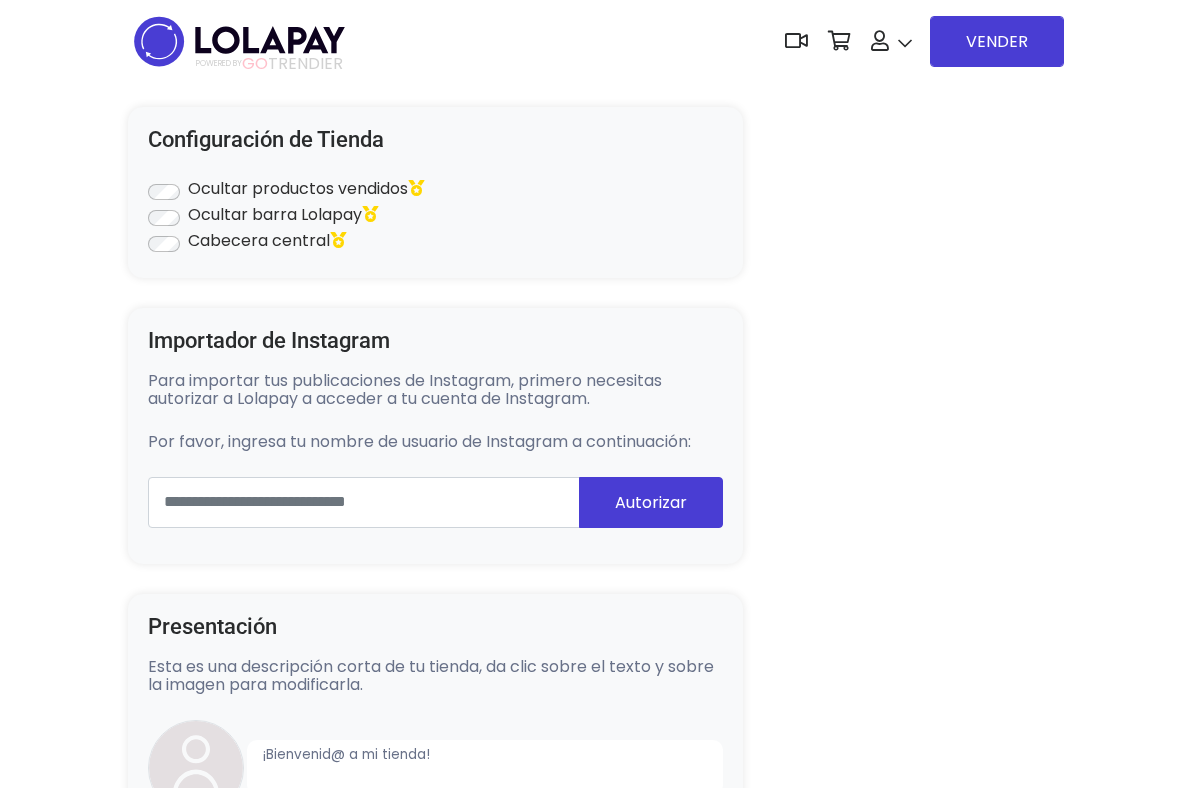 scroll, scrollTop: 1319, scrollLeft: 0, axis: vertical 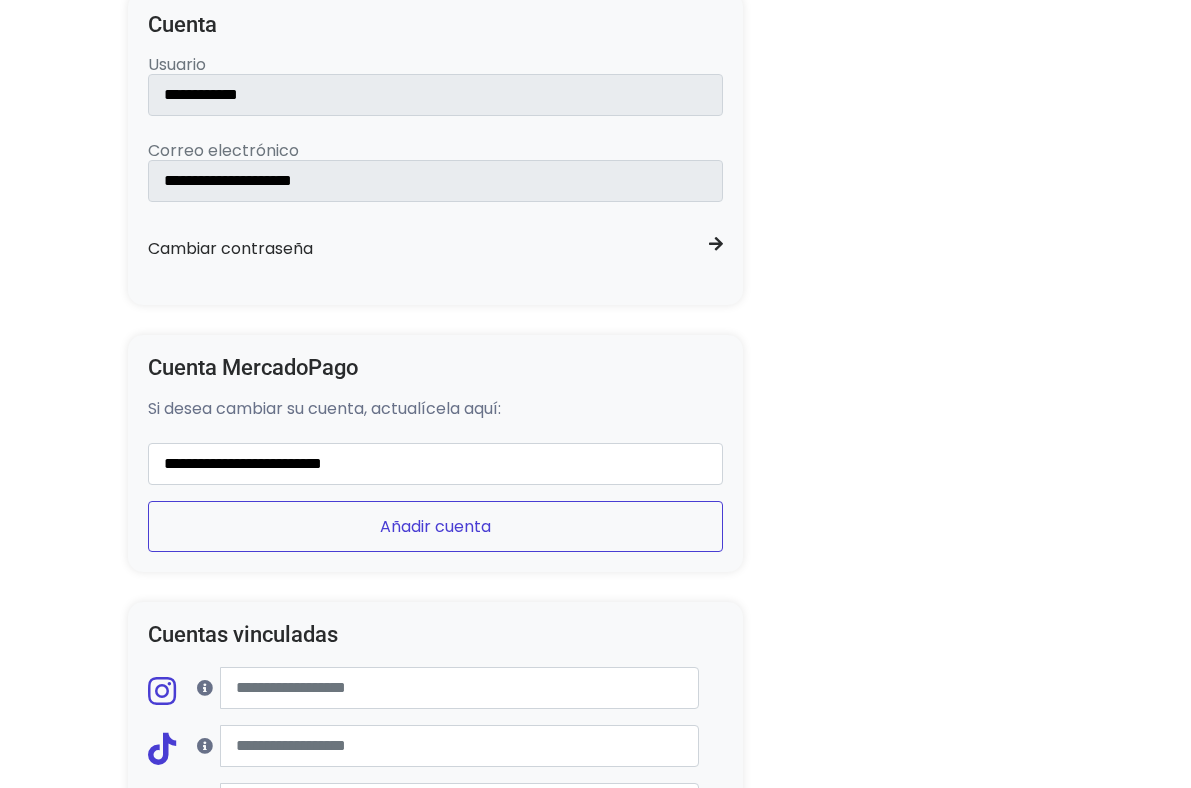 click on "Añadir cuenta" at bounding box center (436, 526) 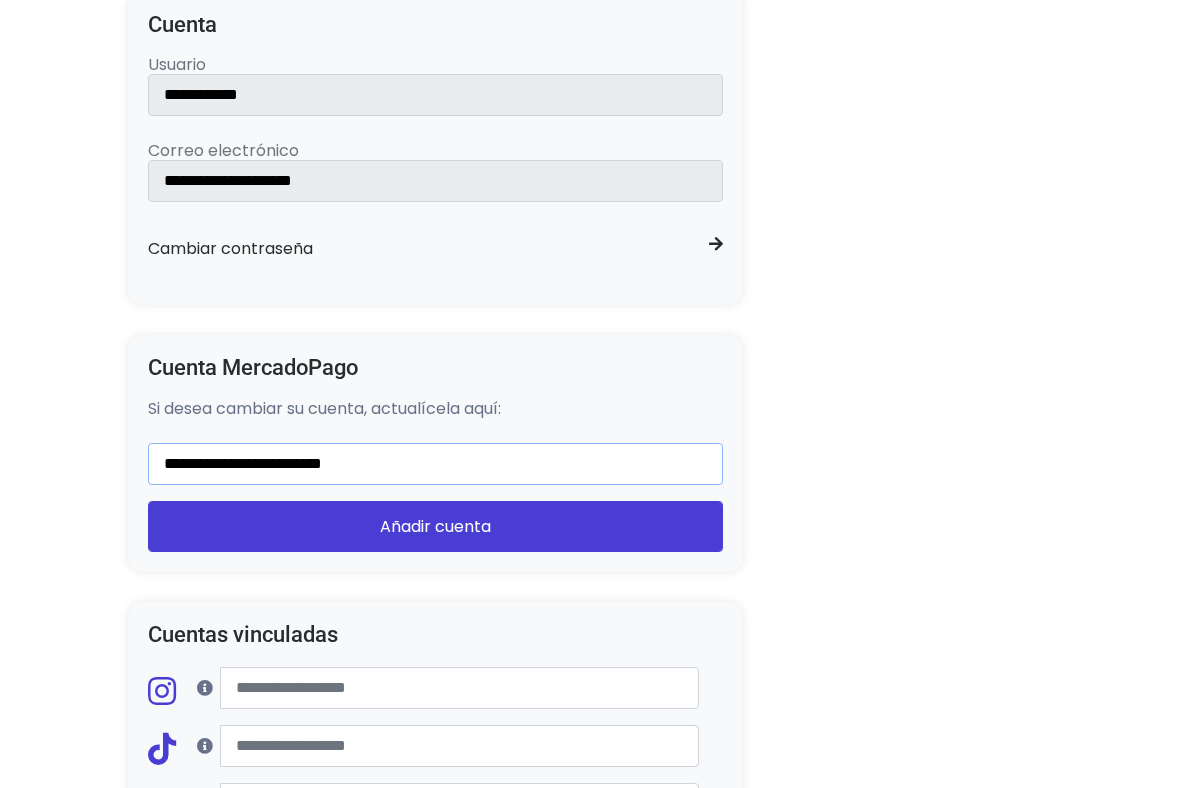 click on "**********" at bounding box center (436, 464) 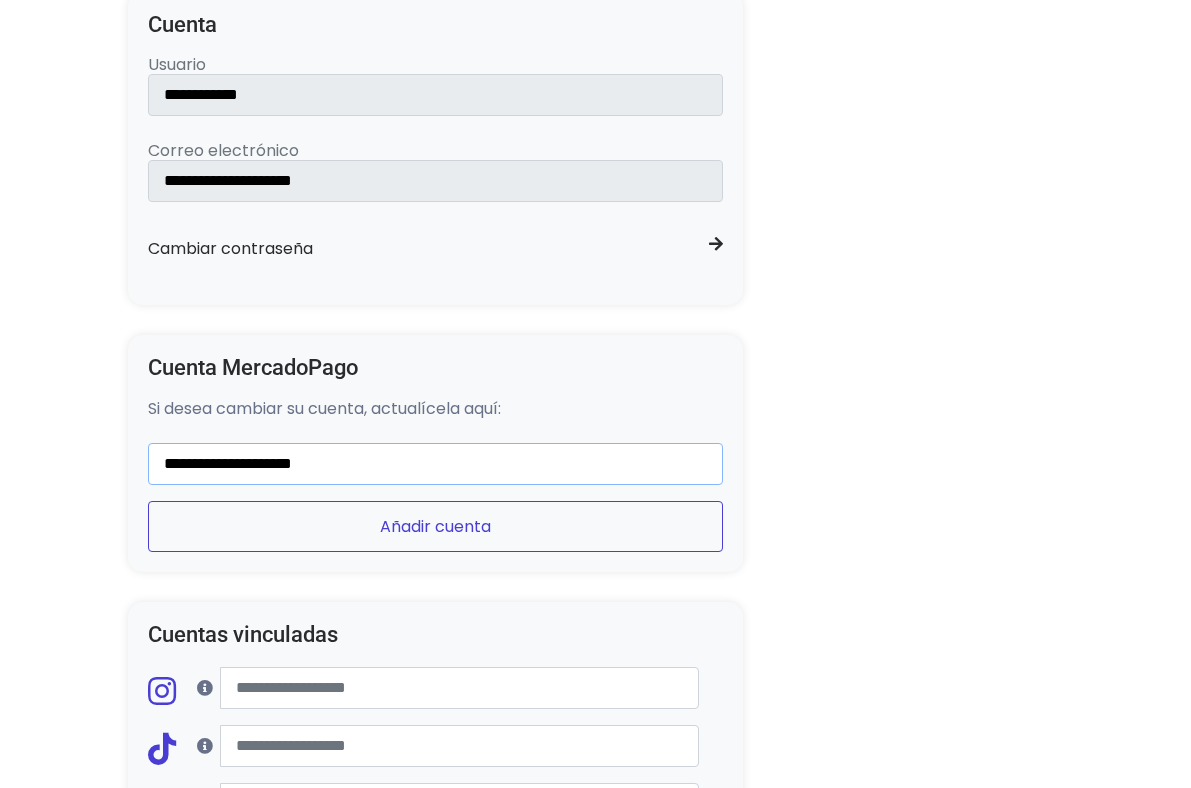 type on "**********" 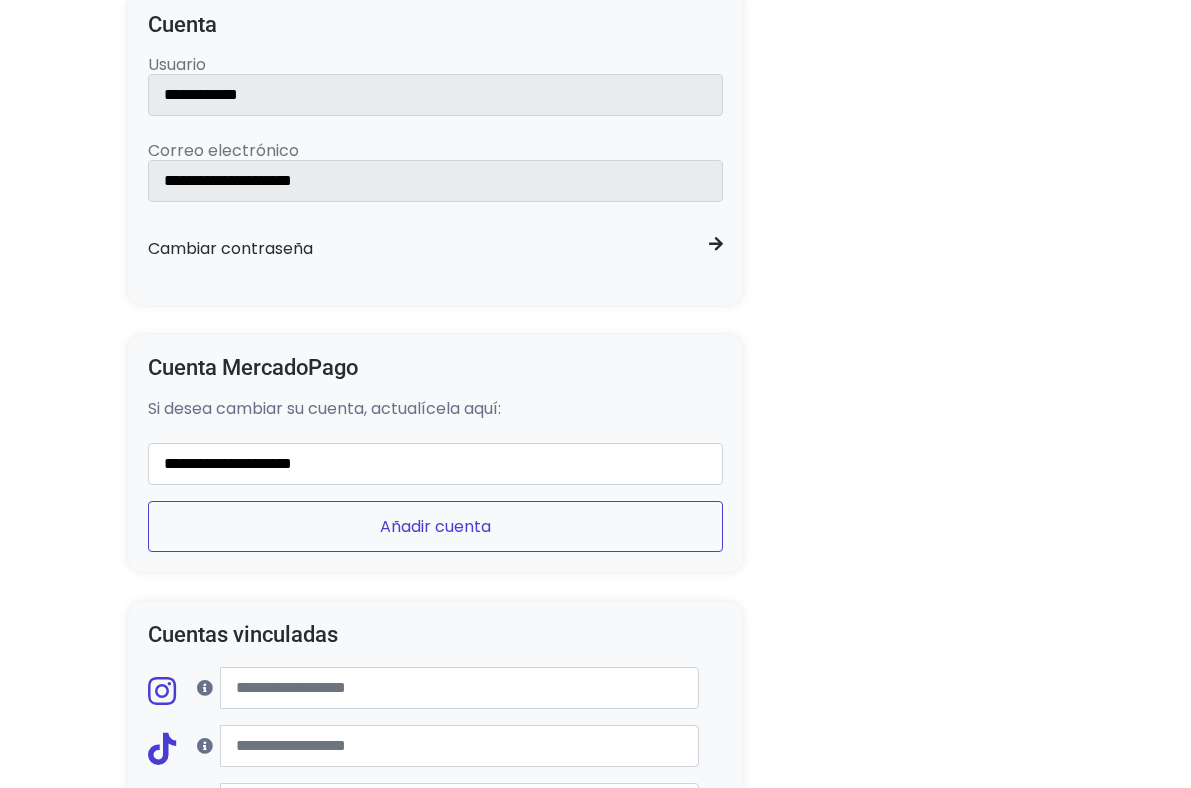 click on "Añadir cuenta" at bounding box center [436, 526] 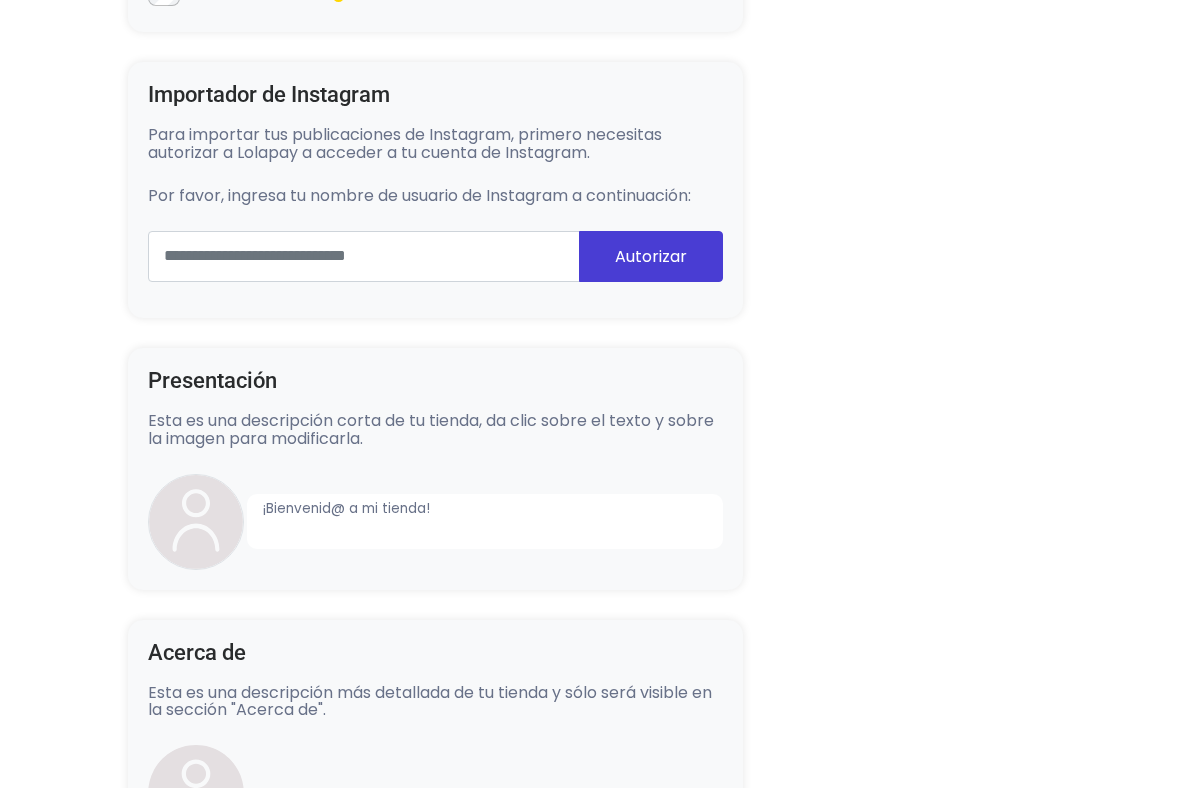 scroll, scrollTop: 0, scrollLeft: 0, axis: both 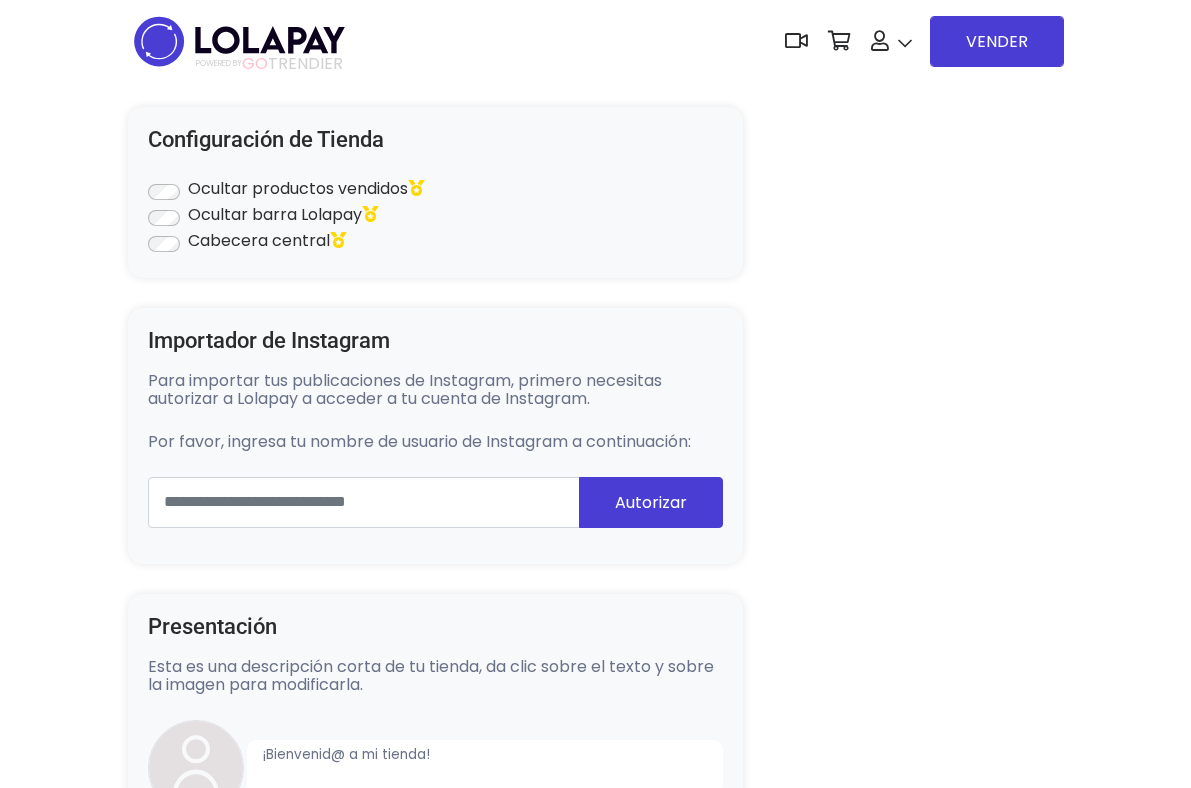 click at bounding box center [239, 41] 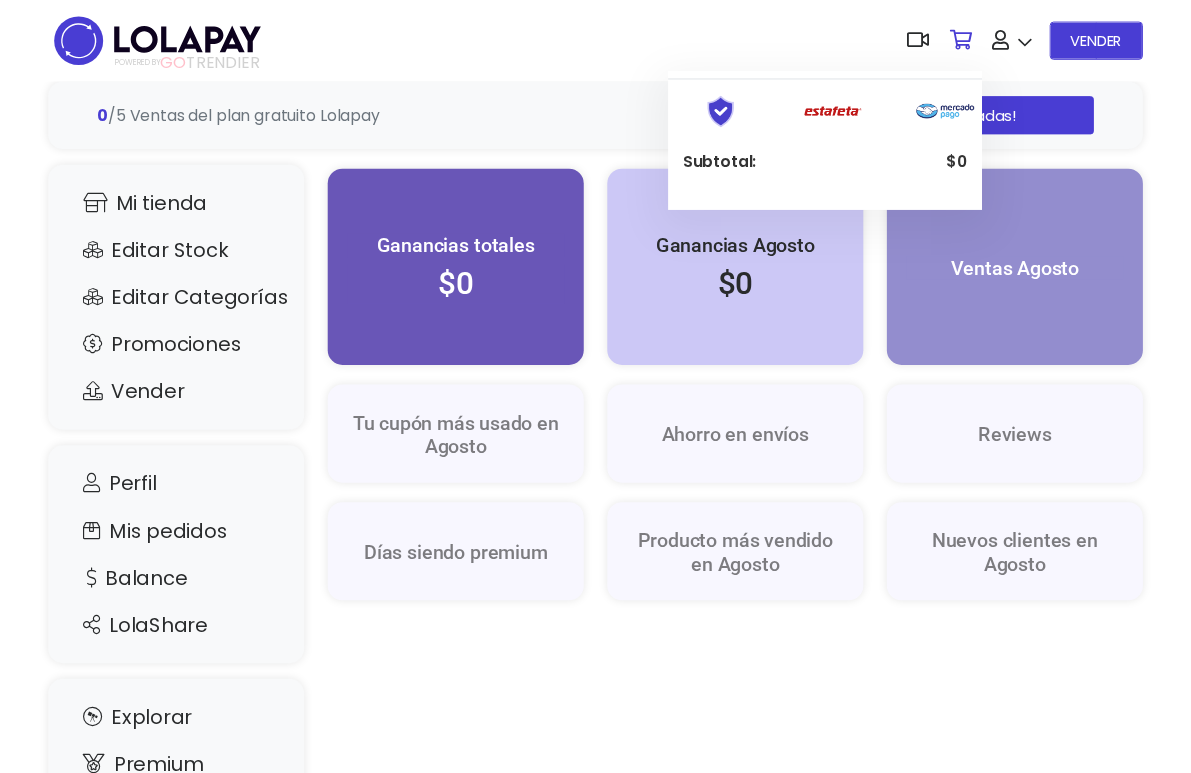scroll, scrollTop: 0, scrollLeft: 0, axis: both 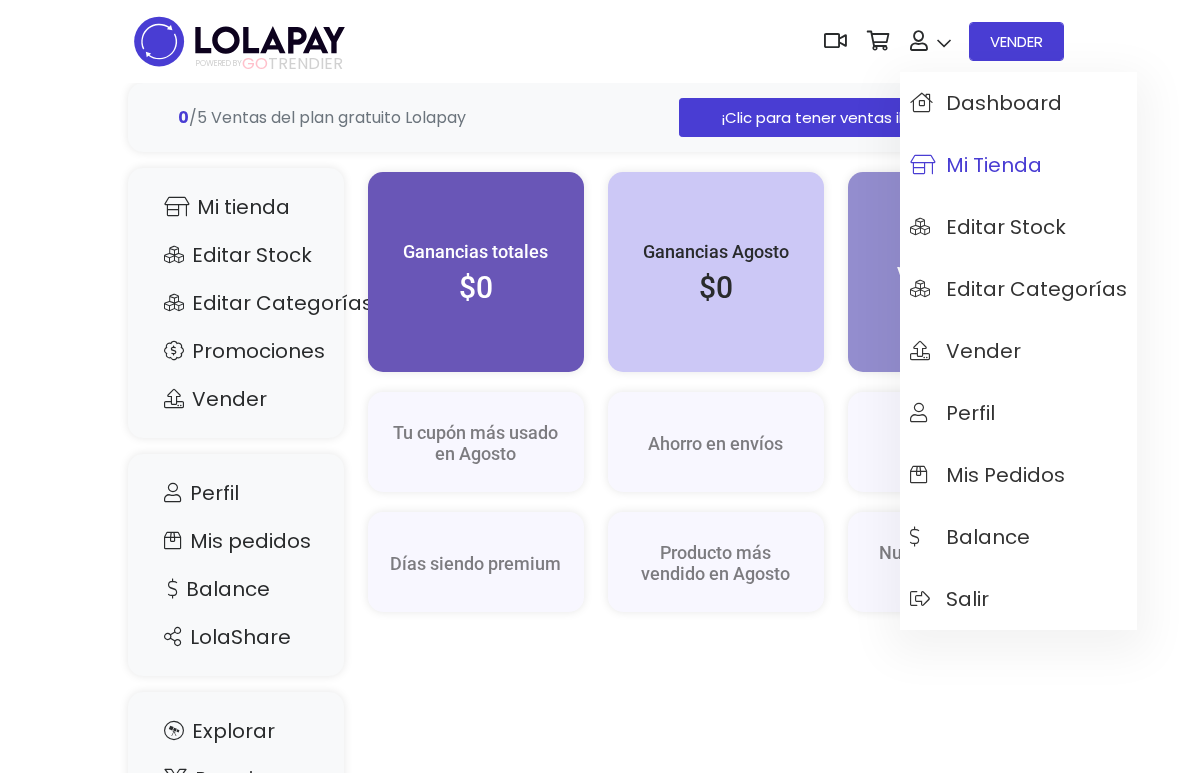 click on "Mi tienda" at bounding box center [976, 165] 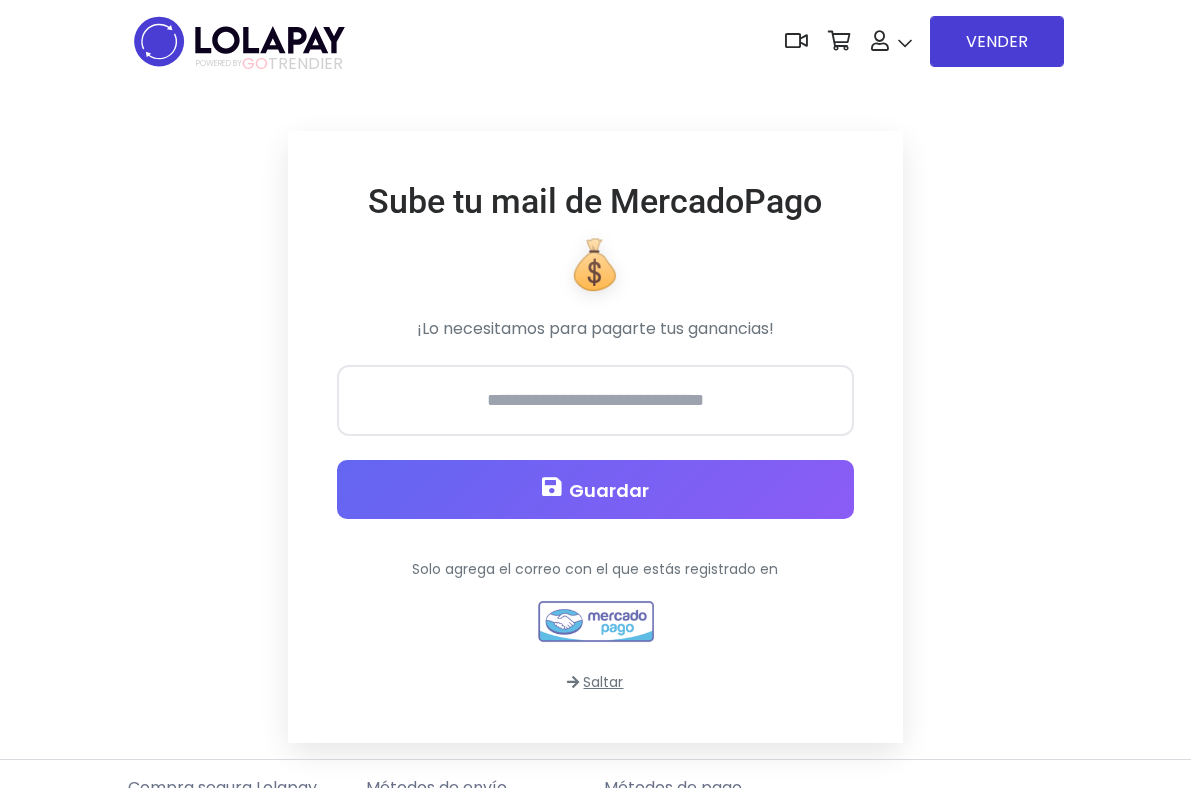 scroll, scrollTop: 0, scrollLeft: 0, axis: both 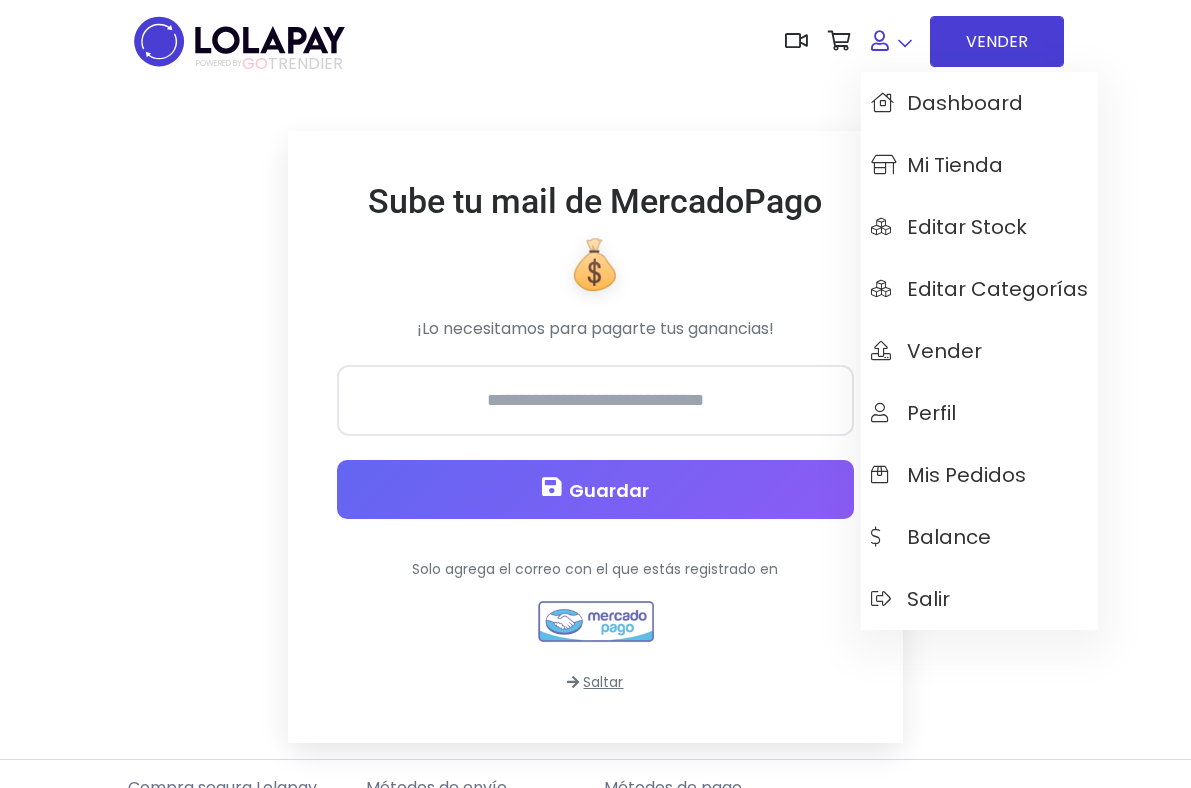 click at bounding box center [891, 41] 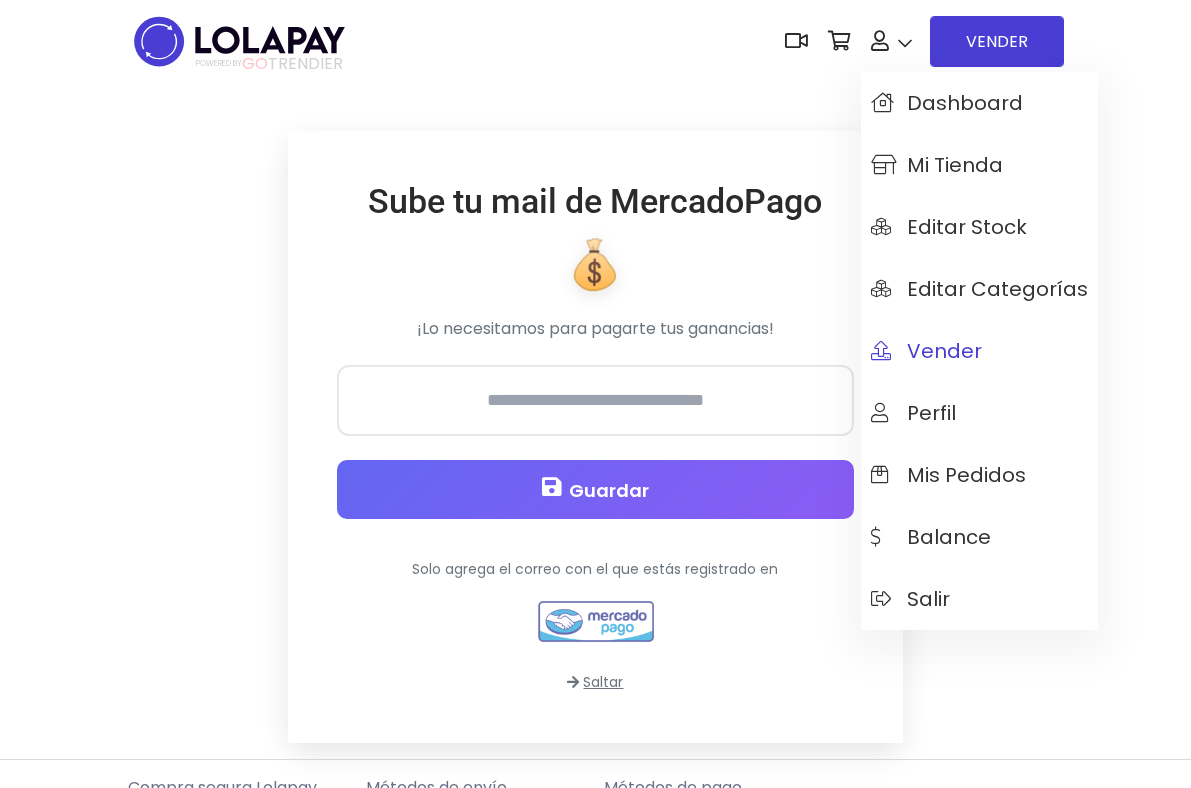 click on "Vender" at bounding box center (926, 351) 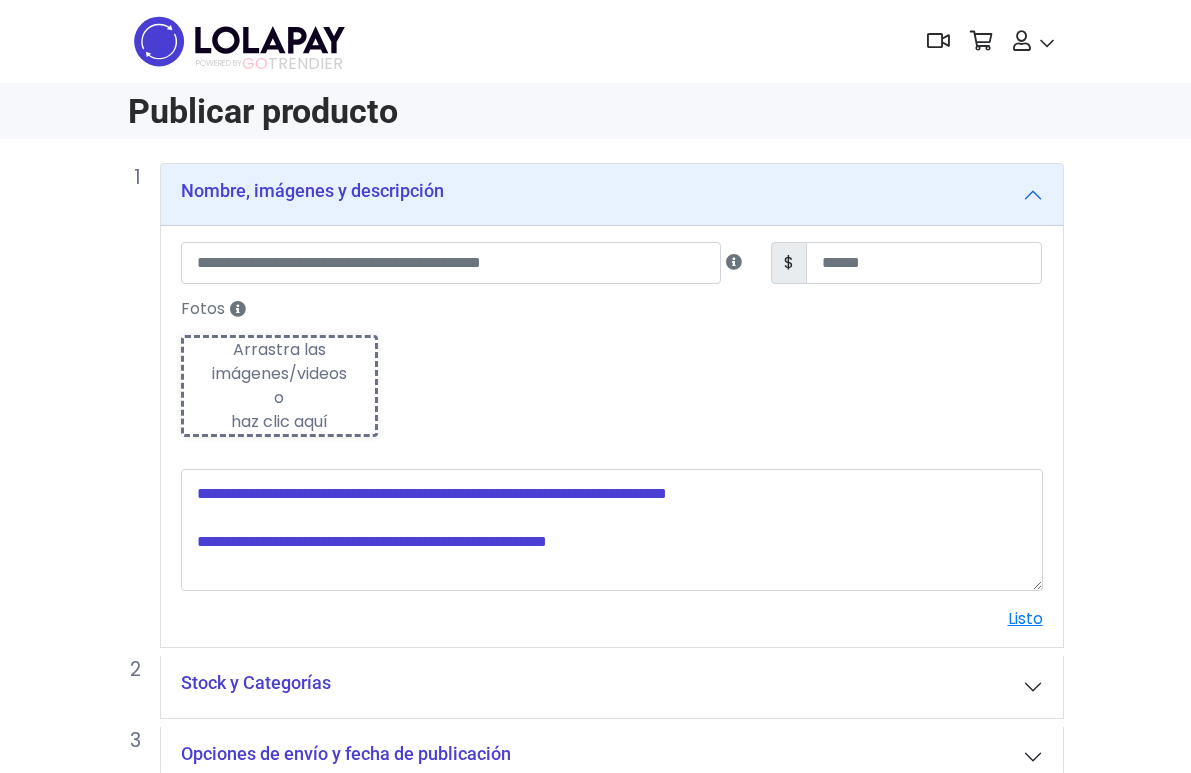 scroll, scrollTop: 116, scrollLeft: 0, axis: vertical 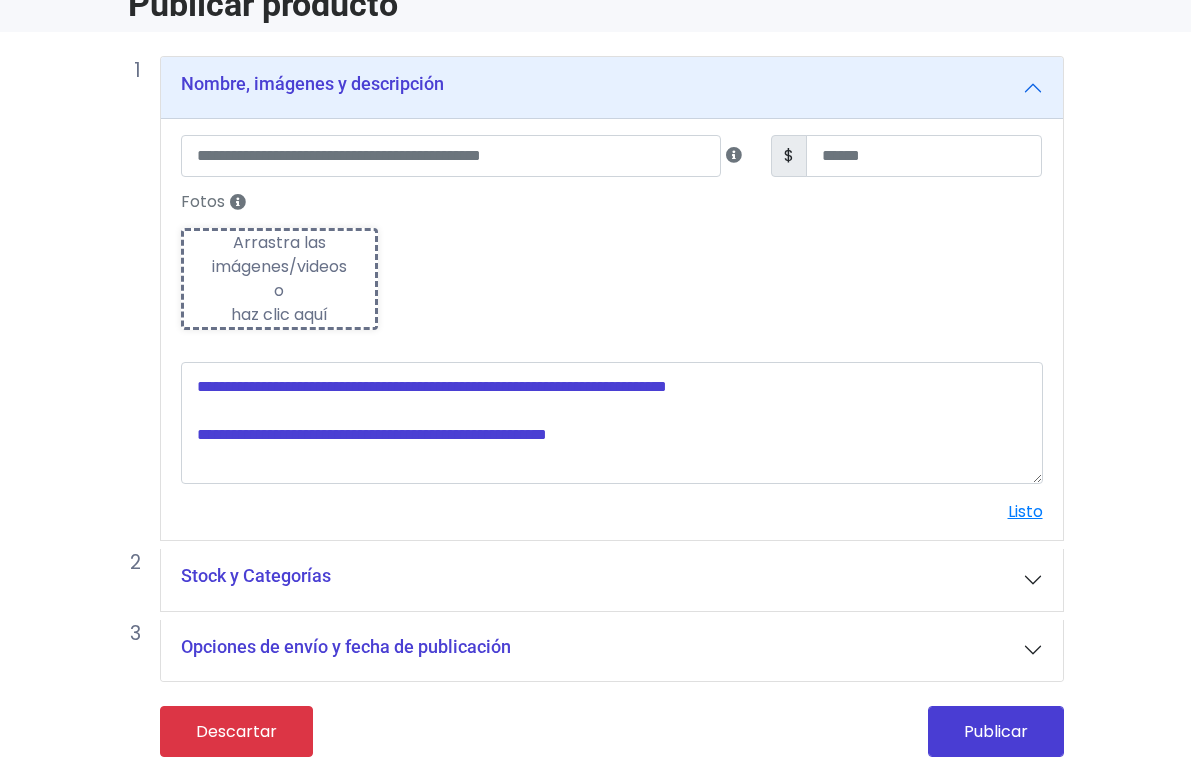click on "Arrastra las
imágenes/videos
o
haz clic aquí" at bounding box center [280, 279] 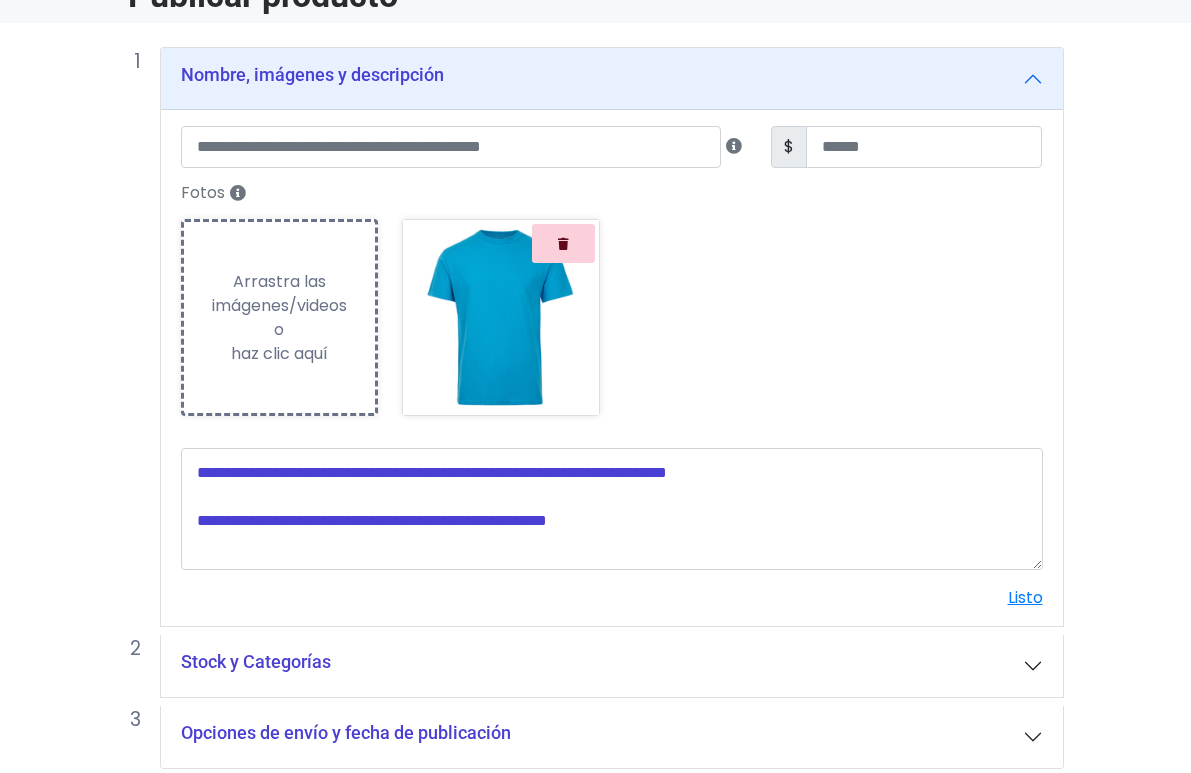scroll, scrollTop: 260, scrollLeft: 0, axis: vertical 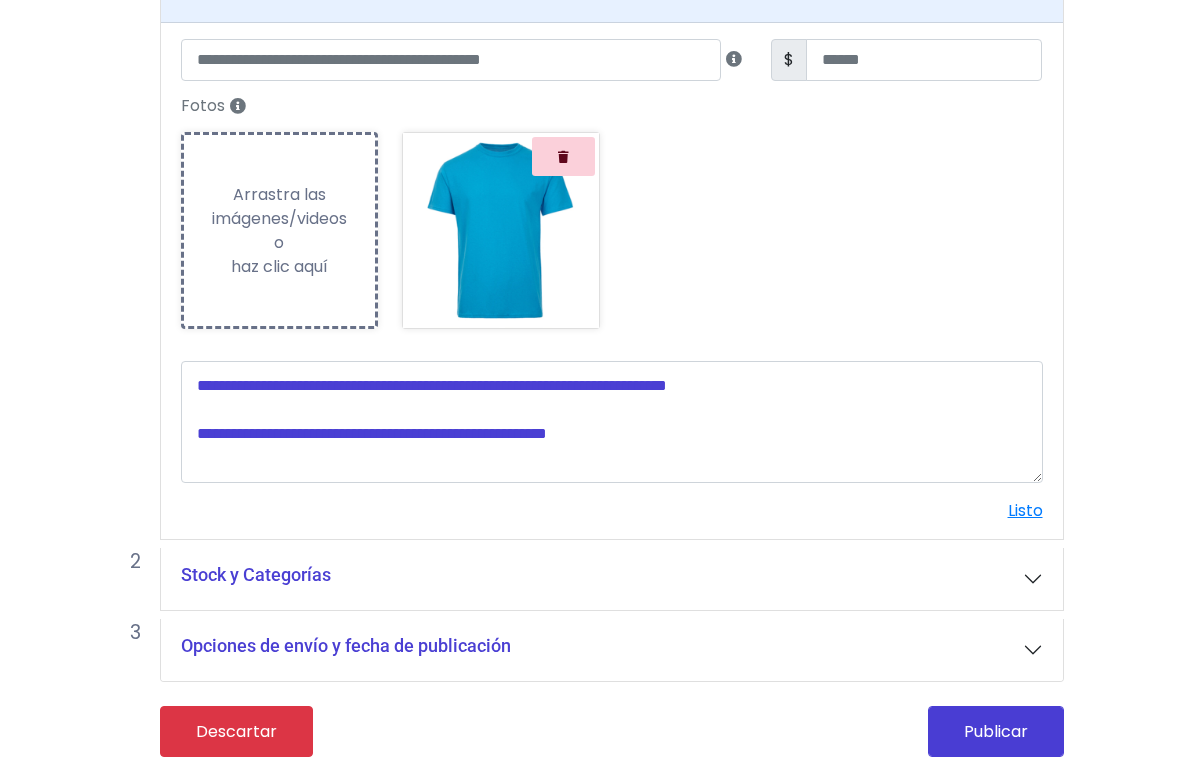 click on "Stock y Categorías" at bounding box center [612, 579] 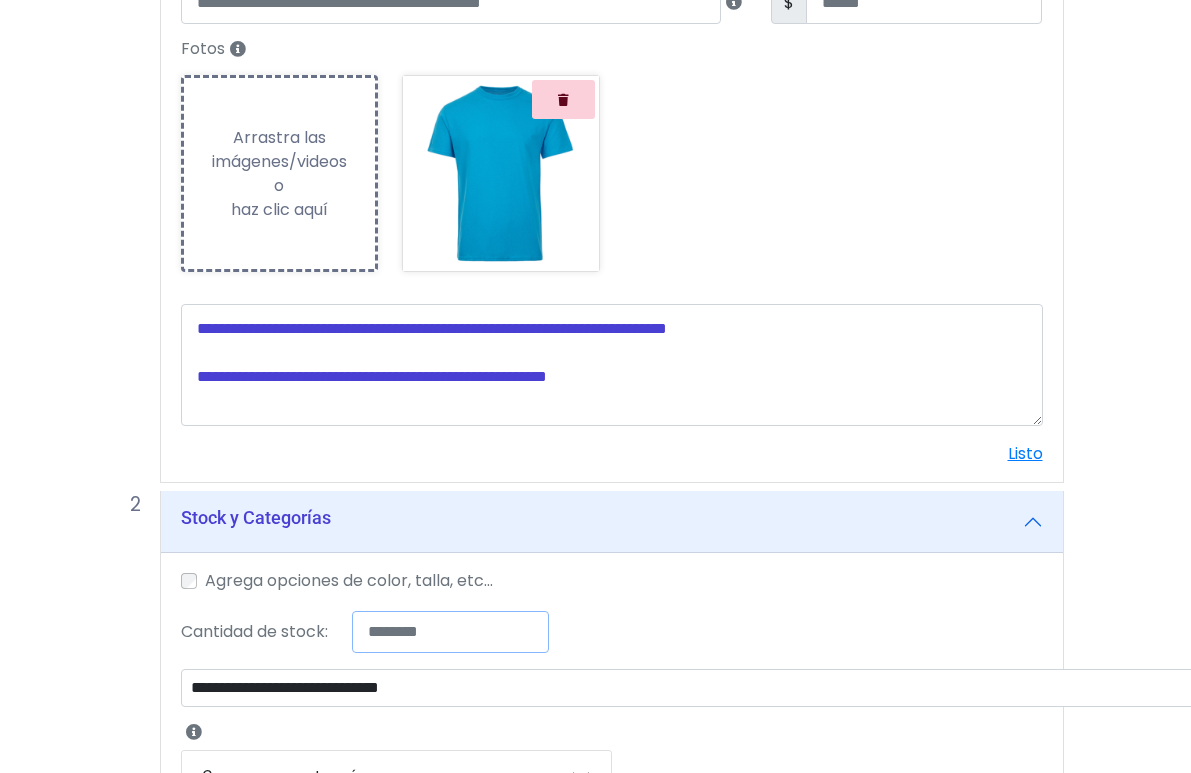 click on "*" at bounding box center (451, 632) 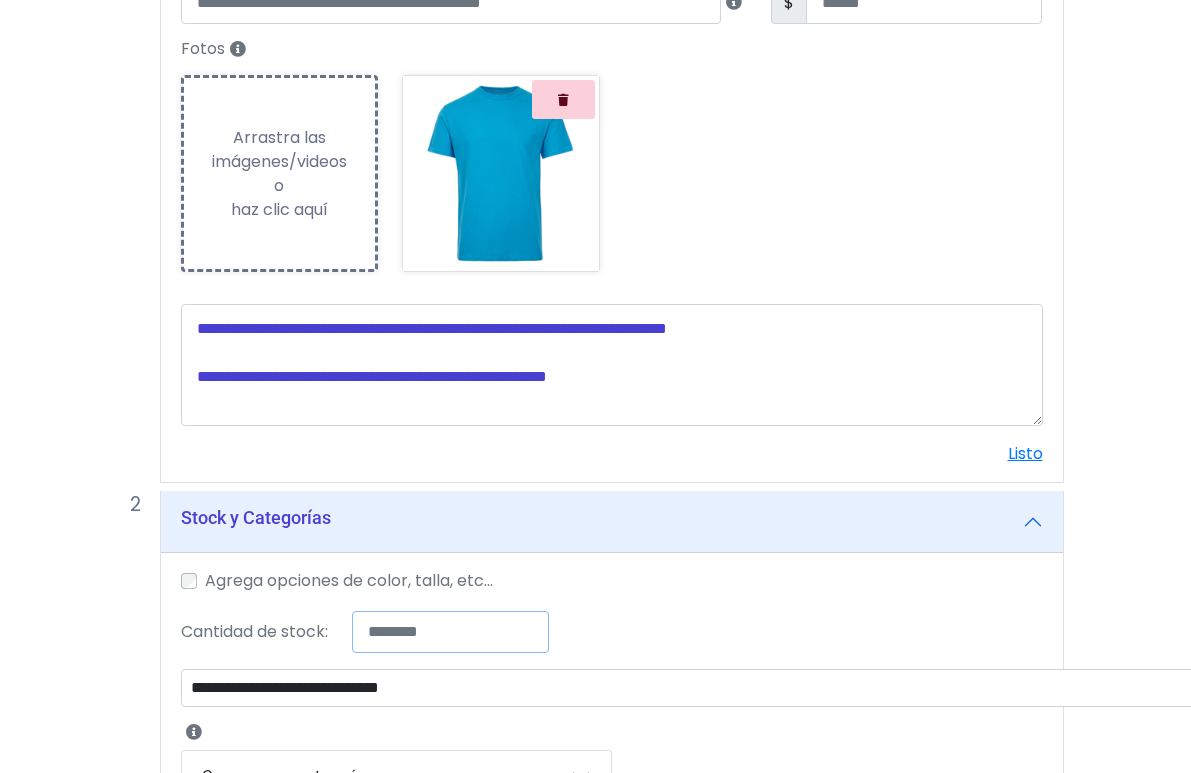 scroll, scrollTop: 566, scrollLeft: 0, axis: vertical 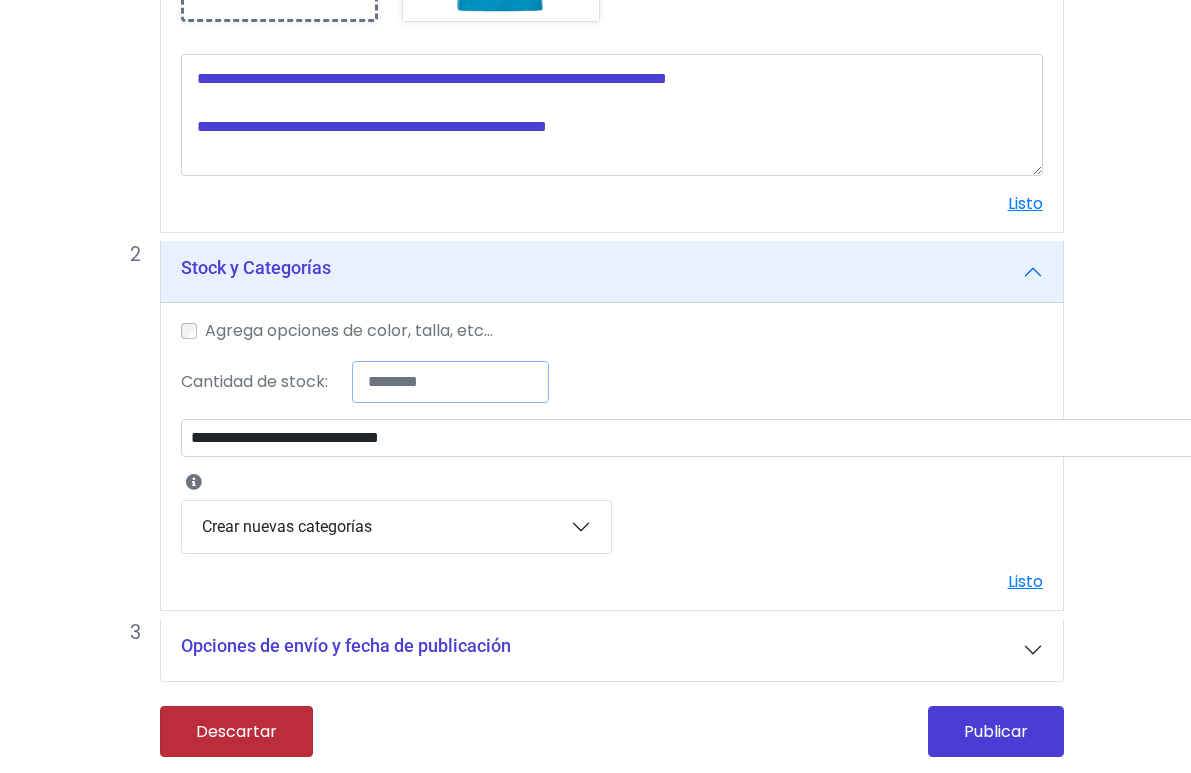 type on "**" 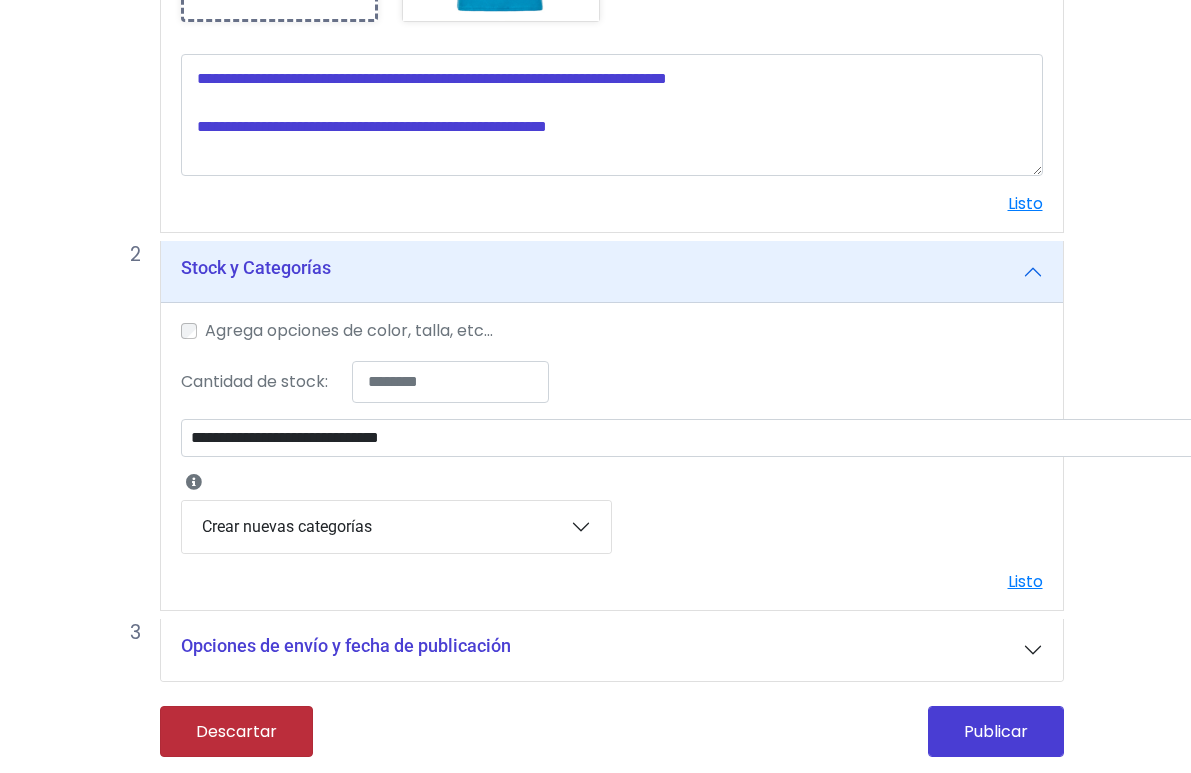 click on "Descartar" at bounding box center (236, 731) 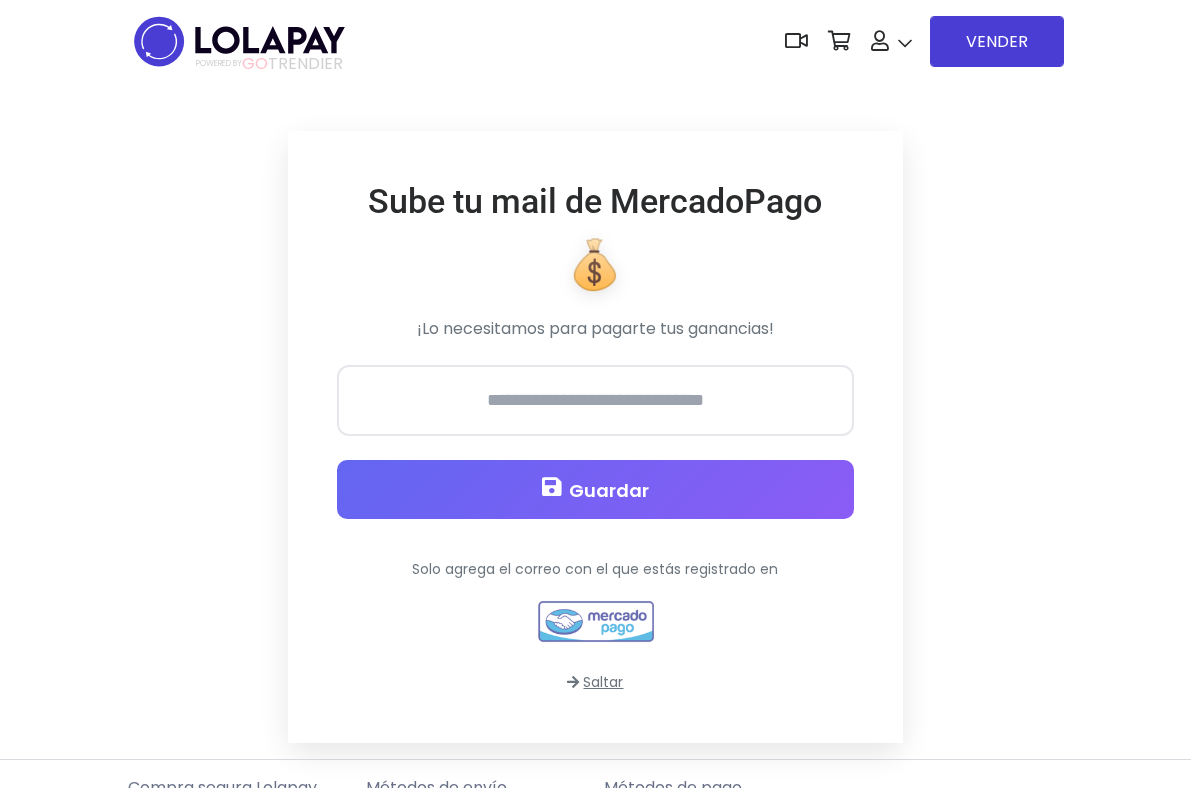 scroll, scrollTop: 0, scrollLeft: 0, axis: both 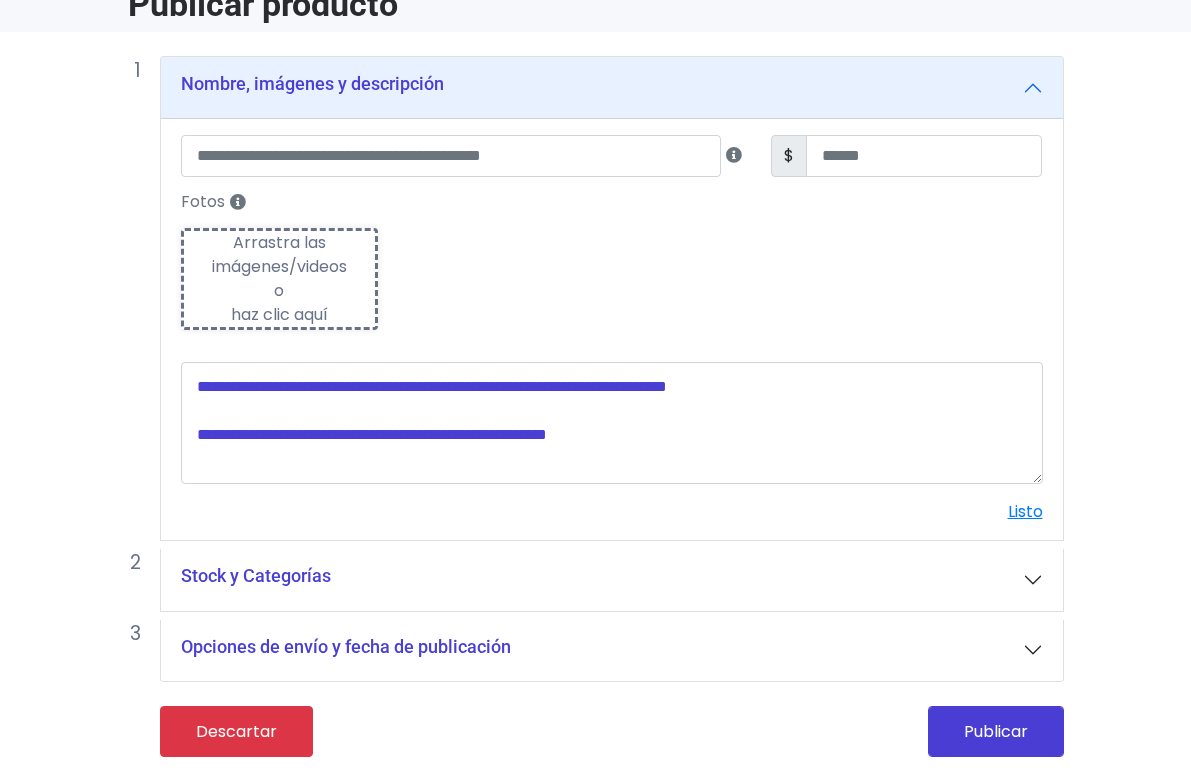 click on "Arrastra las
imágenes/videos
o
haz clic aquí" at bounding box center (280, 279) 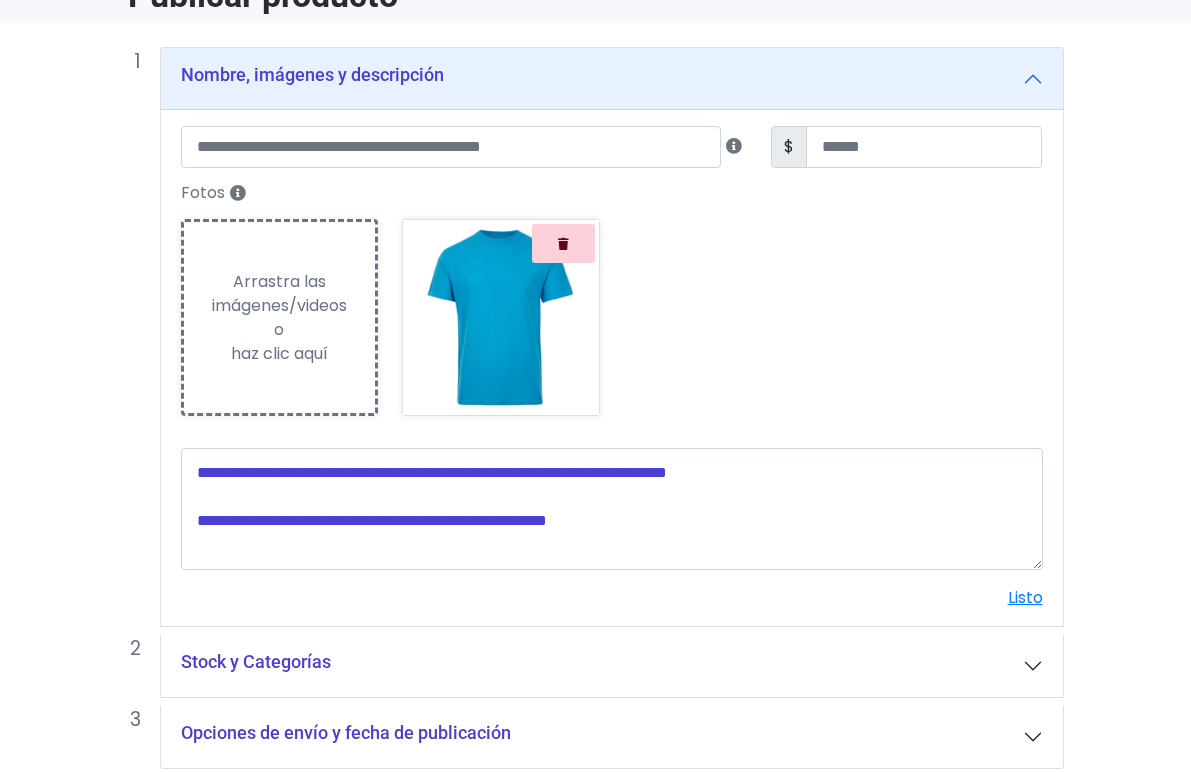 click on "Stock y Categorías" at bounding box center (612, 666) 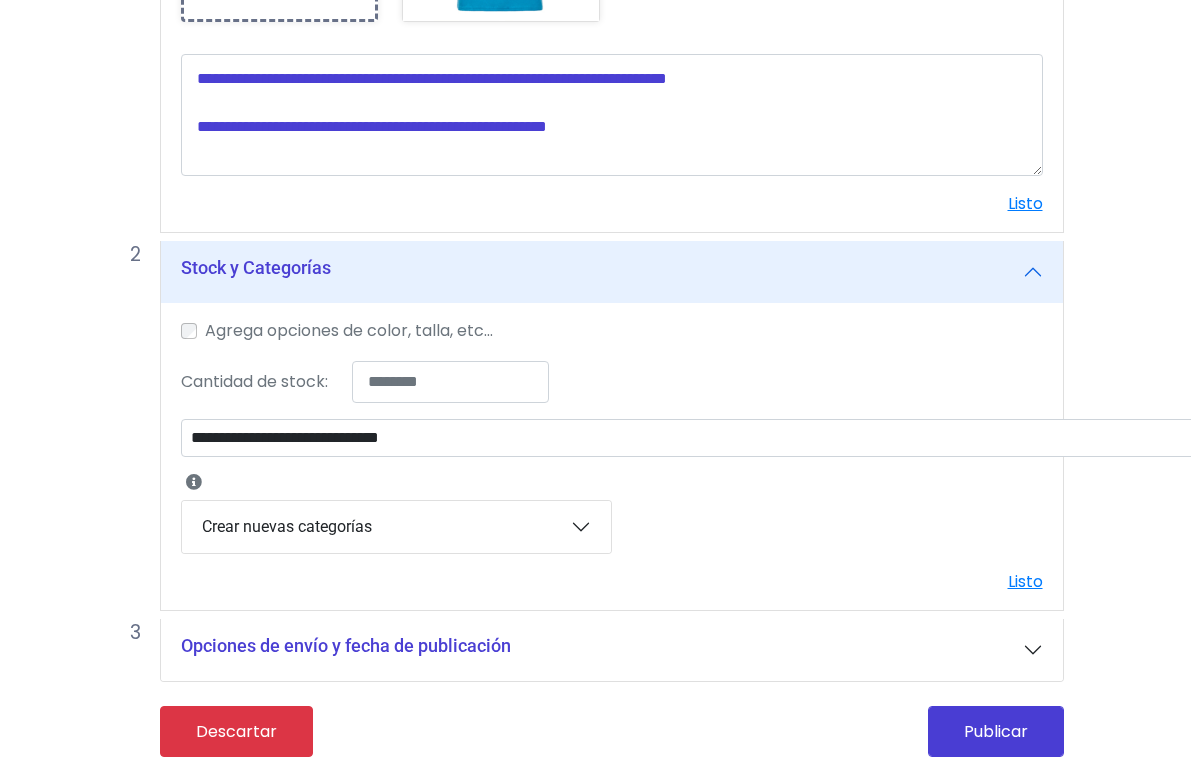 scroll, scrollTop: 566, scrollLeft: 0, axis: vertical 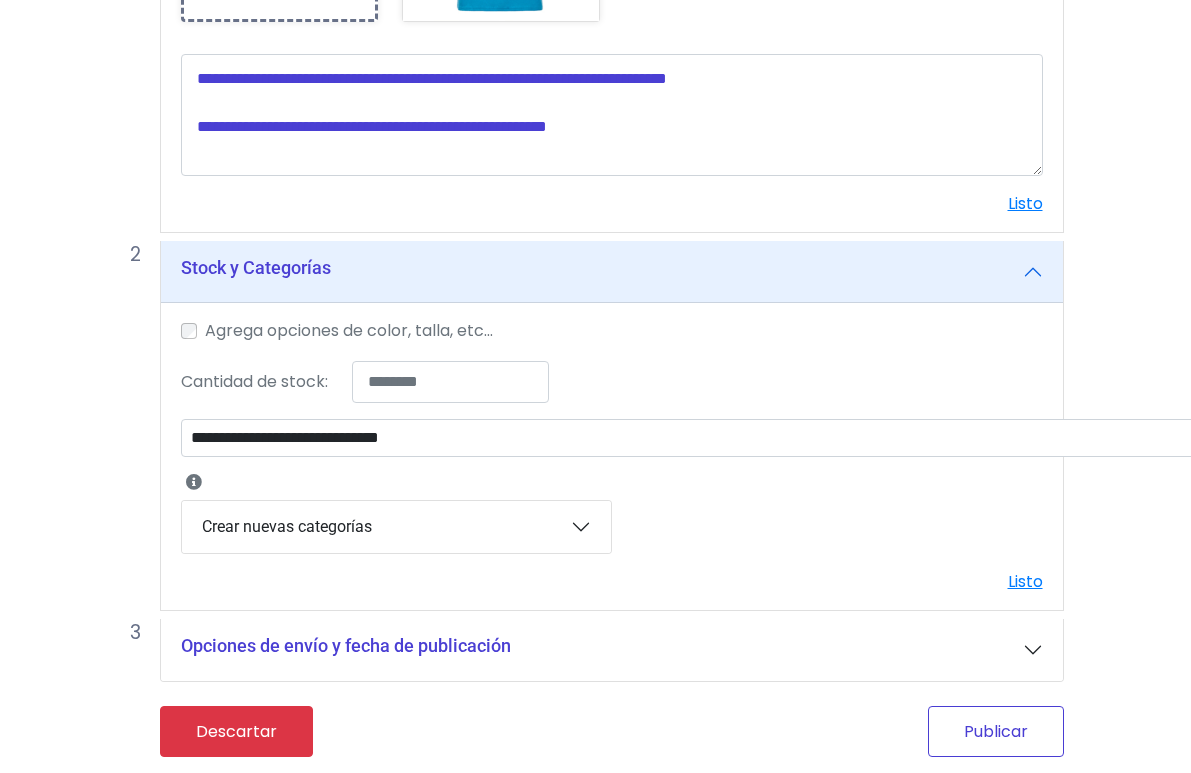 click on "Publicar" at bounding box center (996, 731) 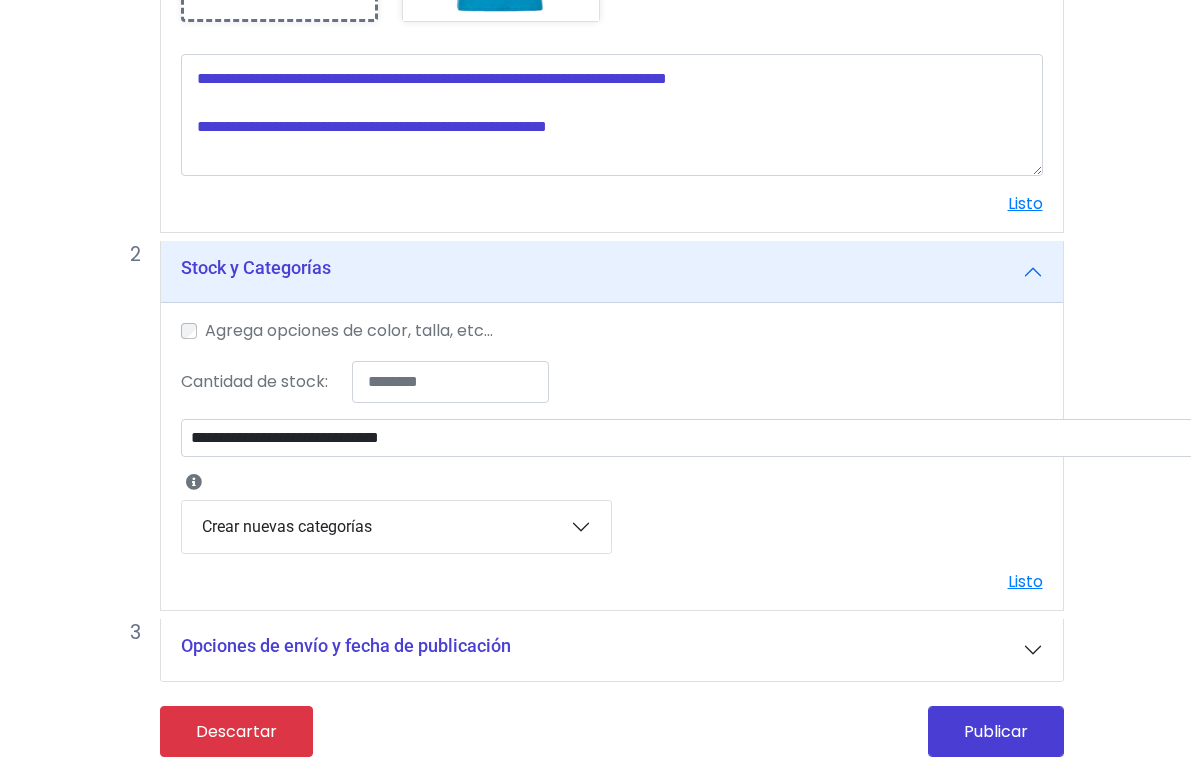scroll, scrollTop: 566, scrollLeft: 0, axis: vertical 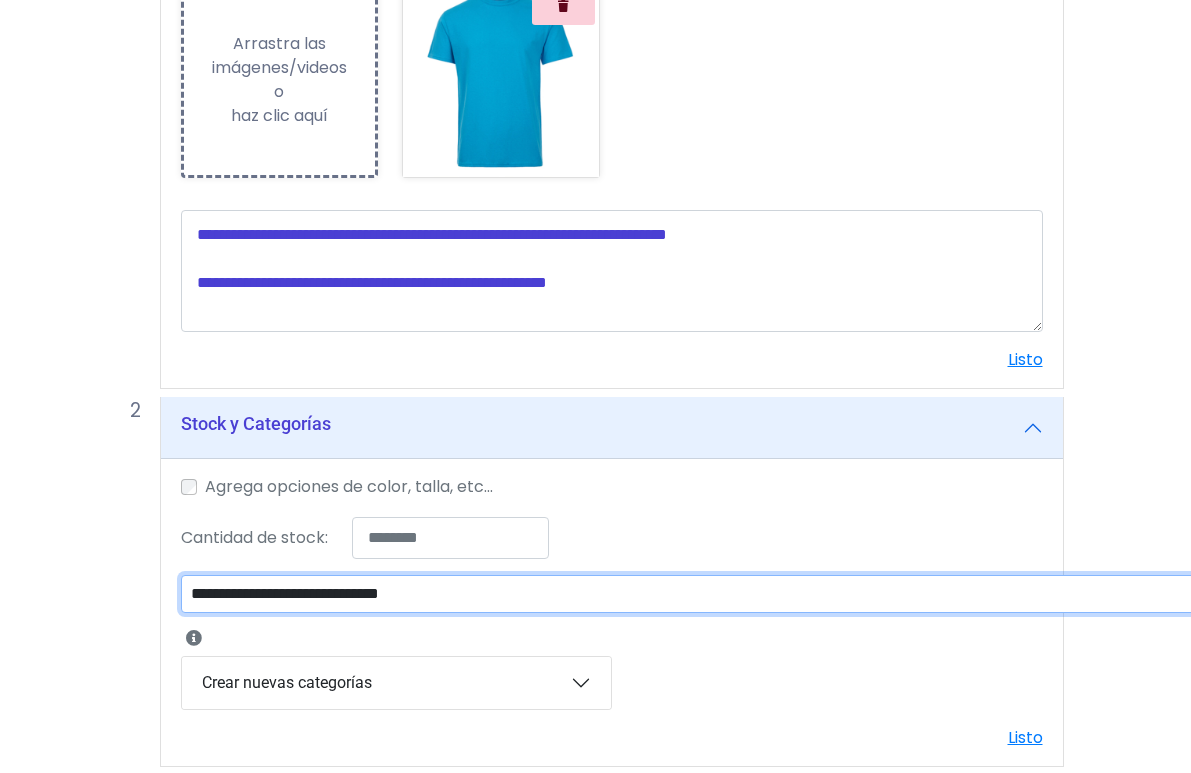 click on "**********" at bounding box center [702, 594] 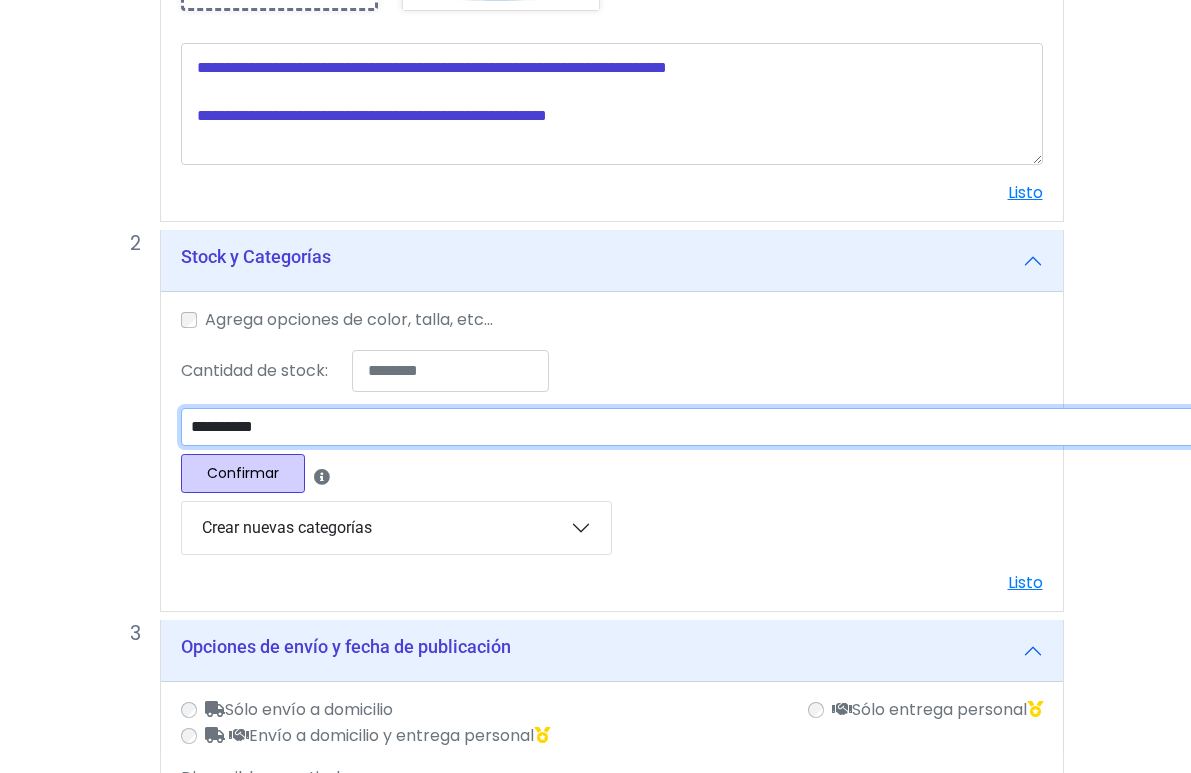 scroll, scrollTop: 743, scrollLeft: 0, axis: vertical 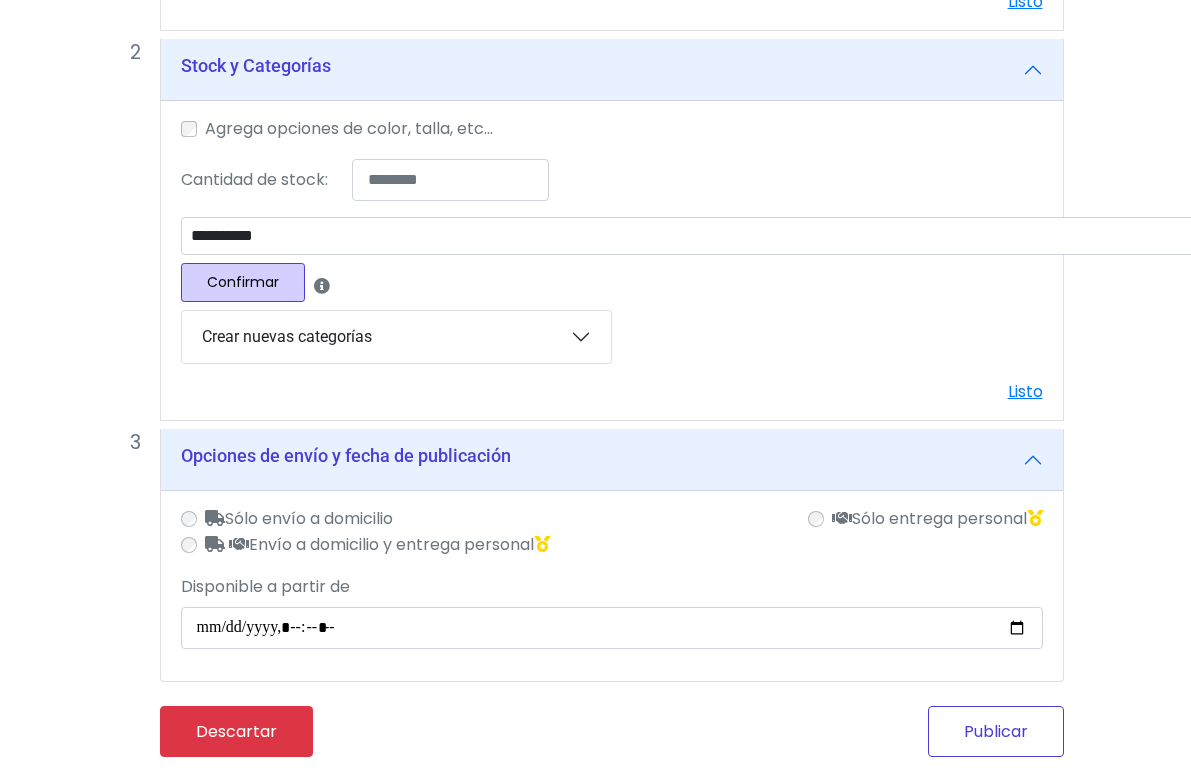 click on "Publicar" at bounding box center (996, 731) 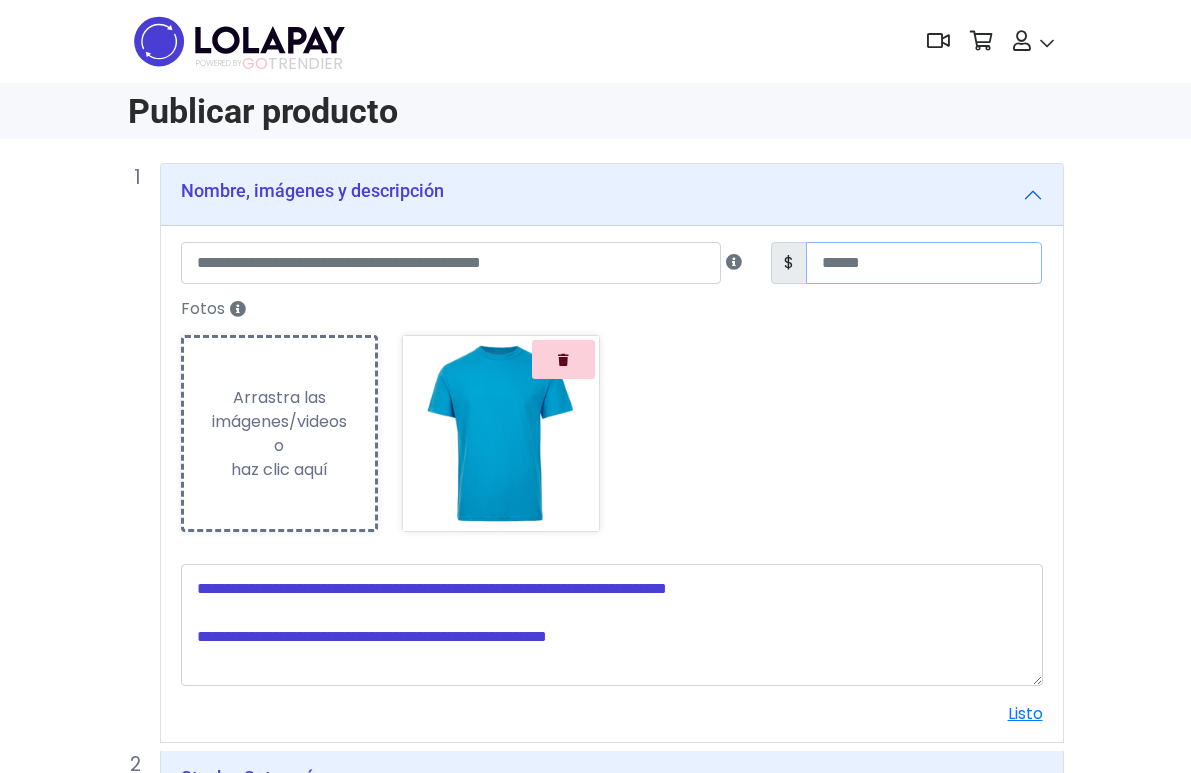 scroll, scrollTop: 33, scrollLeft: 0, axis: vertical 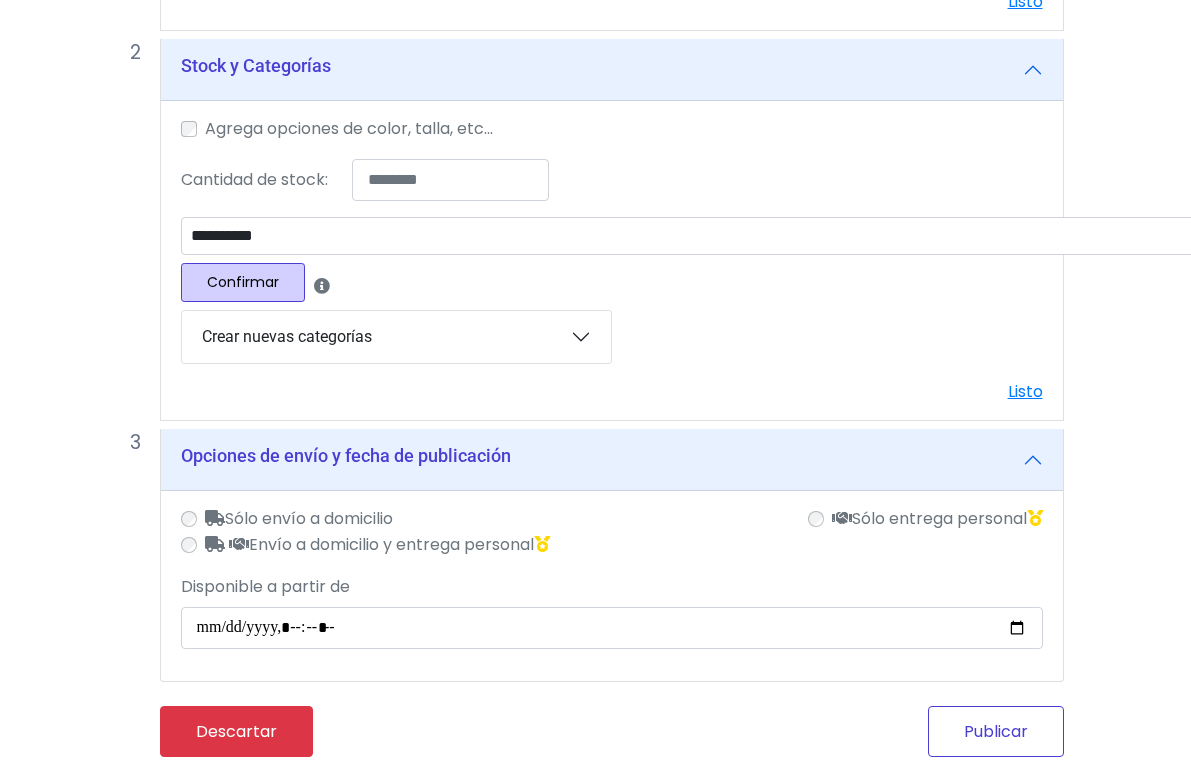 type on "**" 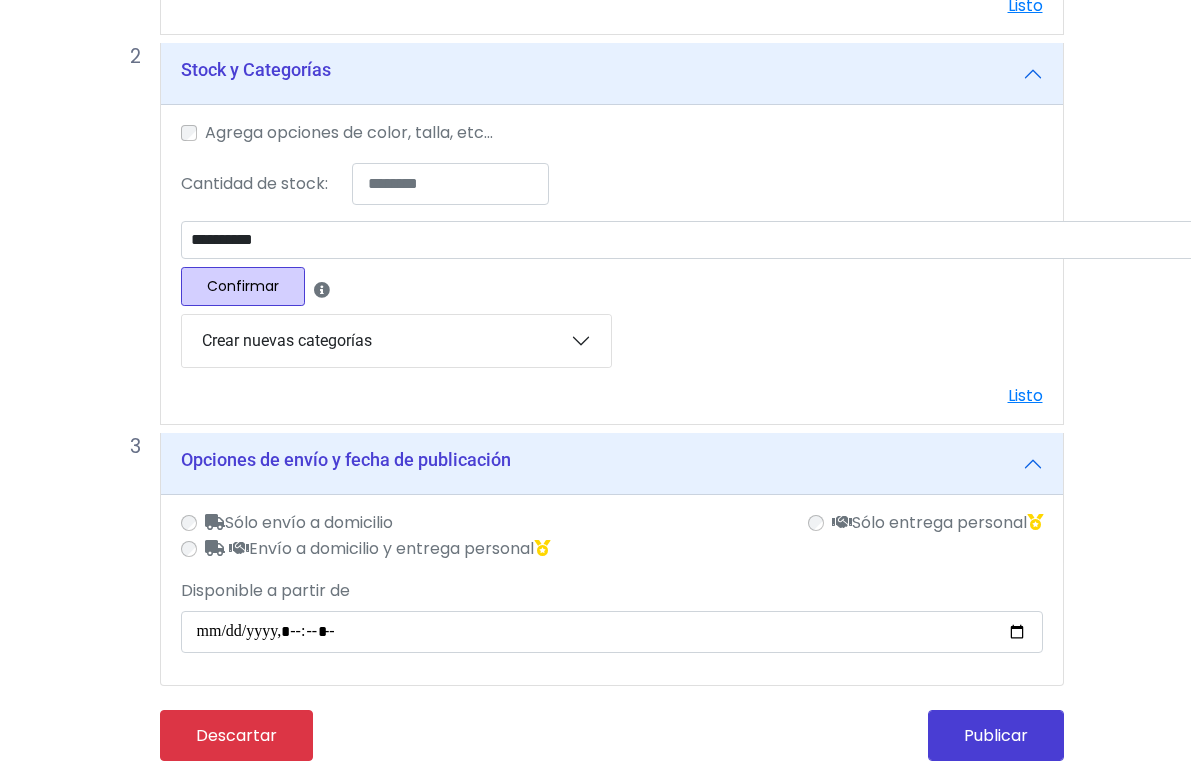 scroll, scrollTop: 743, scrollLeft: 0, axis: vertical 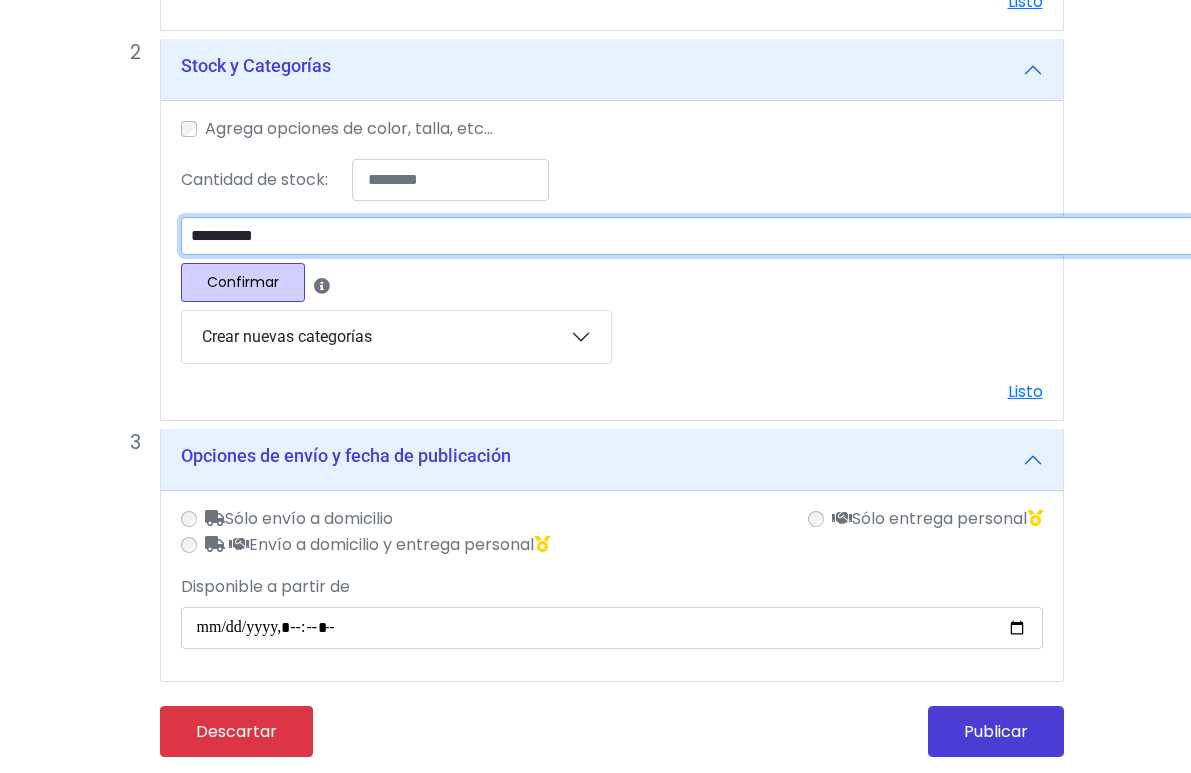 click on "**********" at bounding box center (702, 236) 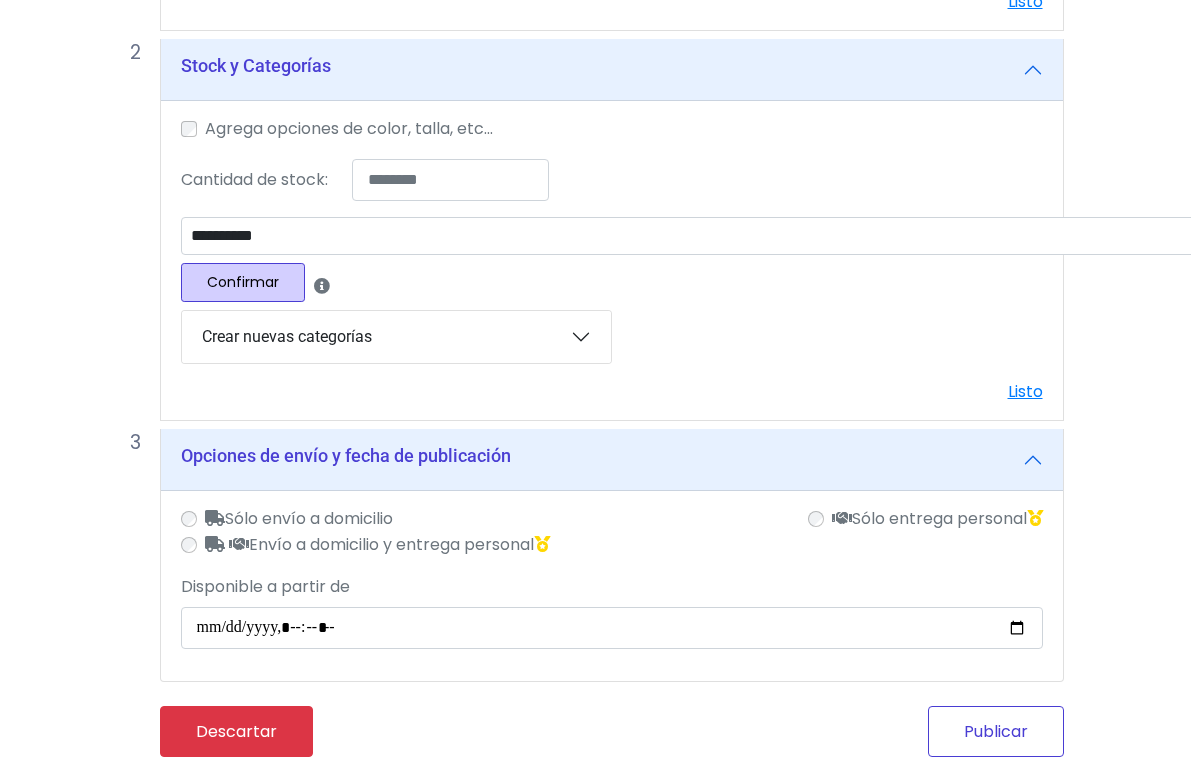 click on "Publicar" at bounding box center [996, 731] 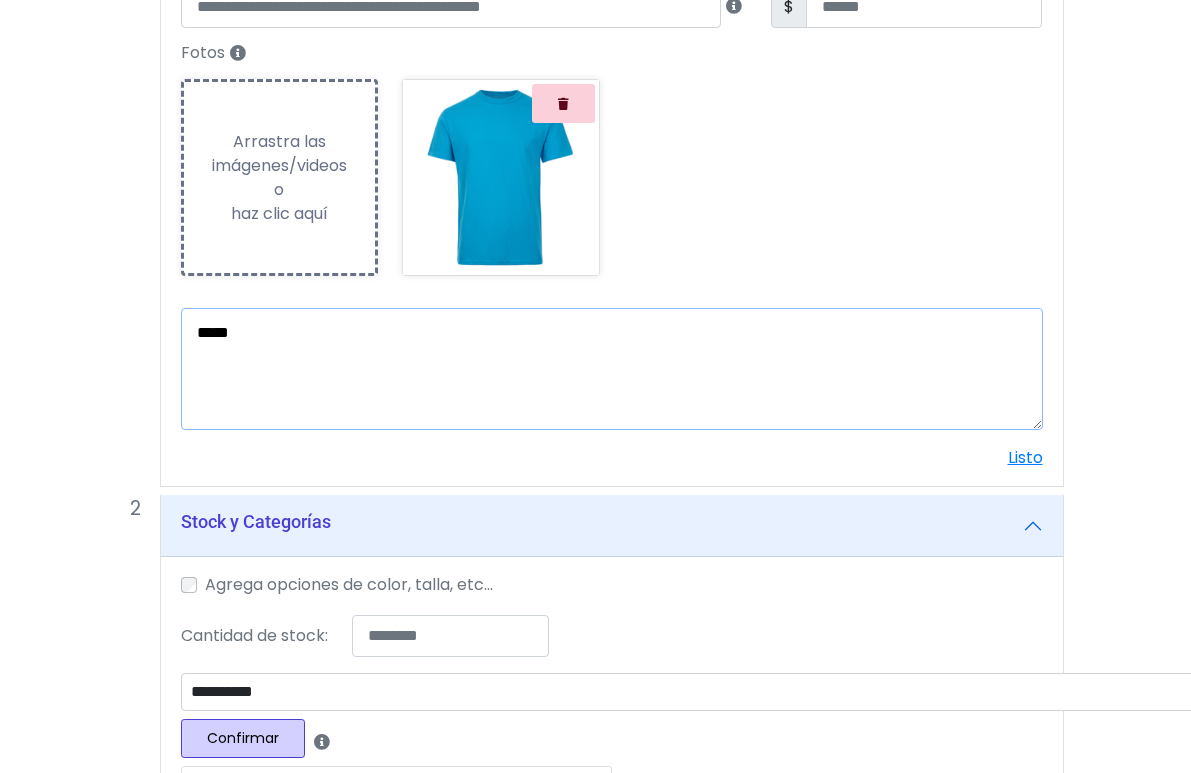 scroll, scrollTop: 743, scrollLeft: 0, axis: vertical 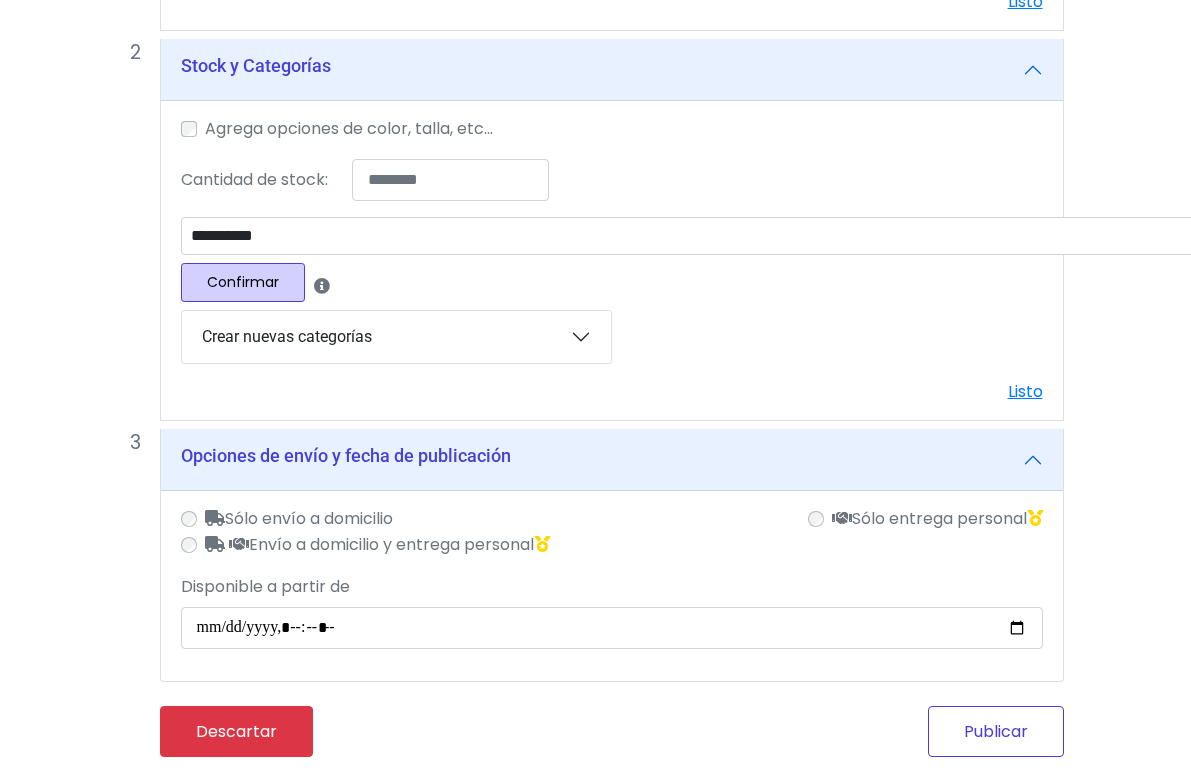 type on "*****" 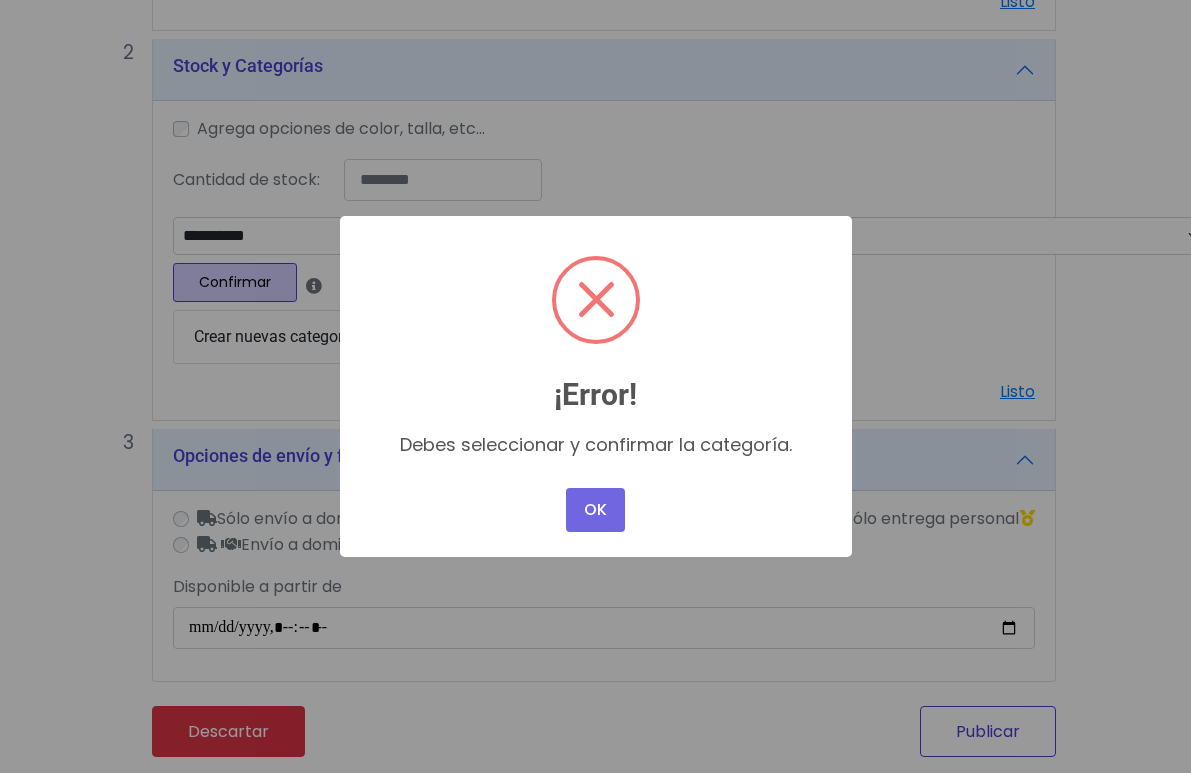scroll, scrollTop: 728, scrollLeft: 0, axis: vertical 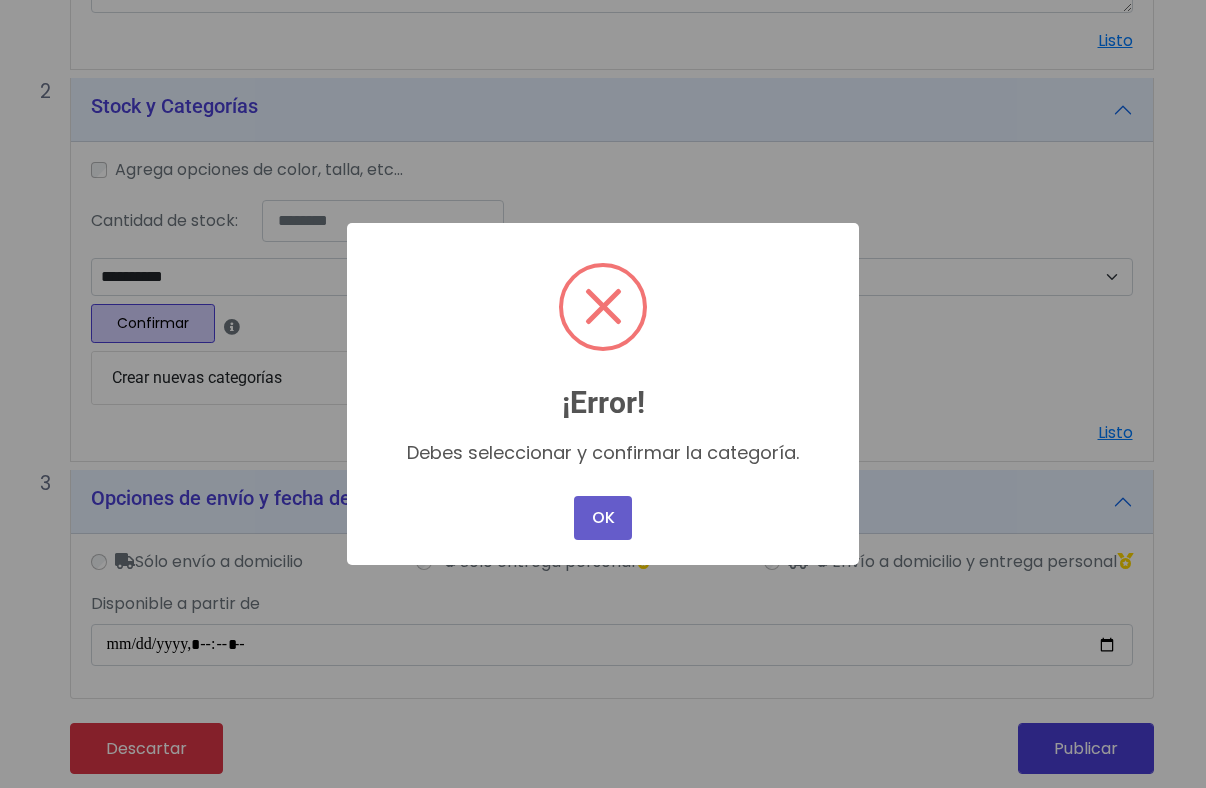 click on "OK" at bounding box center (603, 518) 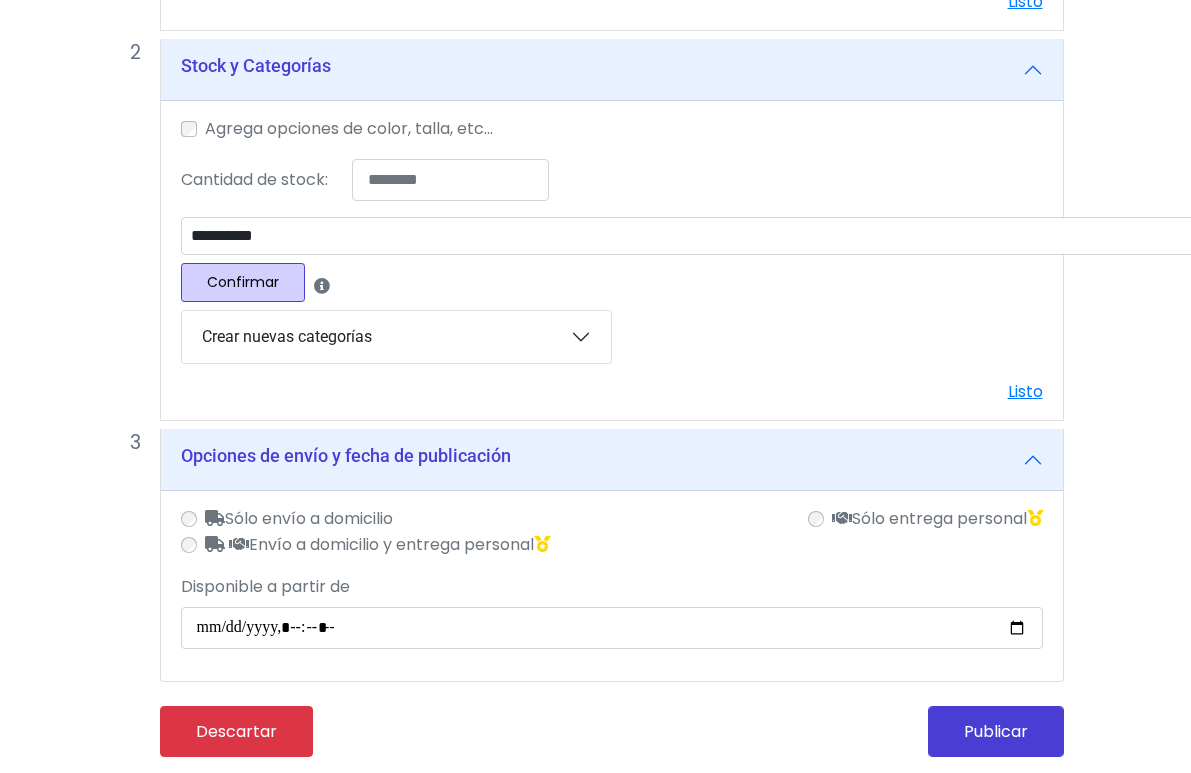 scroll, scrollTop: 743, scrollLeft: 0, axis: vertical 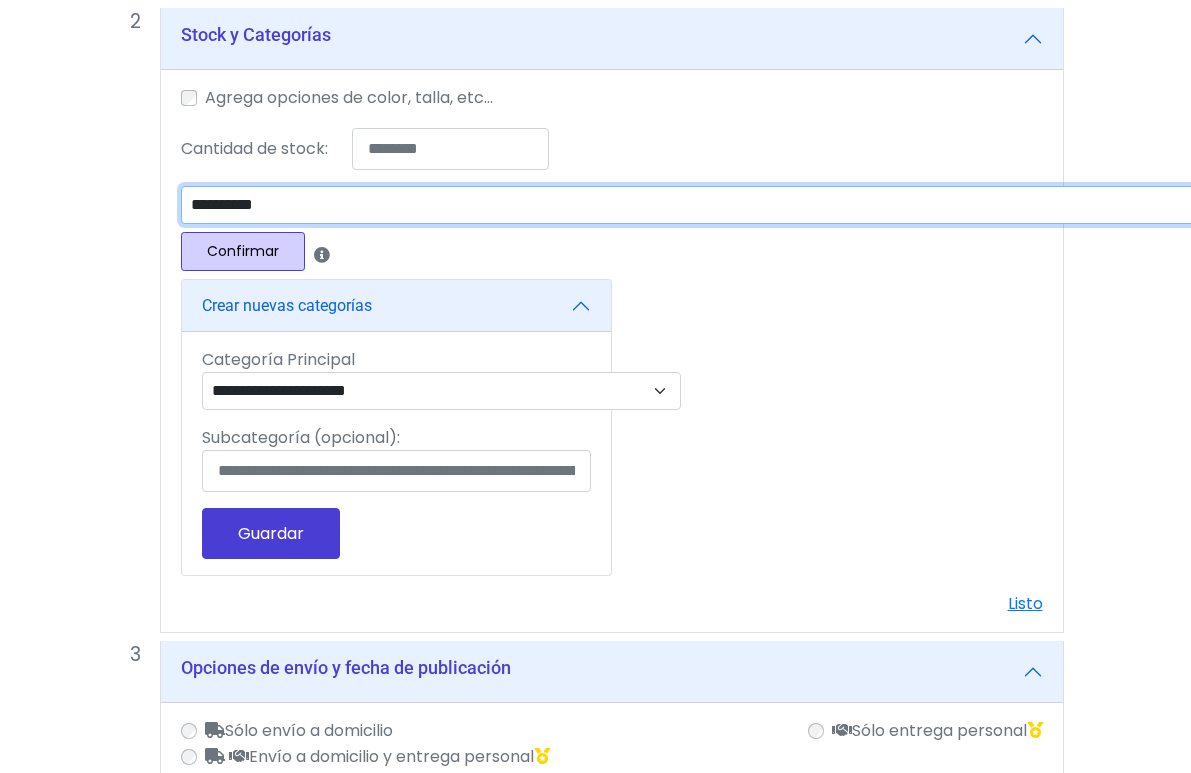 click on "**********" at bounding box center [702, 205] 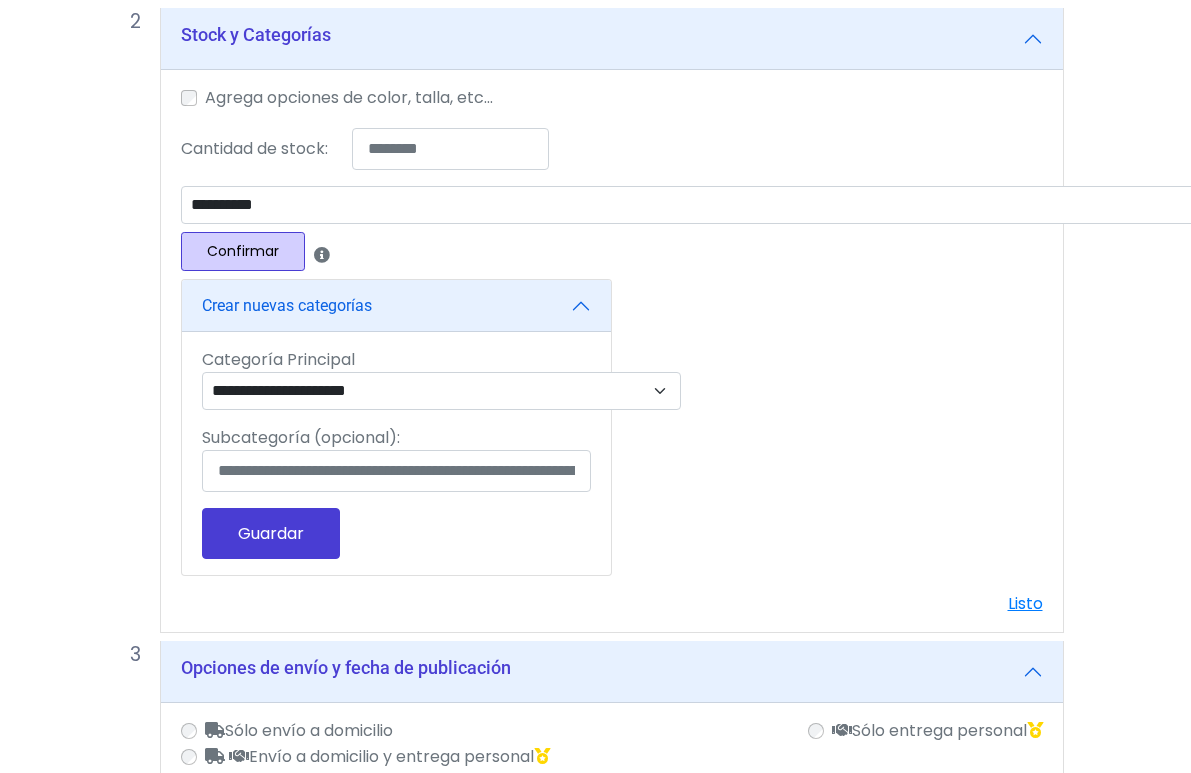 click on "Confirmar" at bounding box center (243, 251) 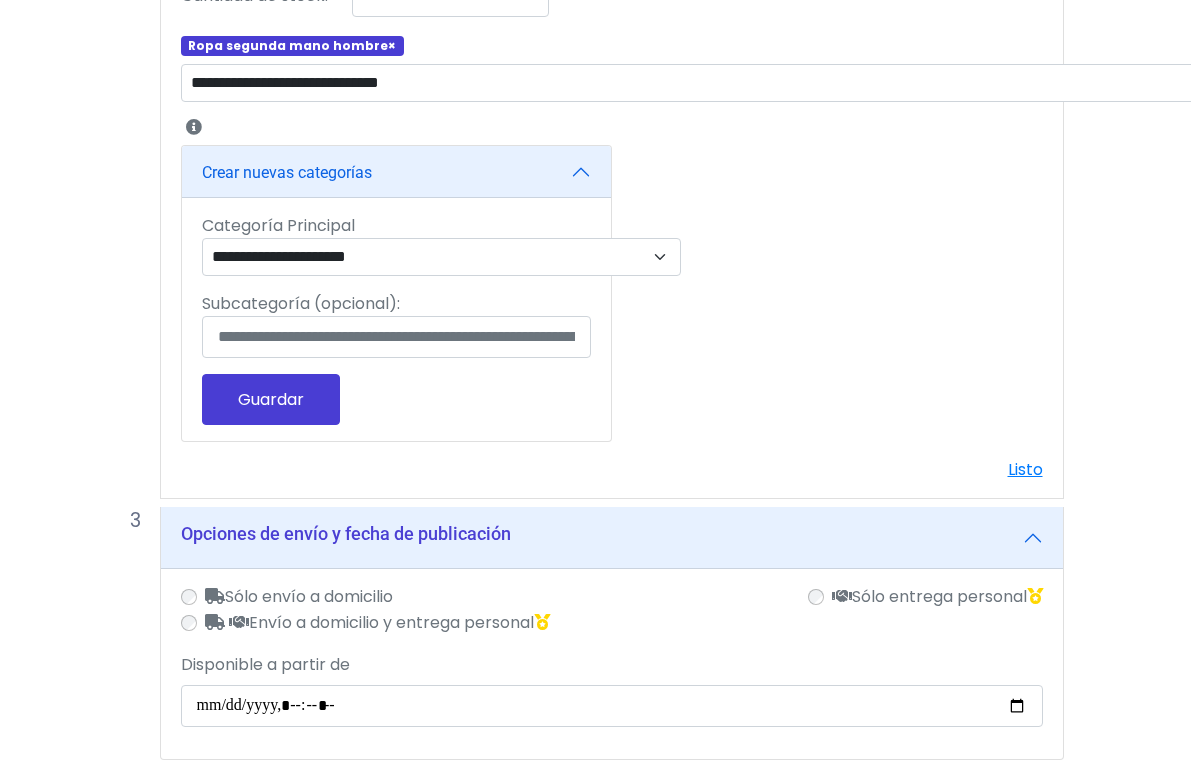 scroll, scrollTop: 1003, scrollLeft: 0, axis: vertical 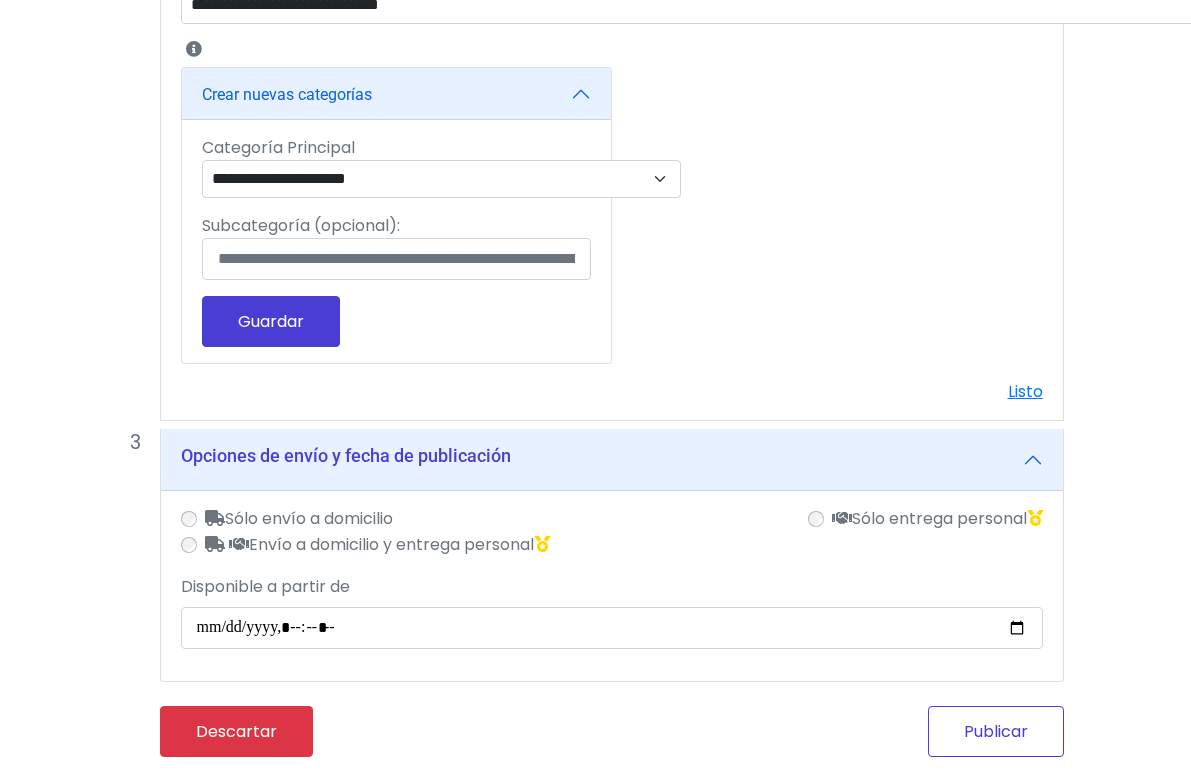 click on "Publicar" at bounding box center [996, 731] 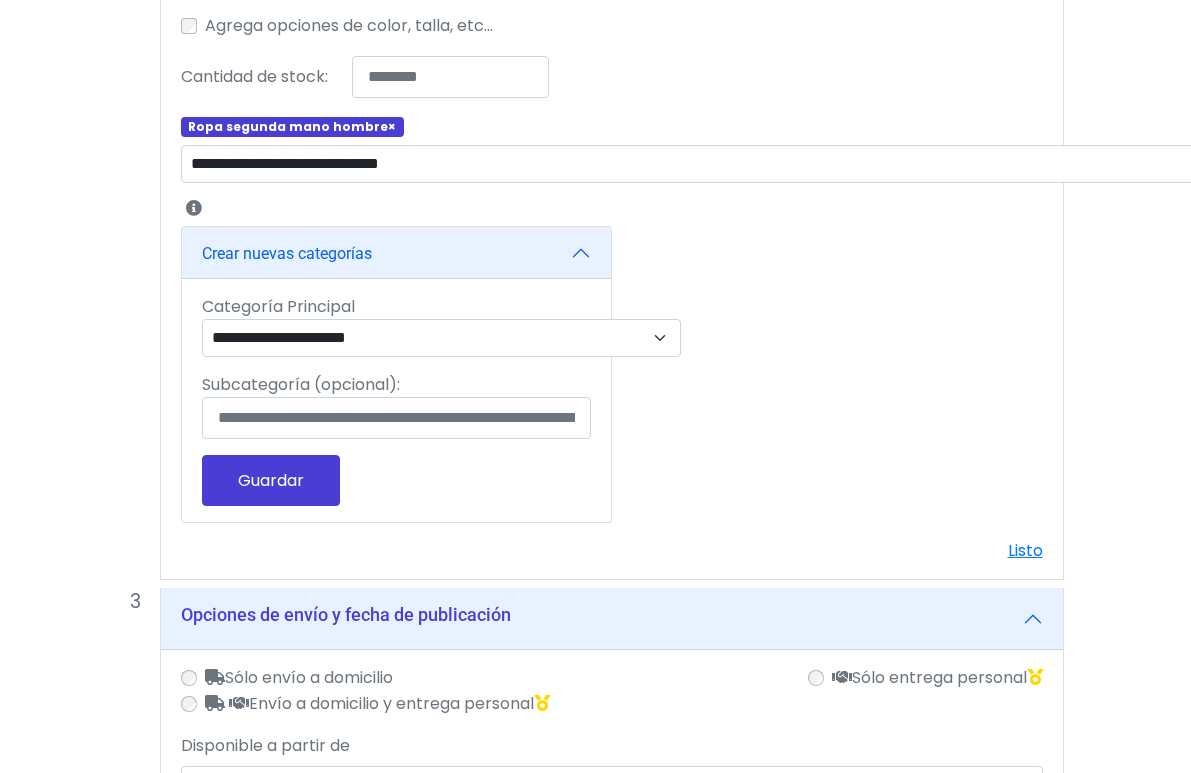 scroll, scrollTop: 1003, scrollLeft: 0, axis: vertical 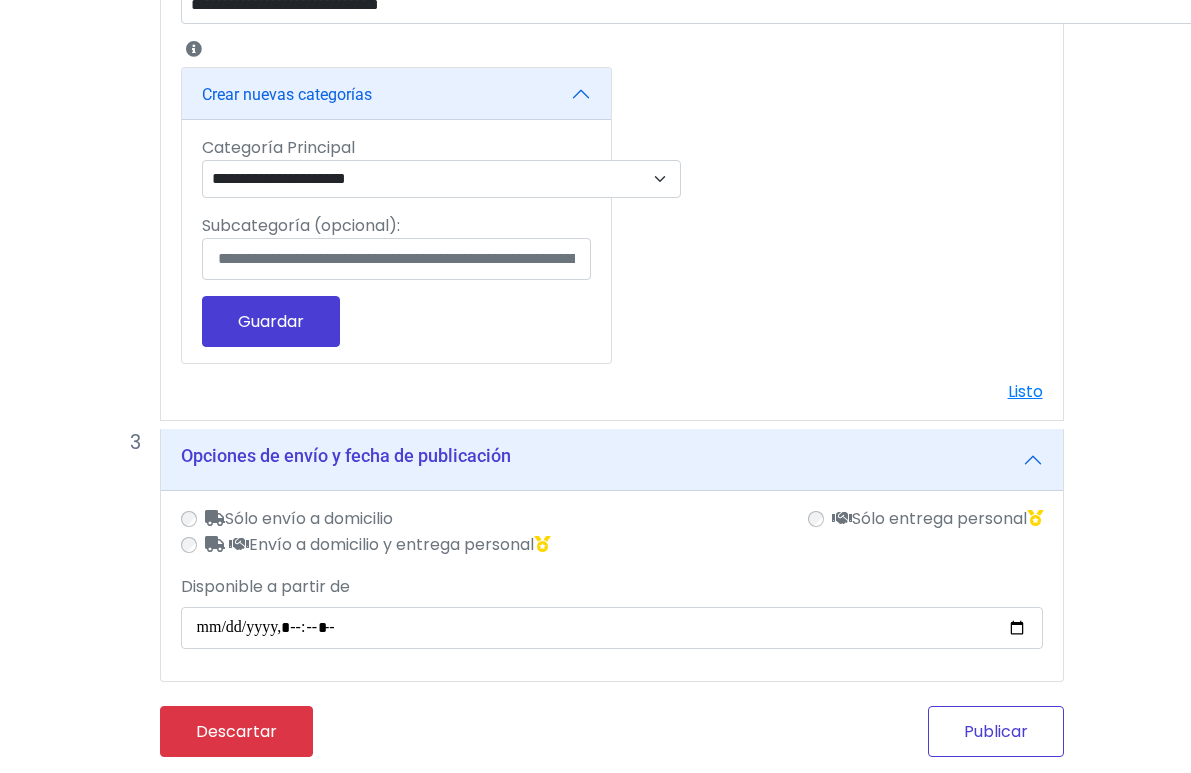 click on "Publicar" at bounding box center (996, 731) 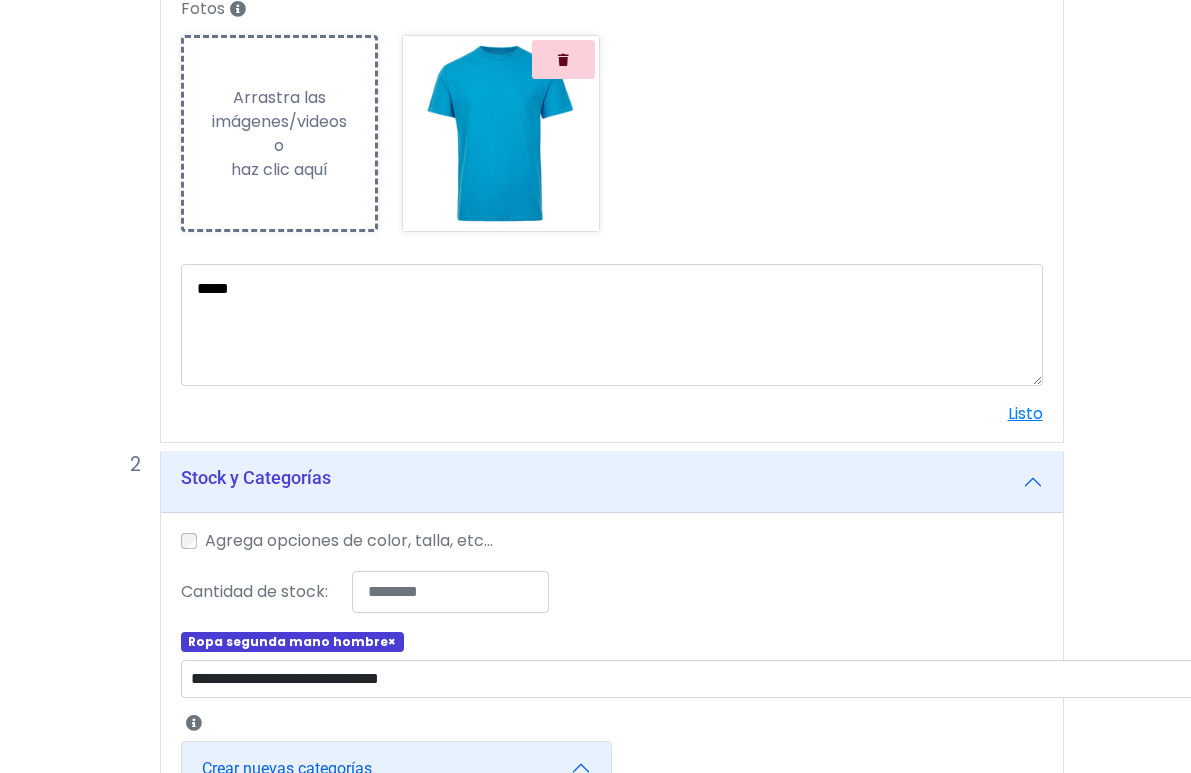 scroll, scrollTop: 300, scrollLeft: 2, axis: both 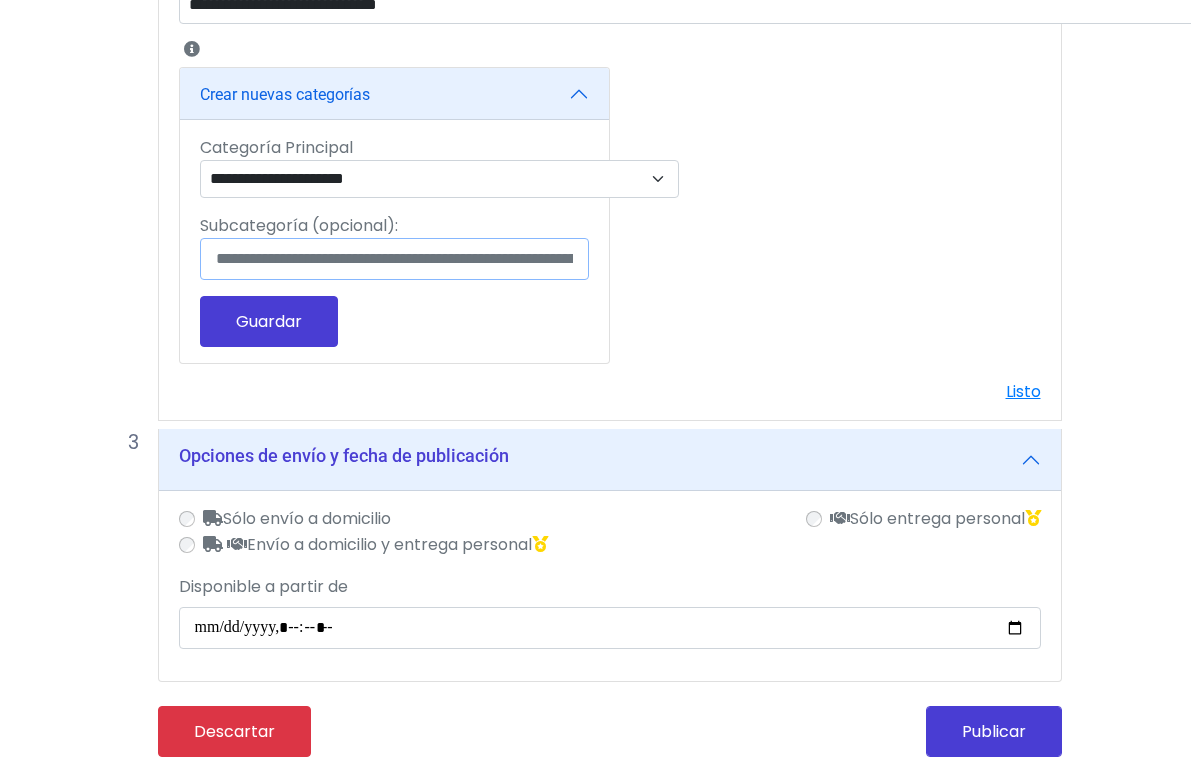 click on "Subcategoría (opcional):" at bounding box center [394, 259] 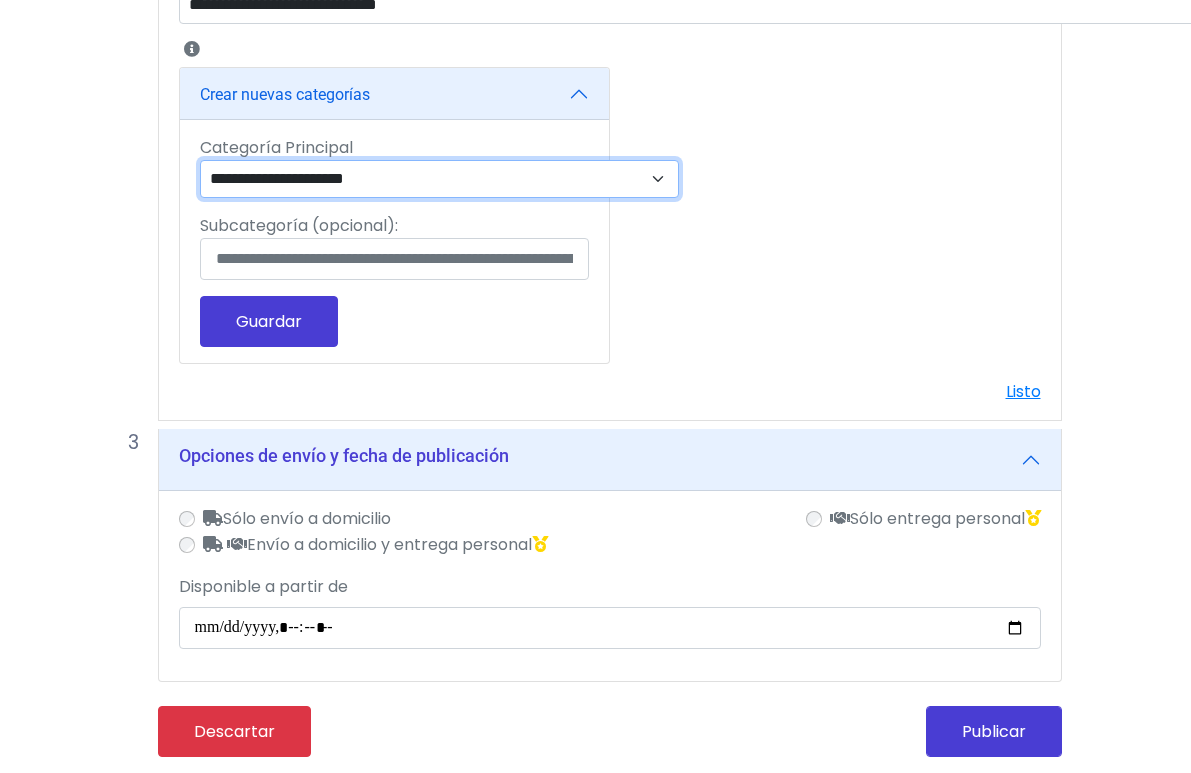 click on "**********" at bounding box center (439, 179) 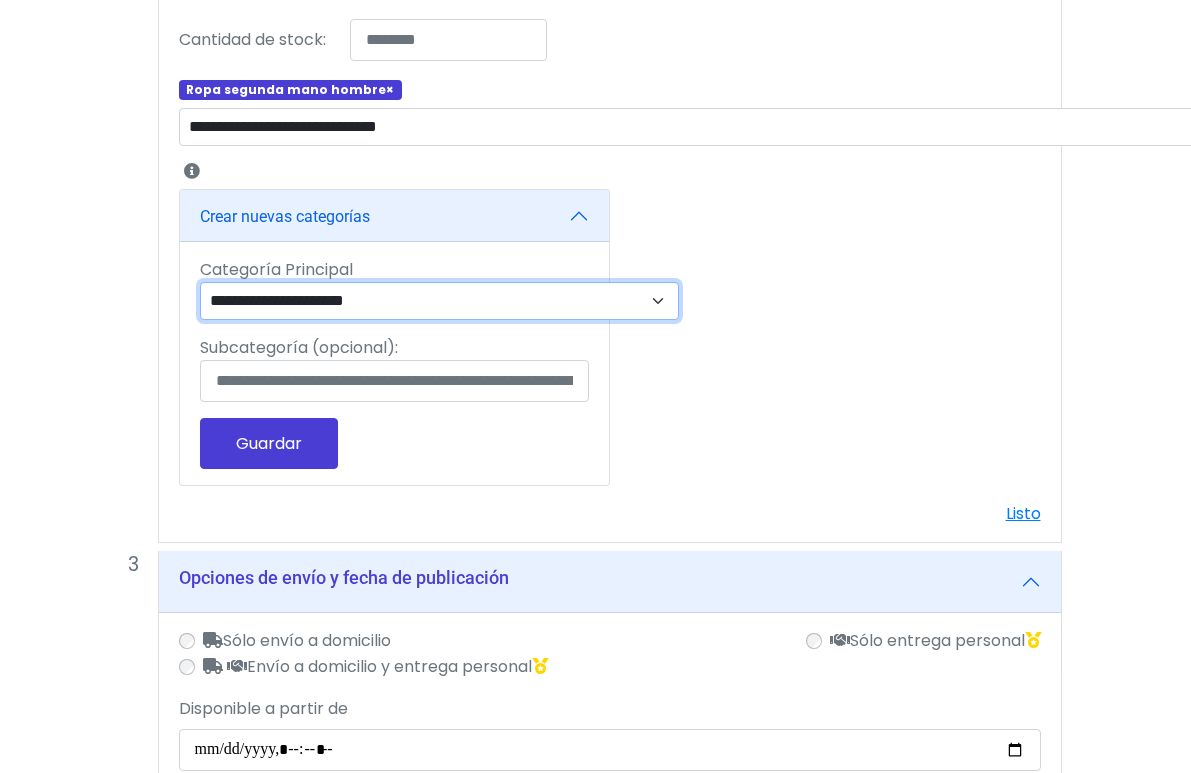 scroll, scrollTop: 751, scrollLeft: 2, axis: both 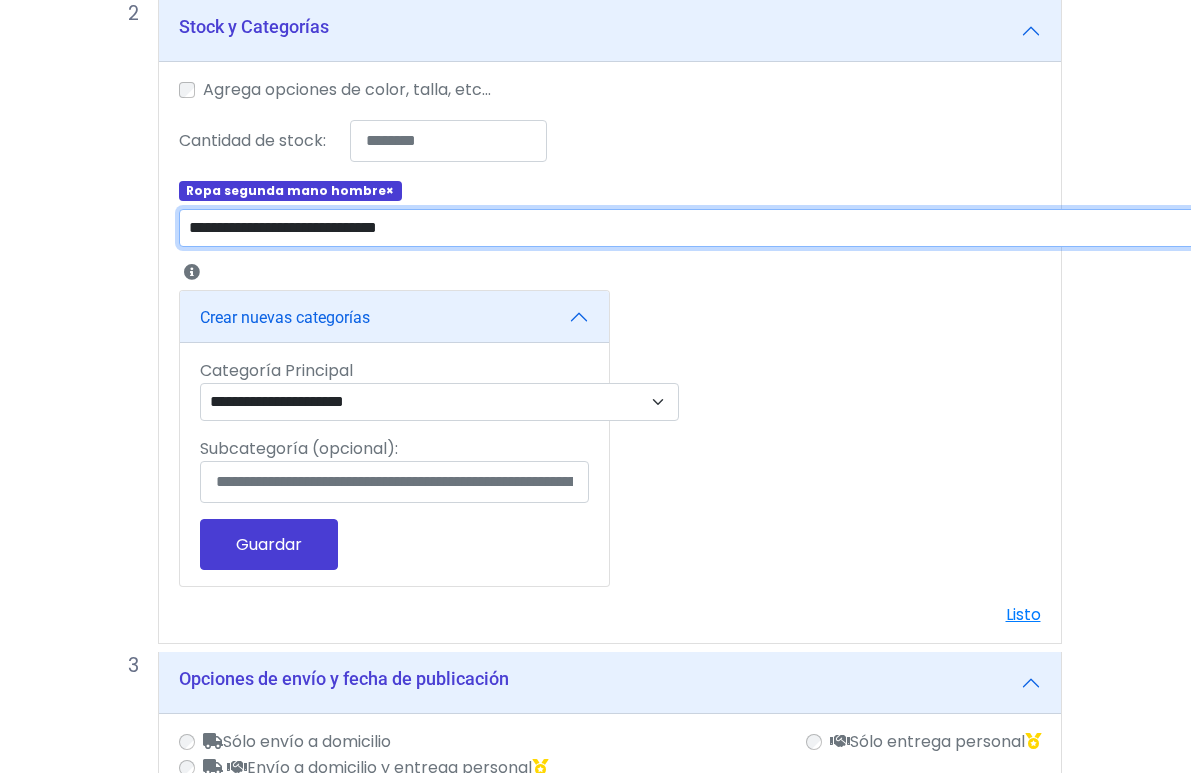 click on "**********" at bounding box center [700, 228] 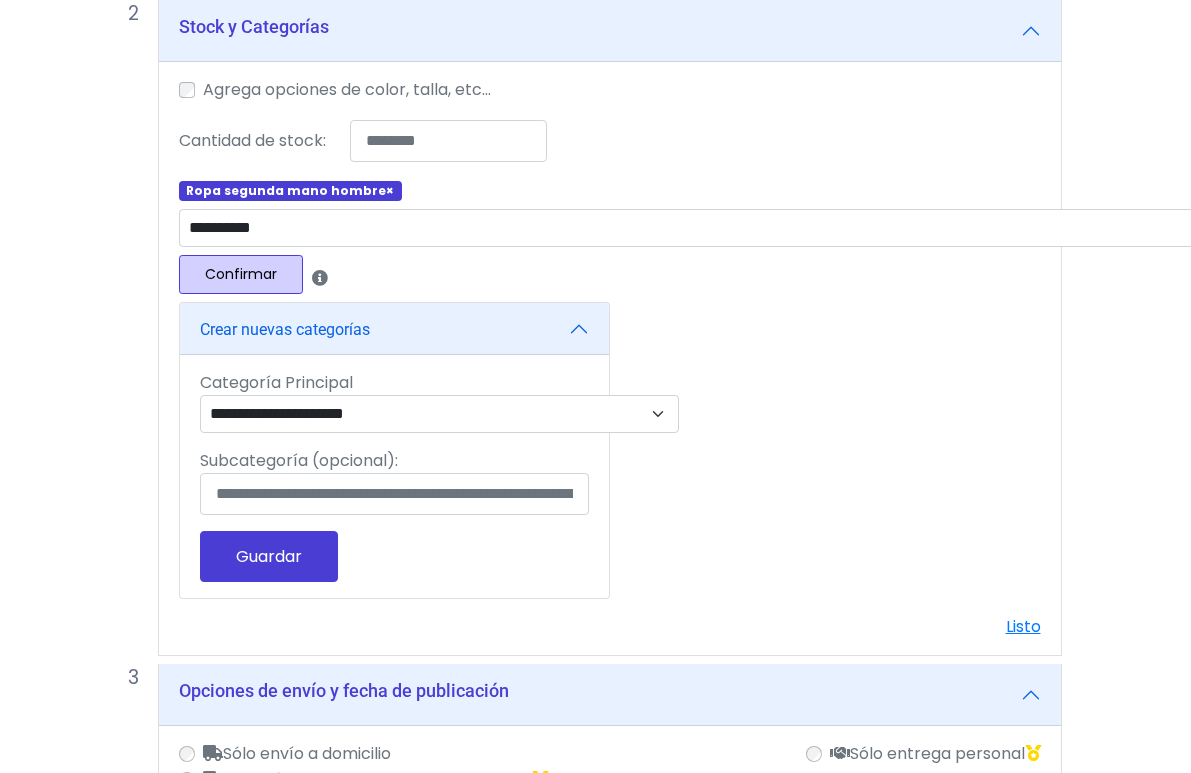 click on "Confirmar" at bounding box center (241, 274) 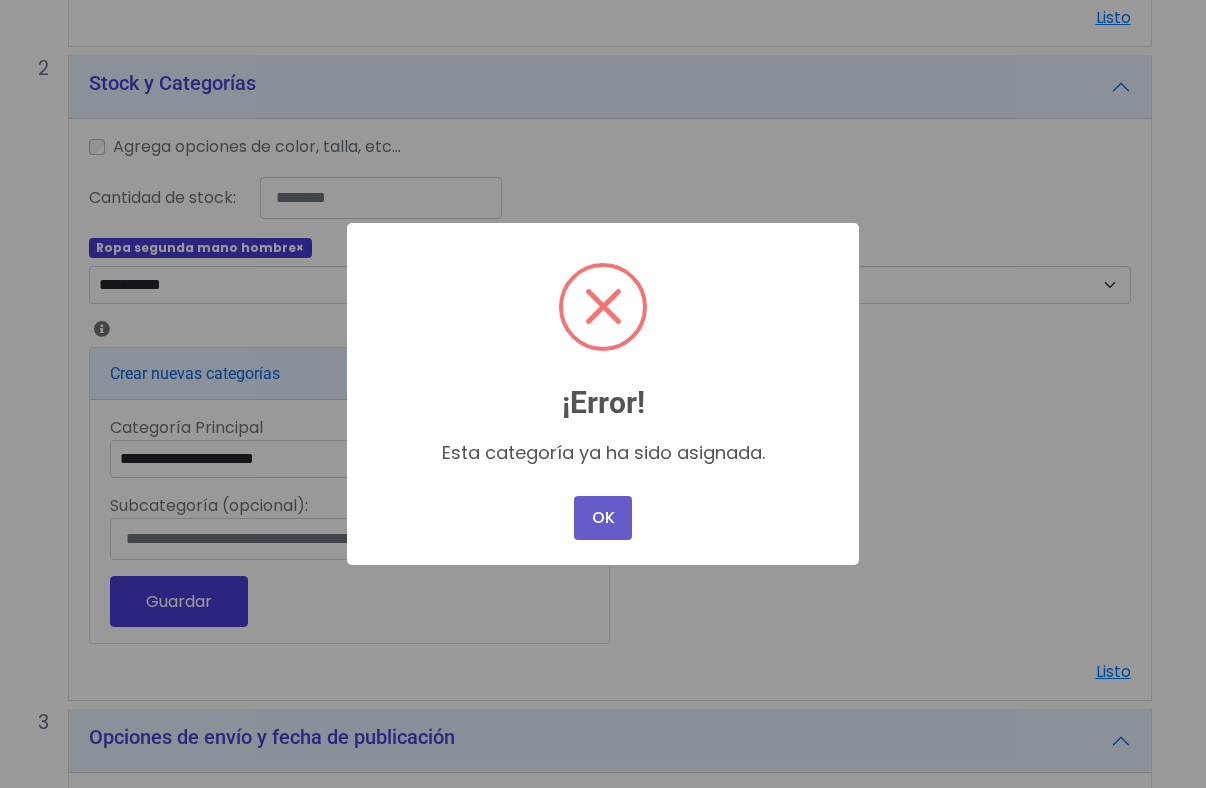 click on "OK" at bounding box center [603, 518] 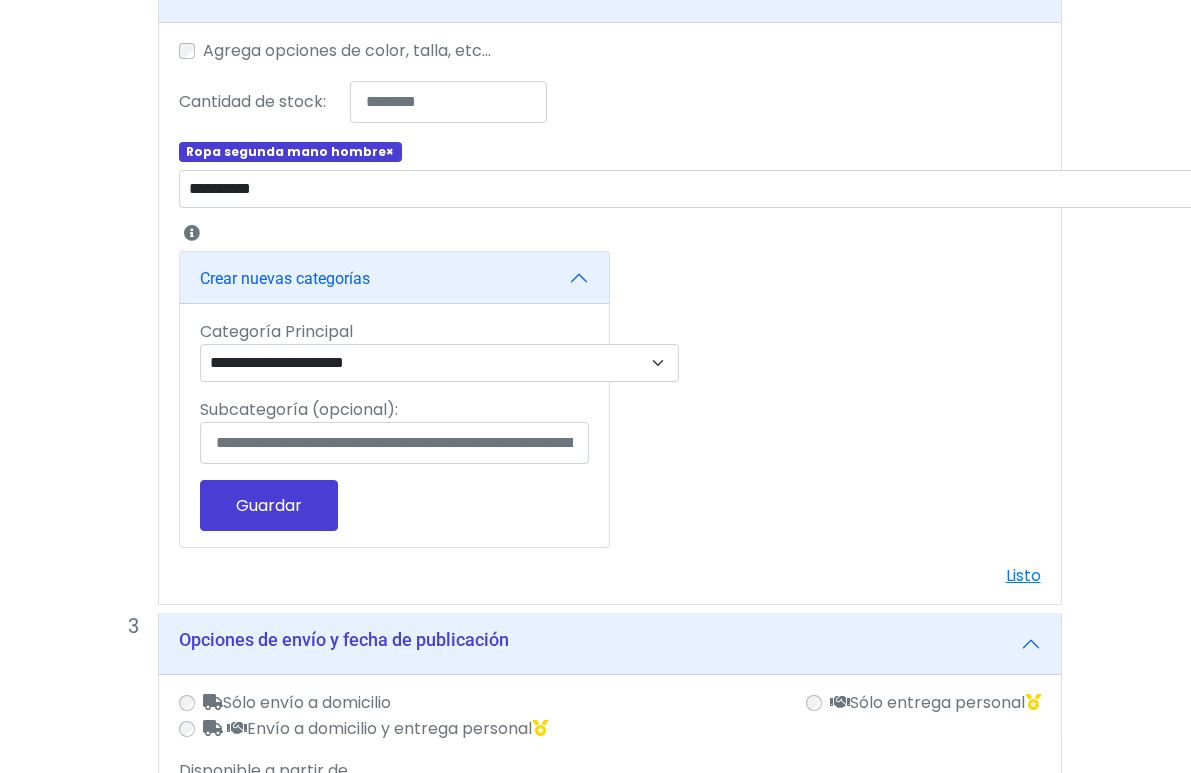 scroll, scrollTop: 797, scrollLeft: 2, axis: both 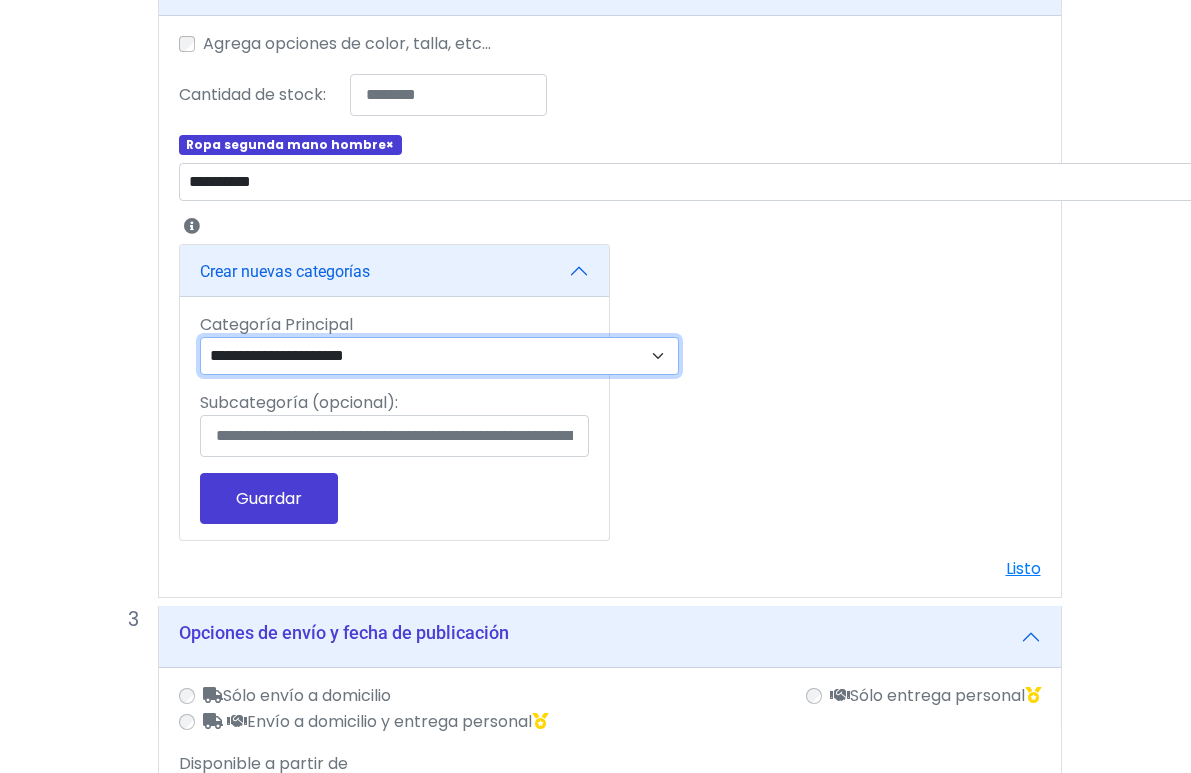 click on "**********" at bounding box center [439, 356] 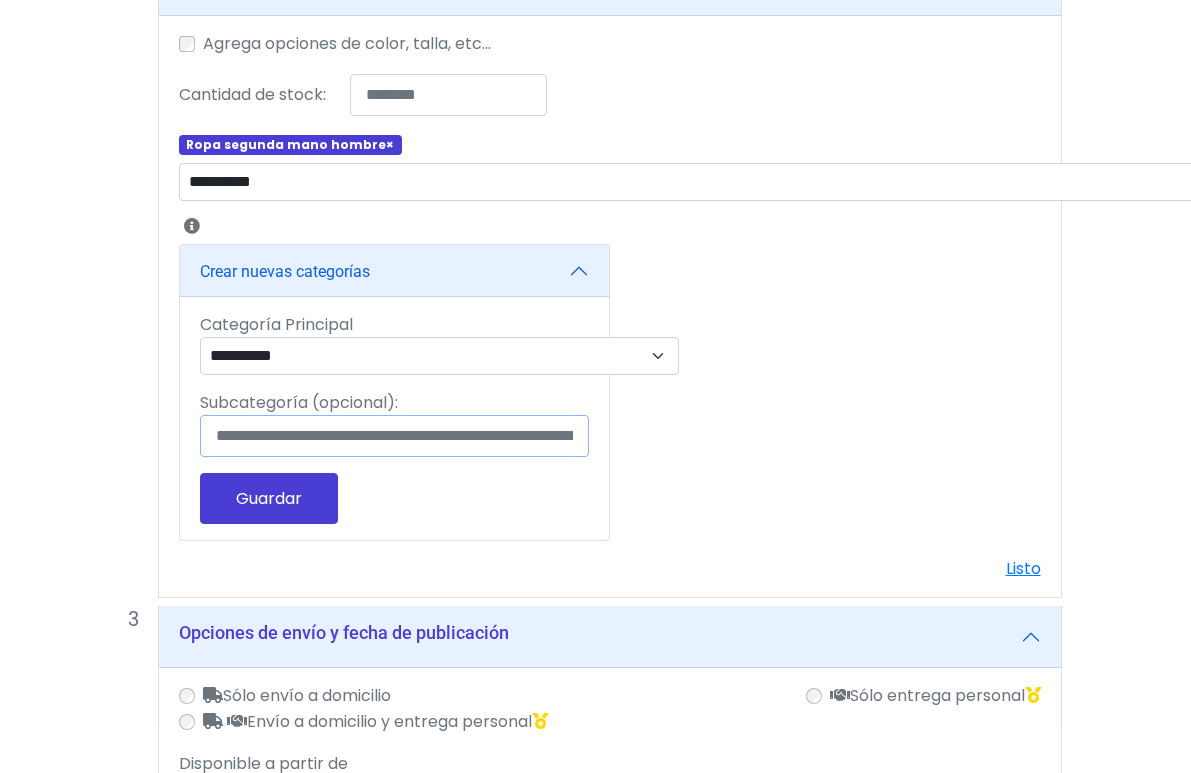 click on "Subcategoría (opcional):" at bounding box center [394, 436] 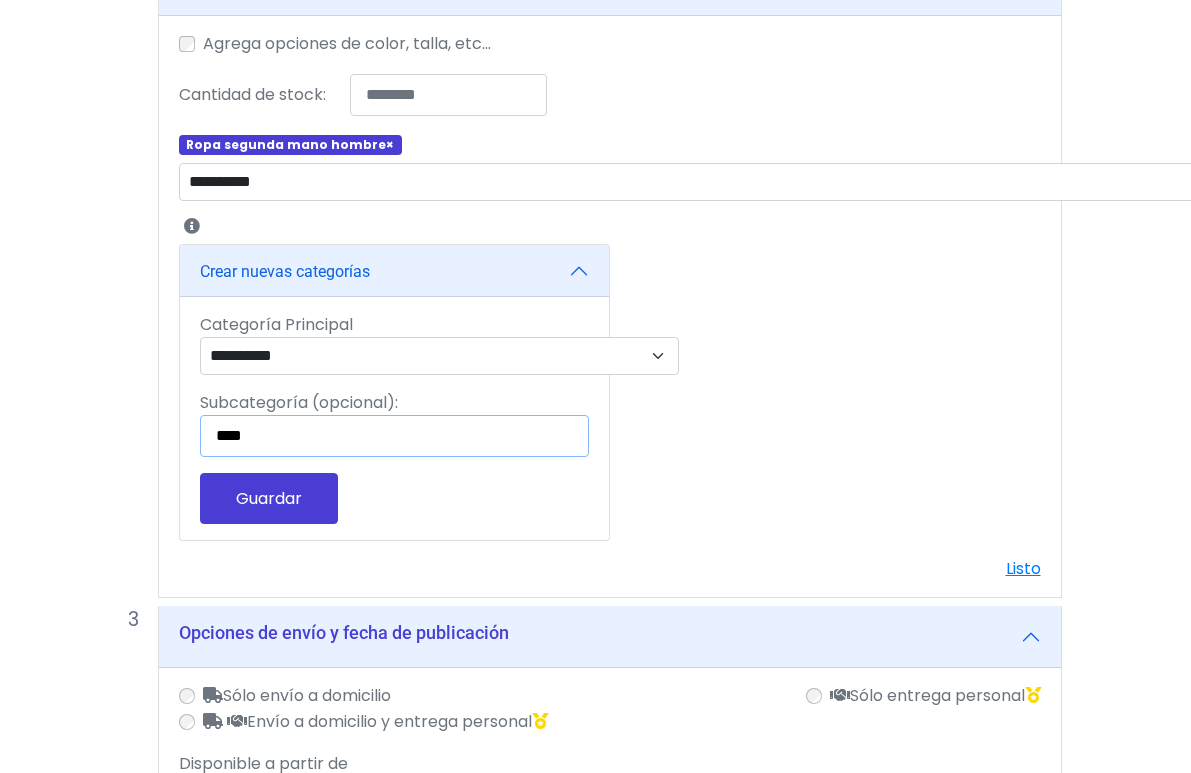 type on "****" 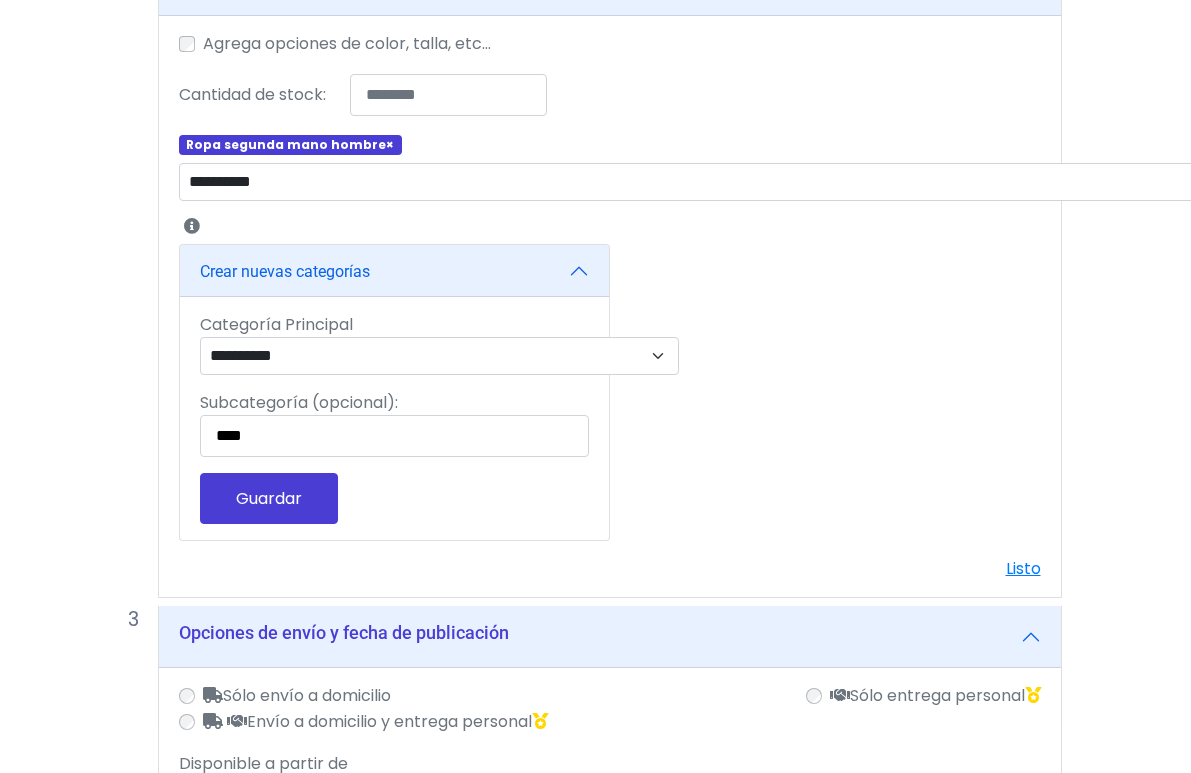 click on "Guardar" at bounding box center (269, 498) 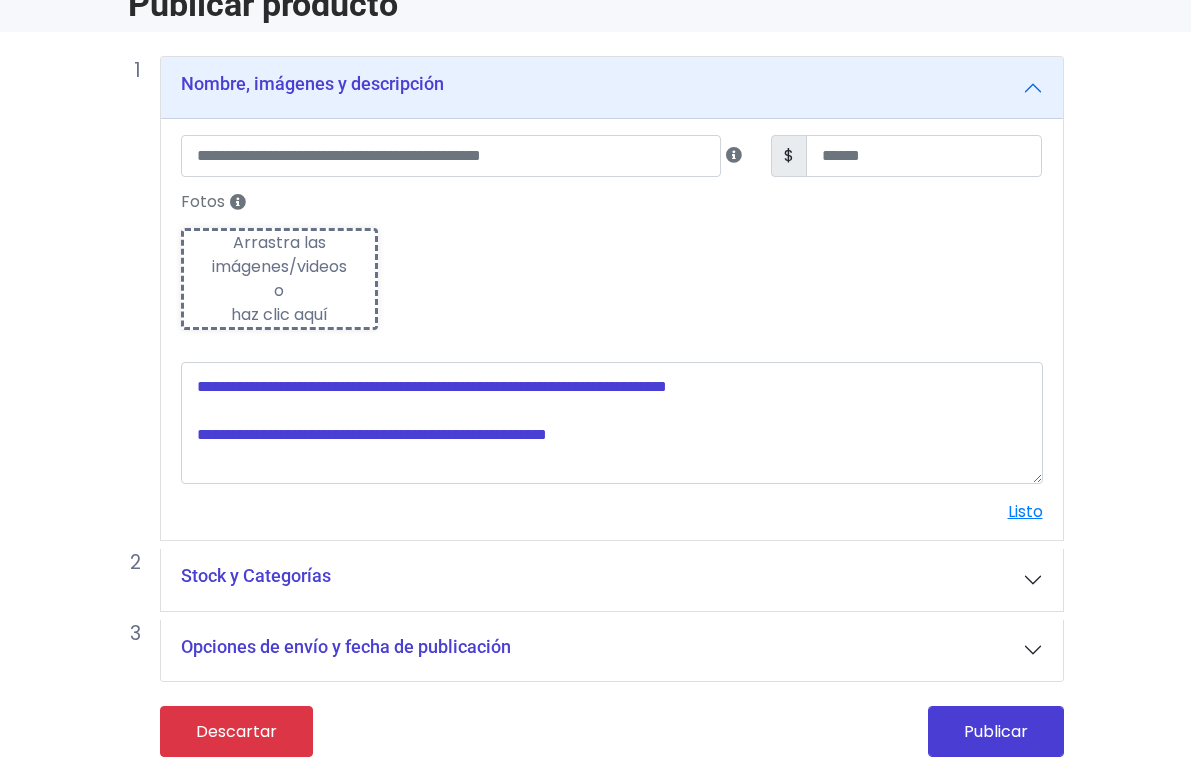 scroll, scrollTop: 0, scrollLeft: 0, axis: both 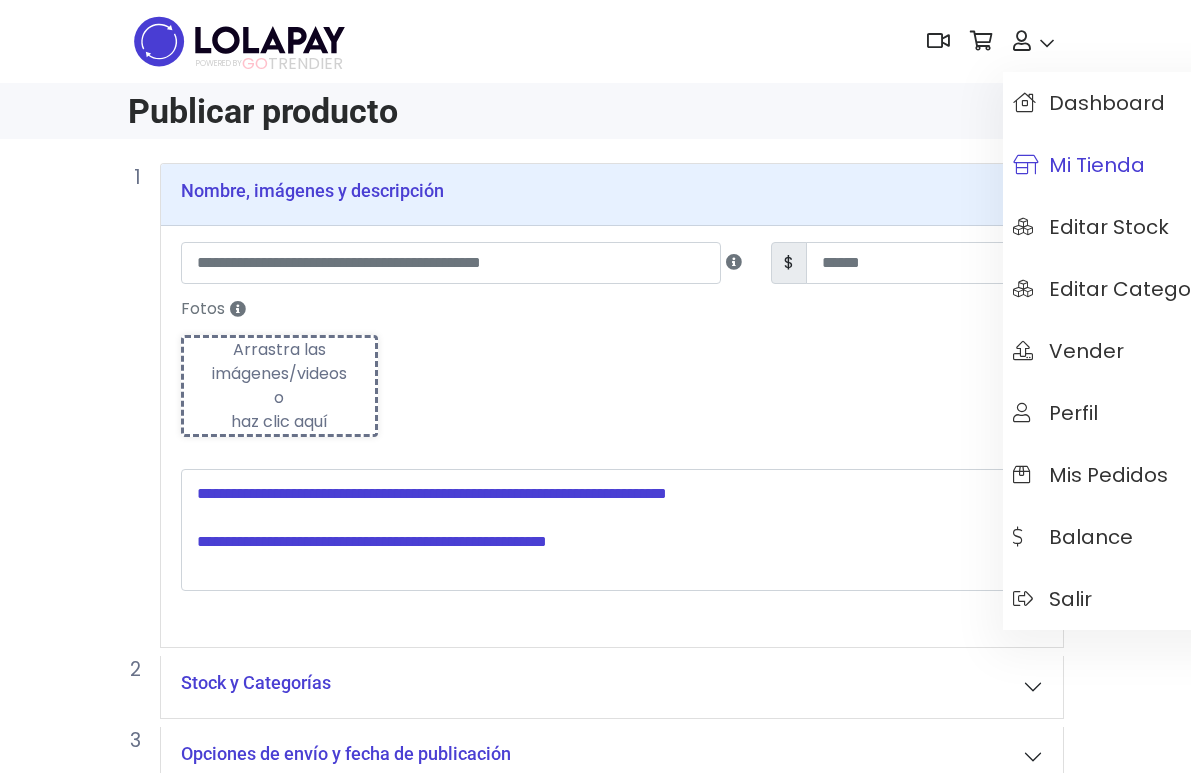 click on "Mi tienda" at bounding box center [1079, 165] 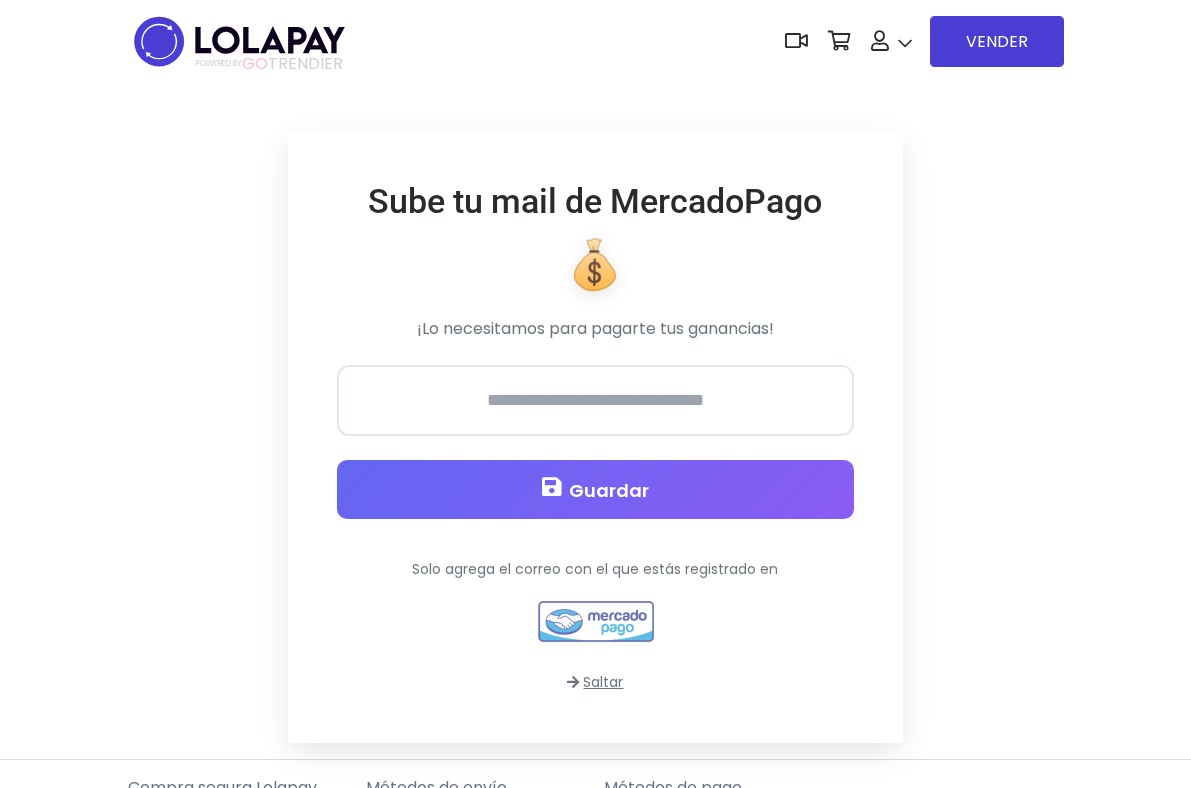 scroll, scrollTop: 0, scrollLeft: 0, axis: both 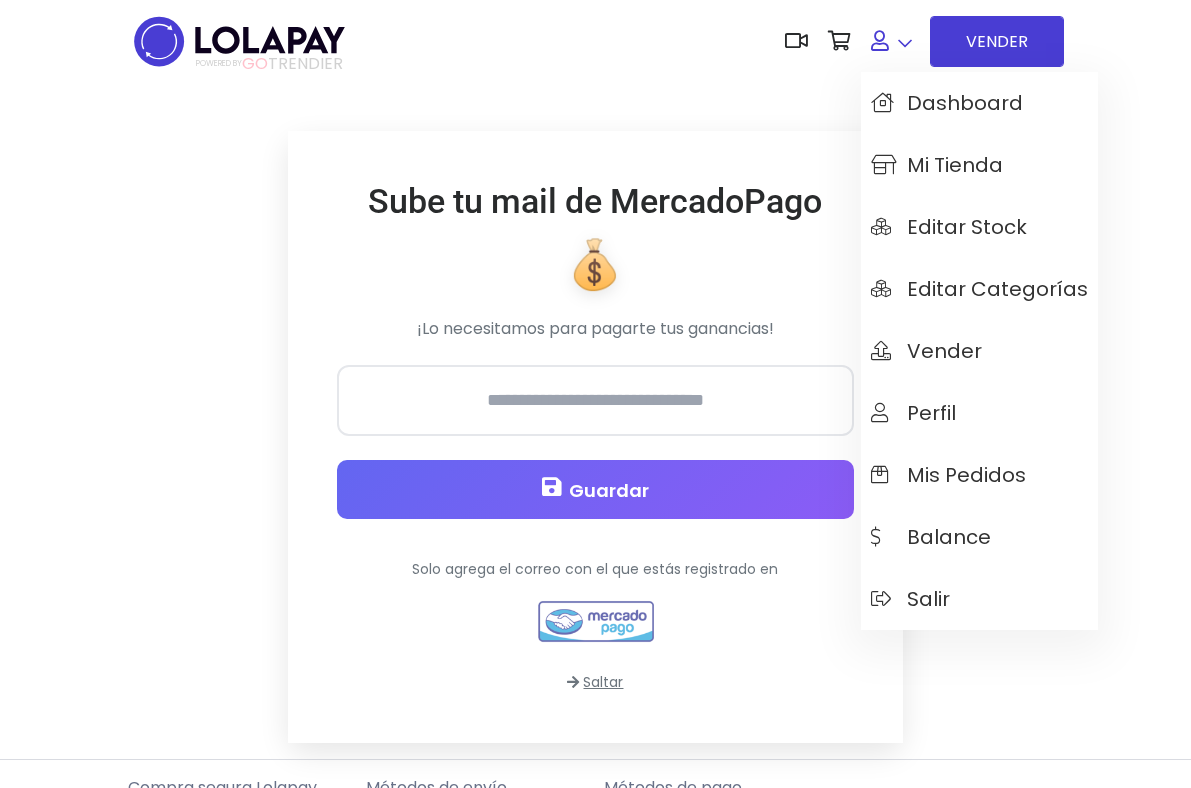click at bounding box center [891, 41] 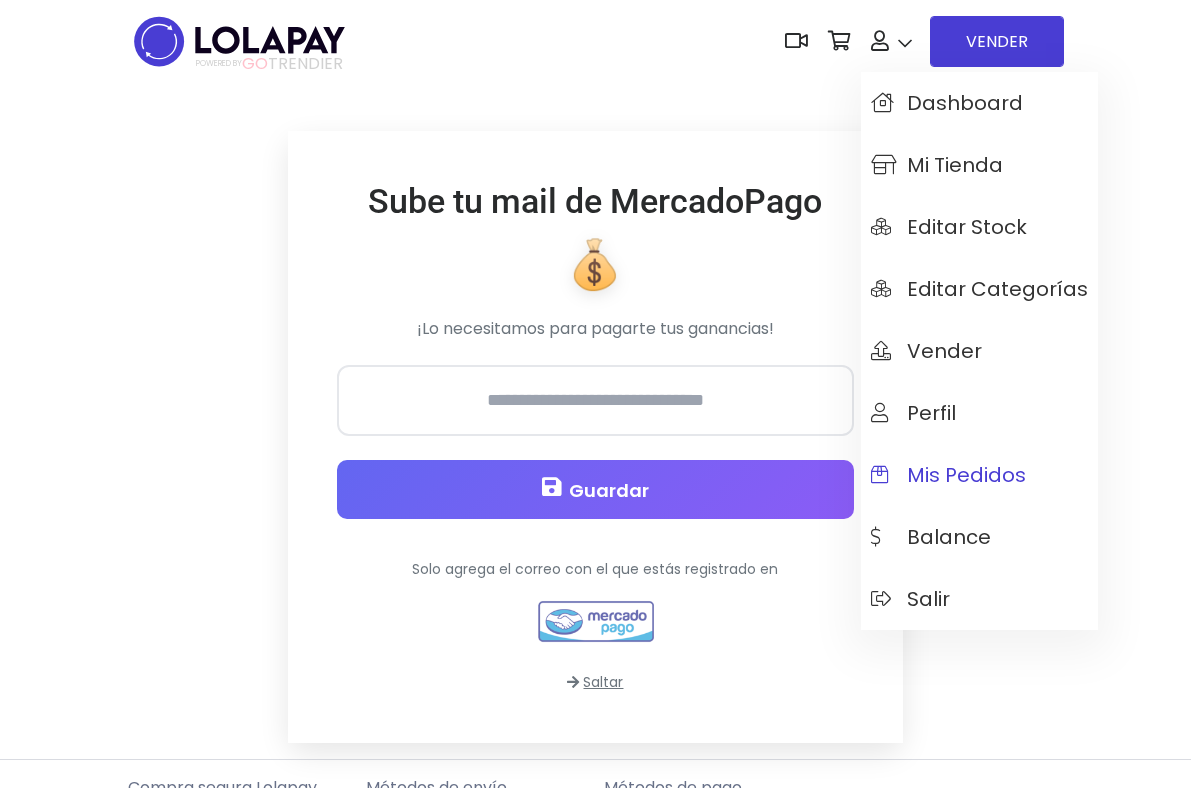 click on "Mis pedidos" at bounding box center [948, 475] 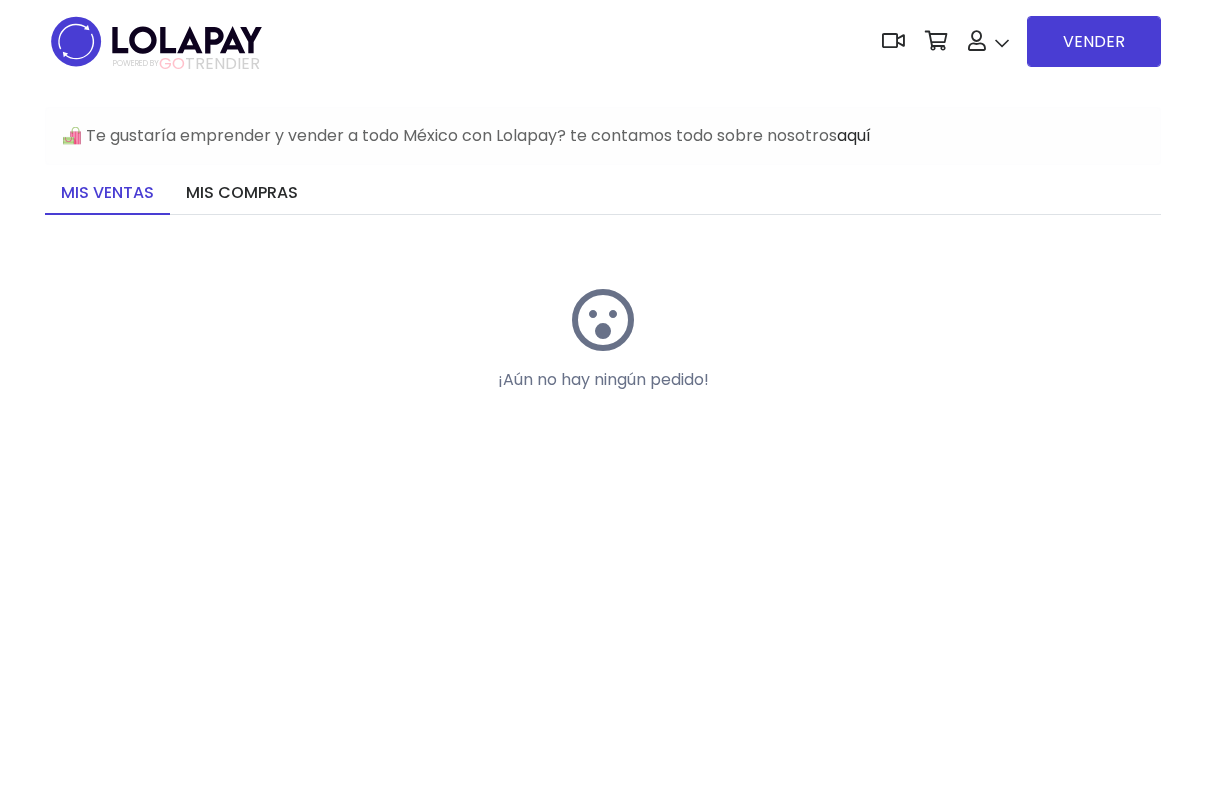 scroll, scrollTop: 0, scrollLeft: 0, axis: both 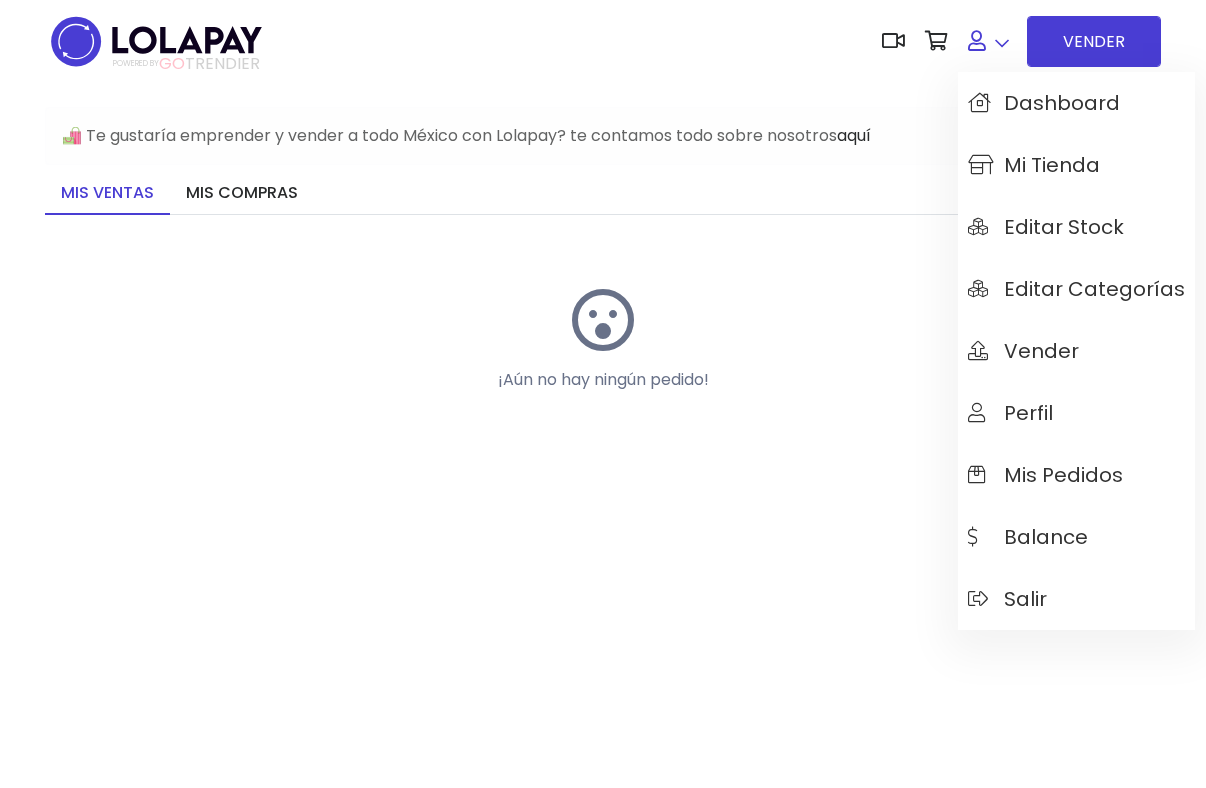 click at bounding box center (988, 41) 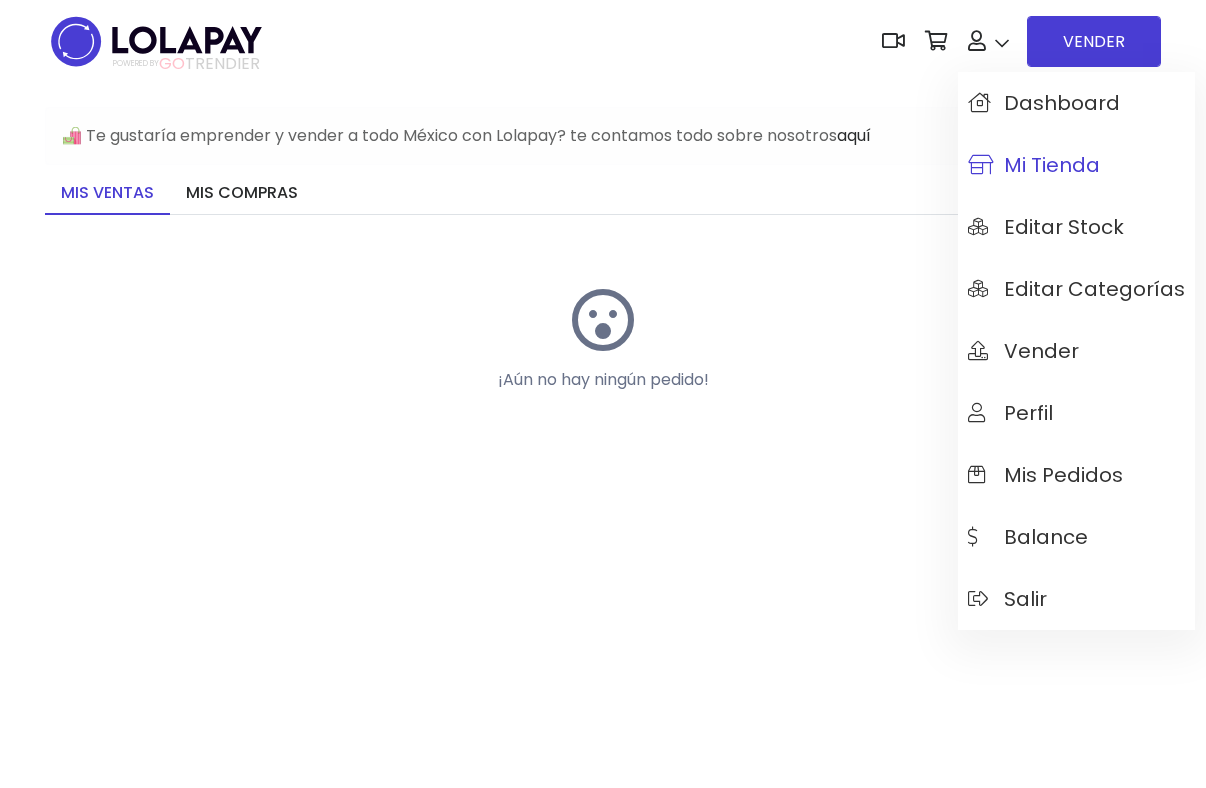 click on "Mi tienda" at bounding box center (1034, 165) 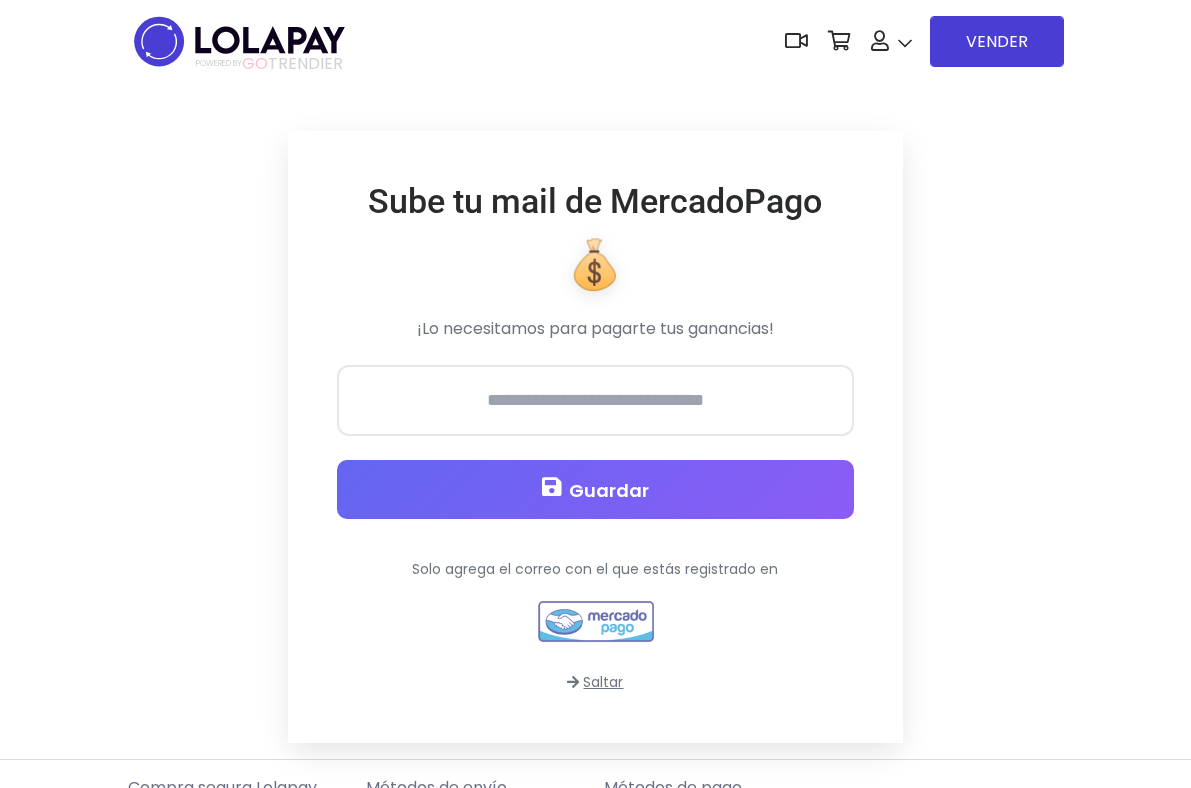 scroll, scrollTop: 0, scrollLeft: 0, axis: both 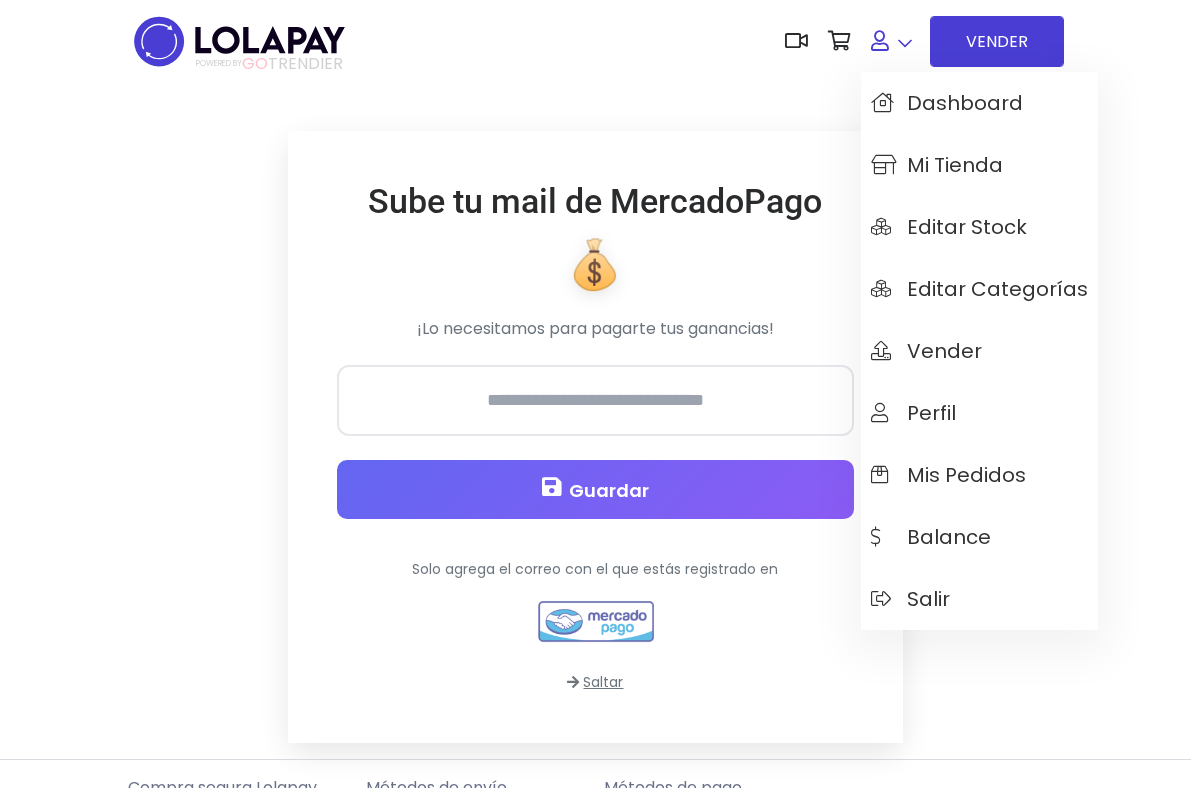 click at bounding box center [891, 41] 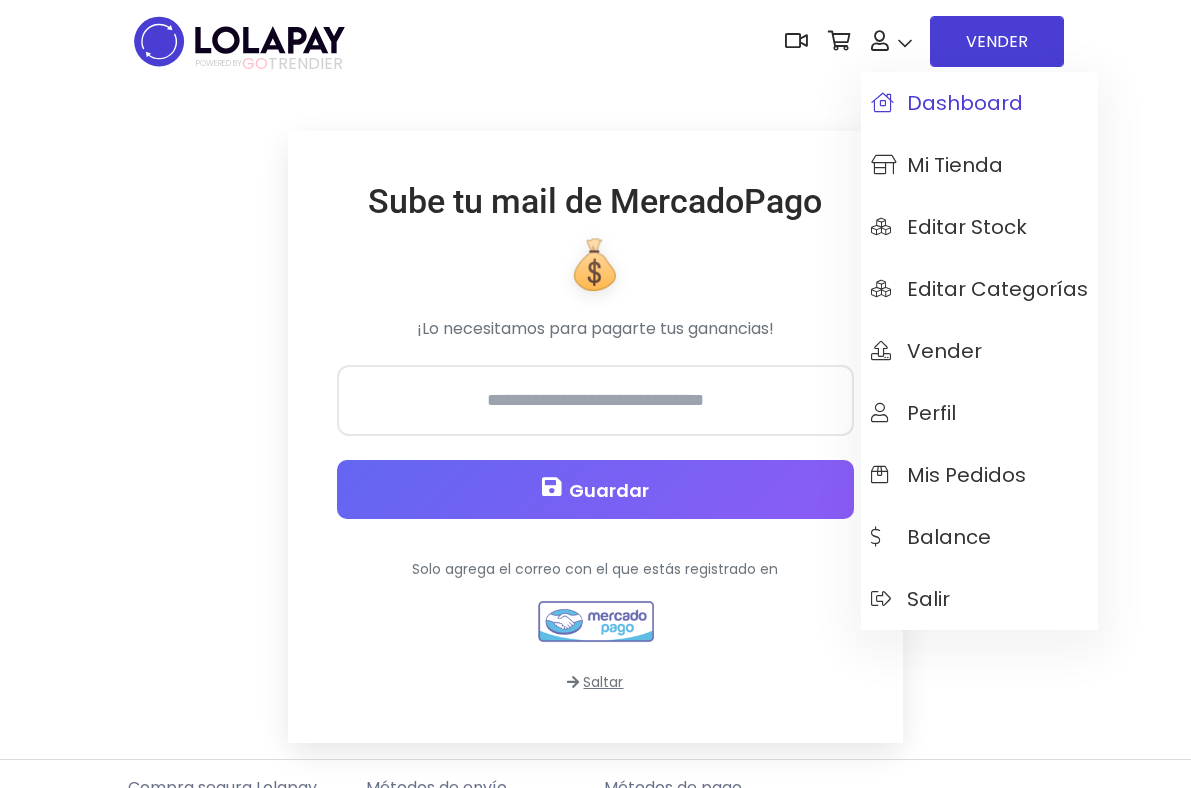 click on "Dashboard" at bounding box center [947, 103] 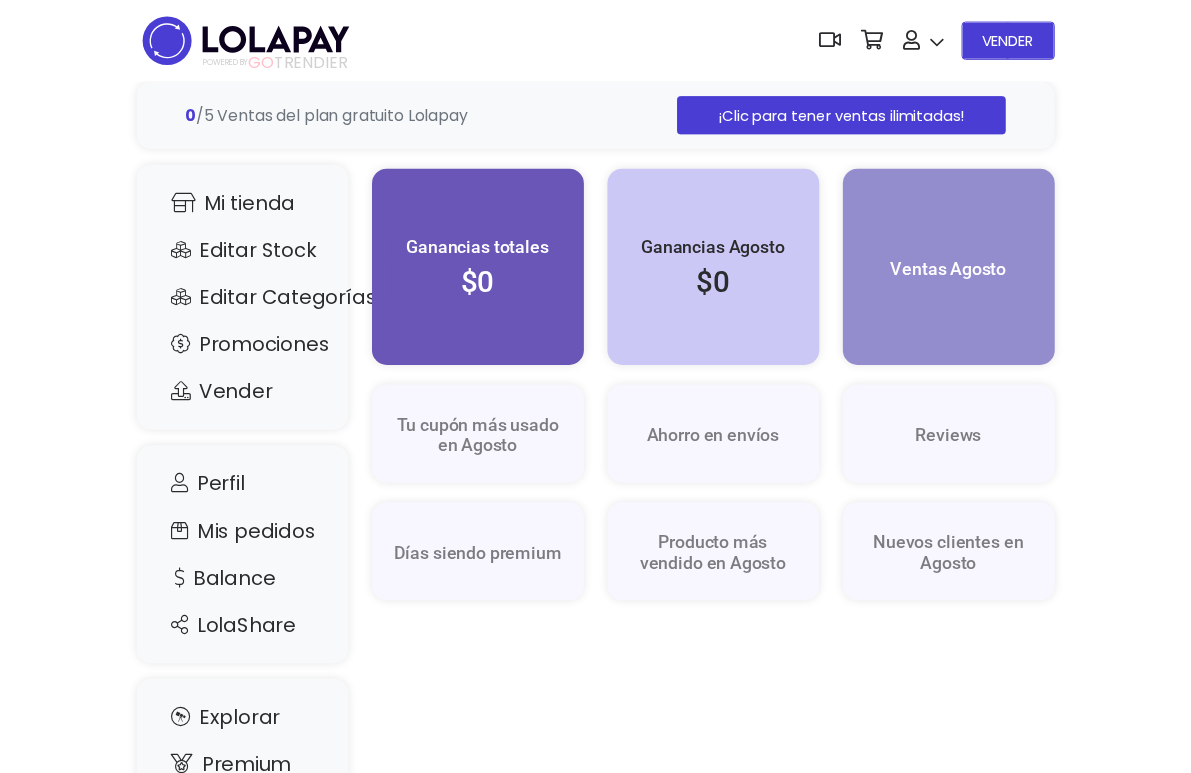 scroll, scrollTop: 0, scrollLeft: 0, axis: both 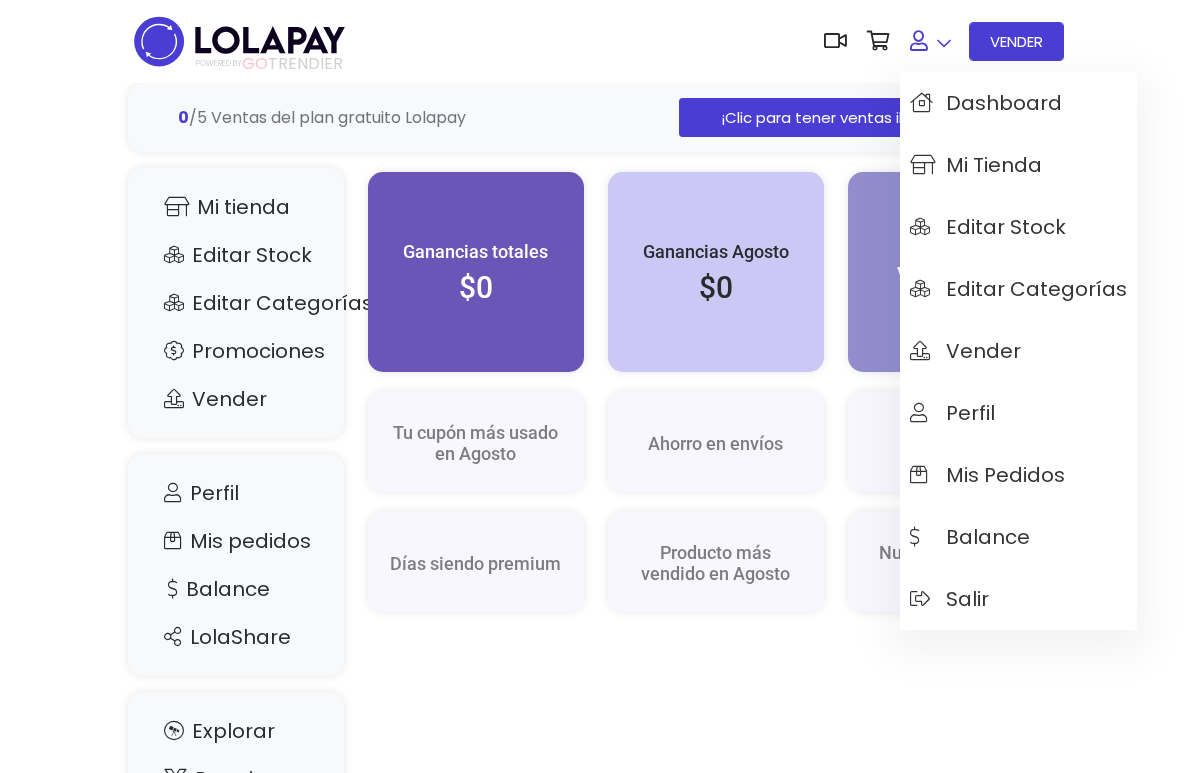 click at bounding box center [930, 41] 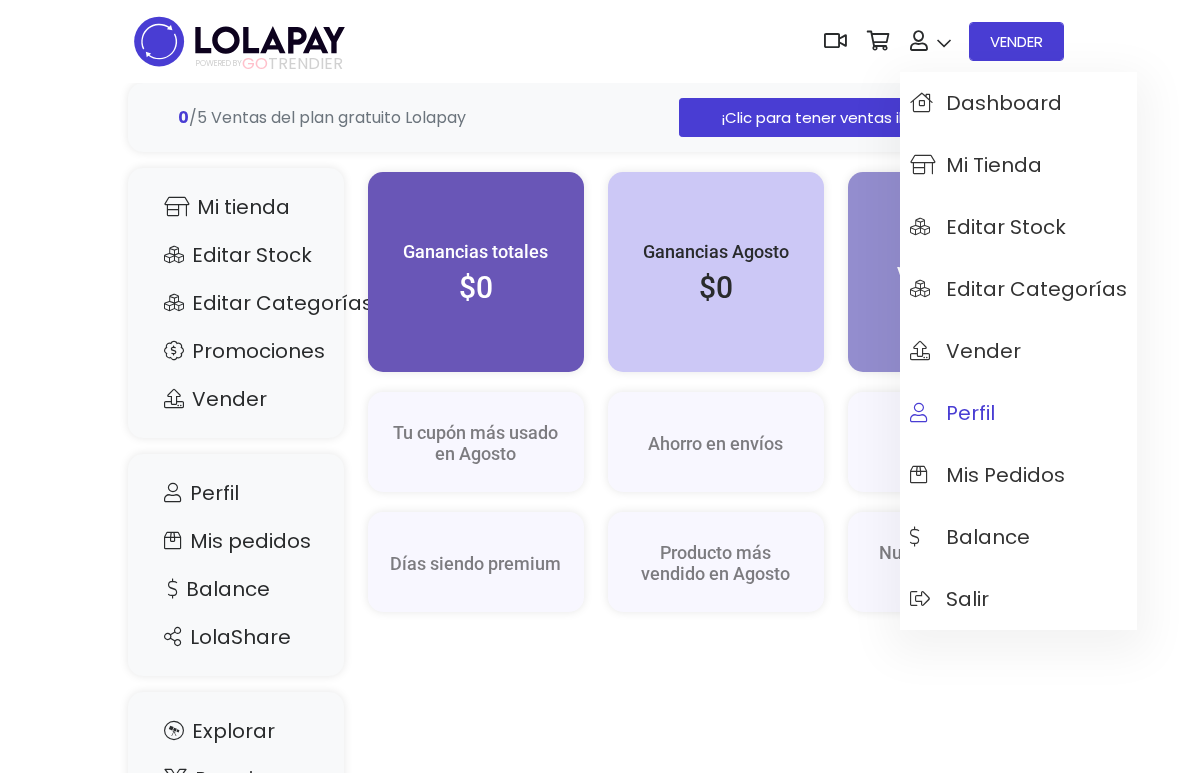click on "Perfil" at bounding box center (1018, 413) 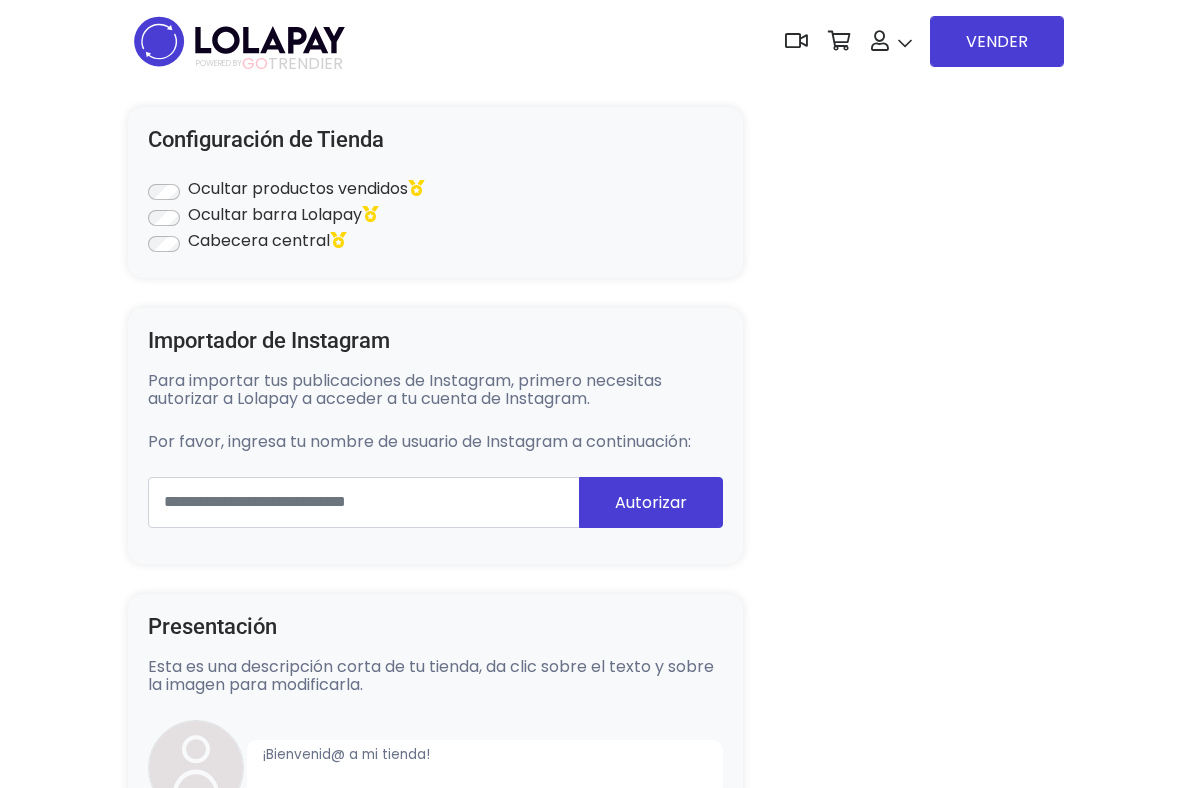 scroll, scrollTop: 0, scrollLeft: 0, axis: both 